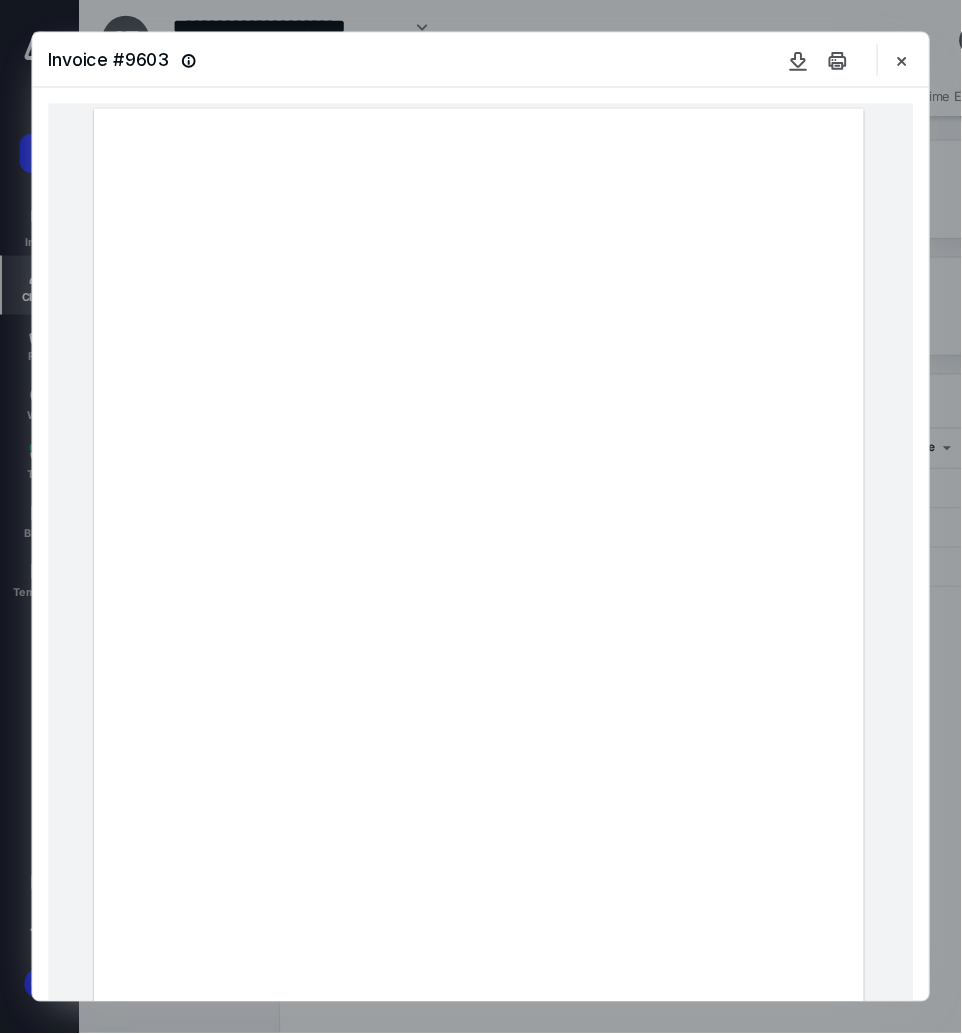 scroll, scrollTop: 0, scrollLeft: 0, axis: both 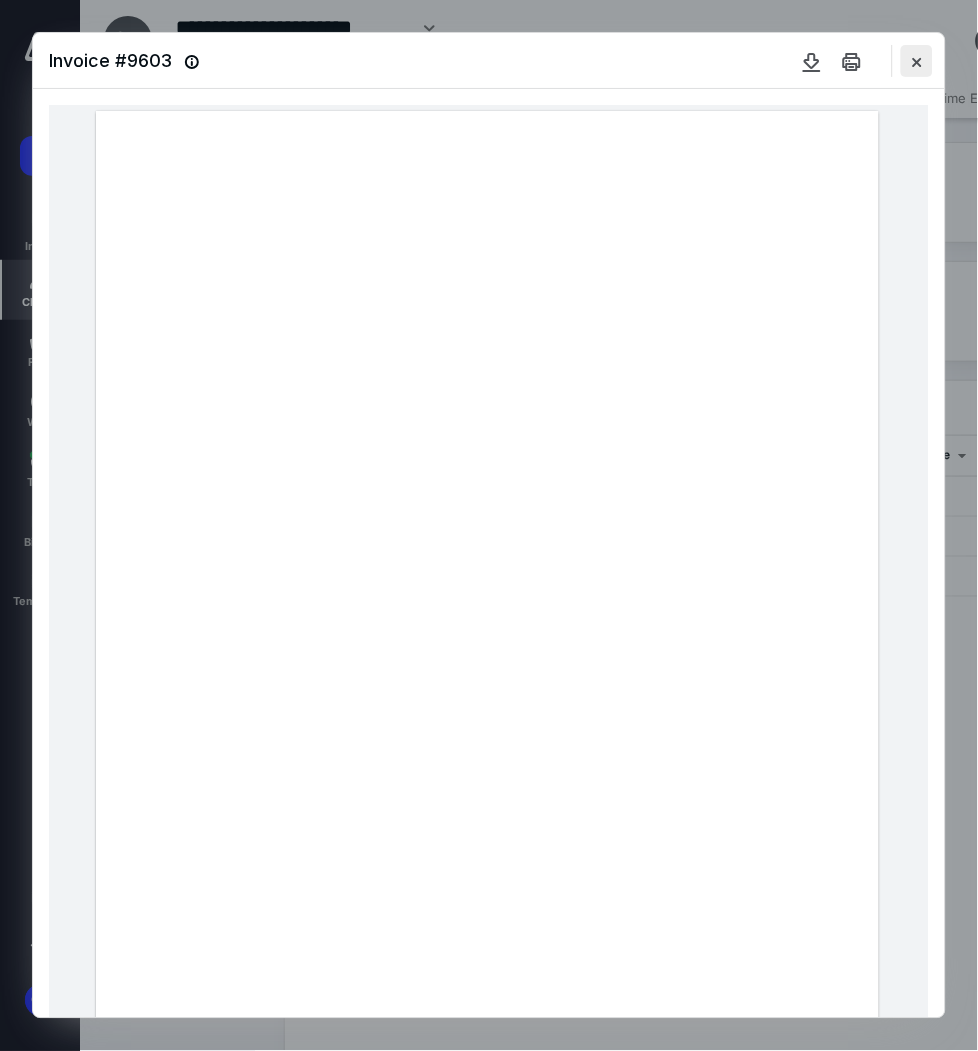 click at bounding box center [917, 61] 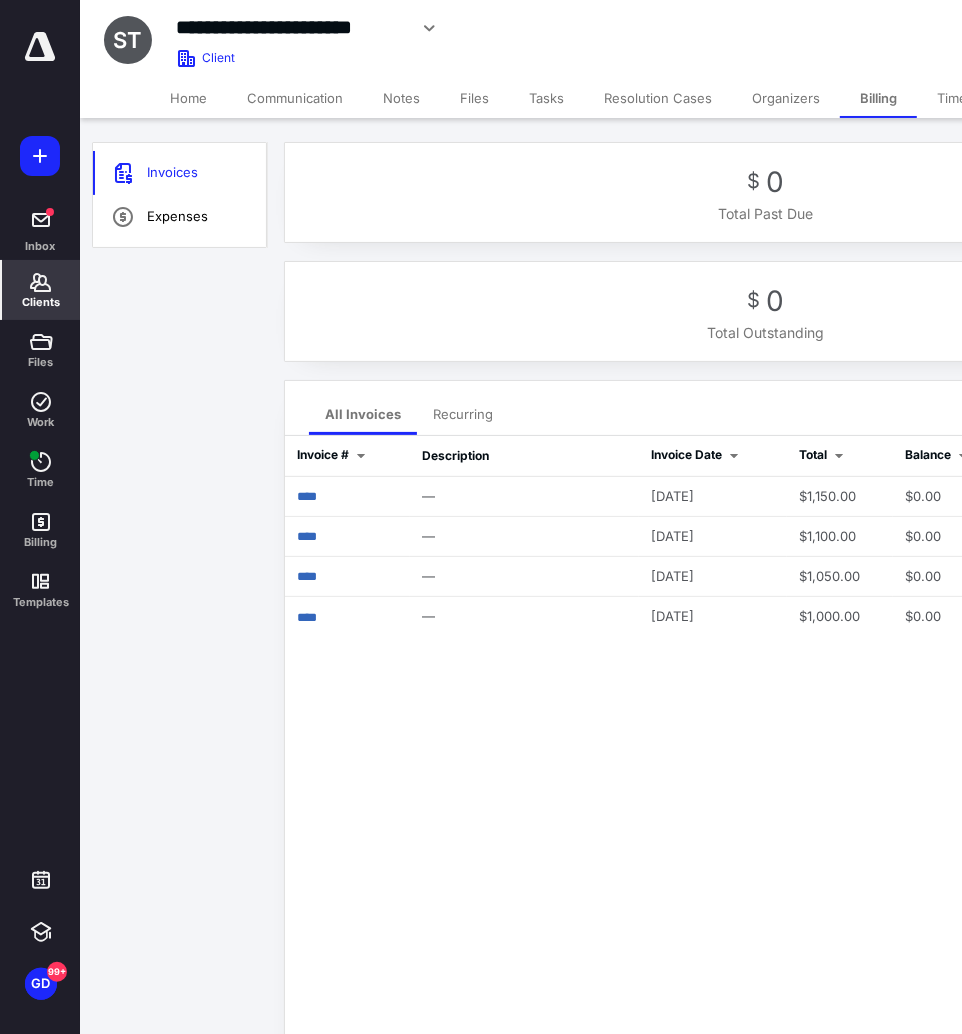 click on "Home" at bounding box center (188, 98) 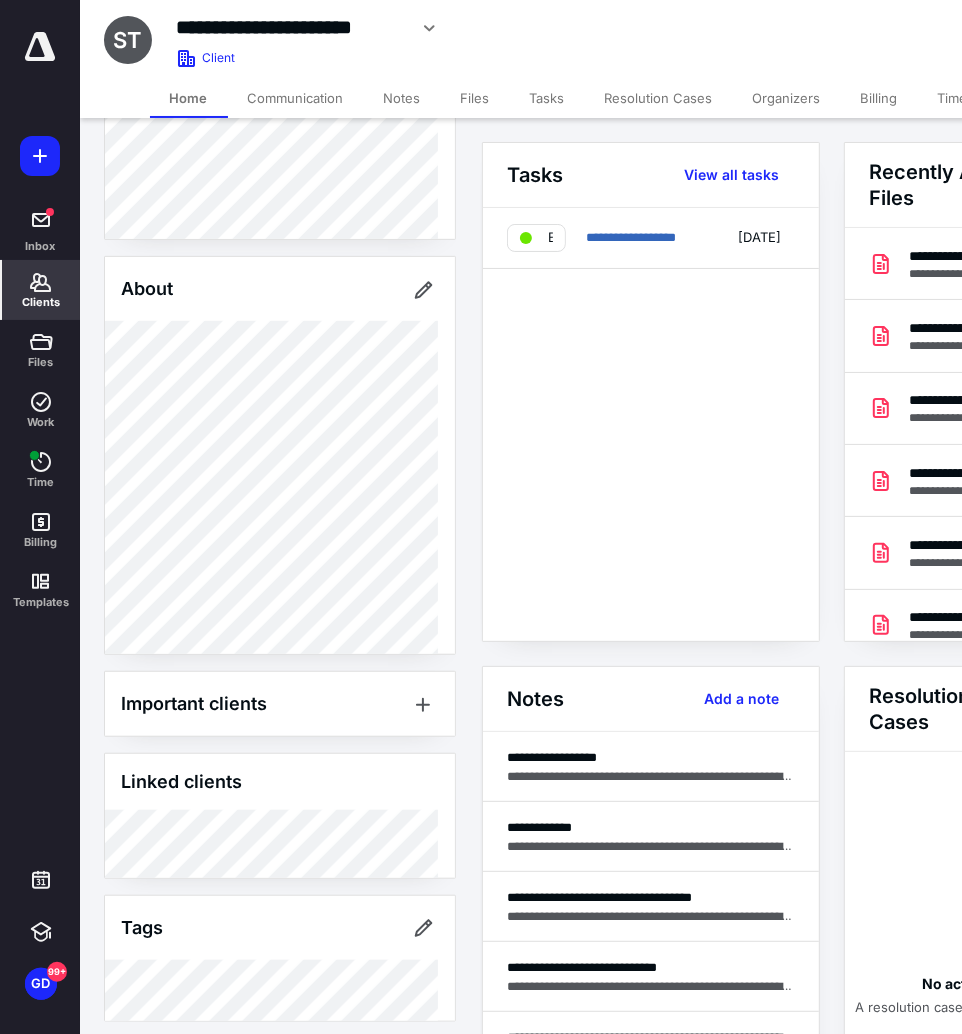 scroll, scrollTop: 584, scrollLeft: 0, axis: vertical 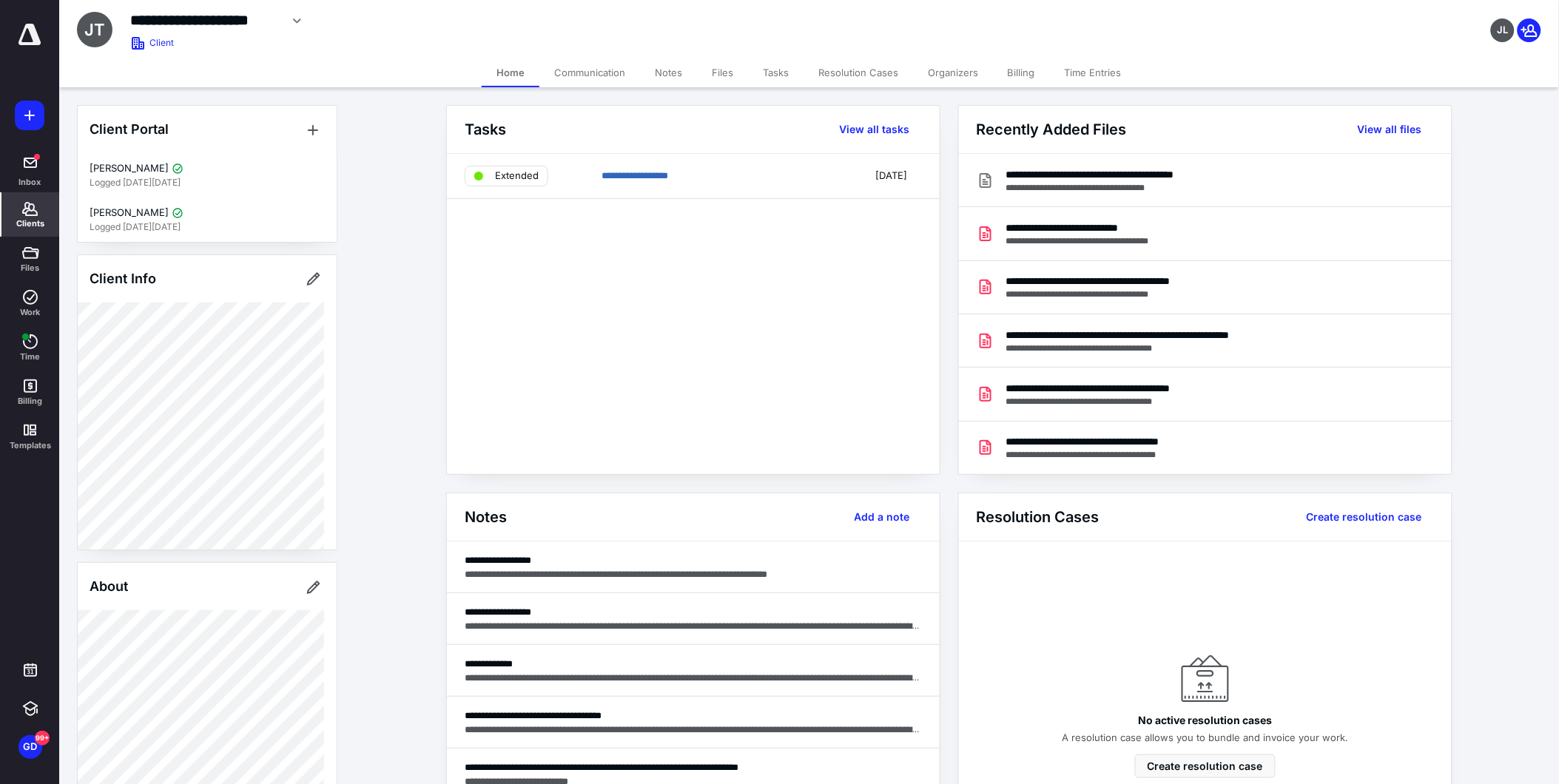 click on "Files" at bounding box center [722, 72] 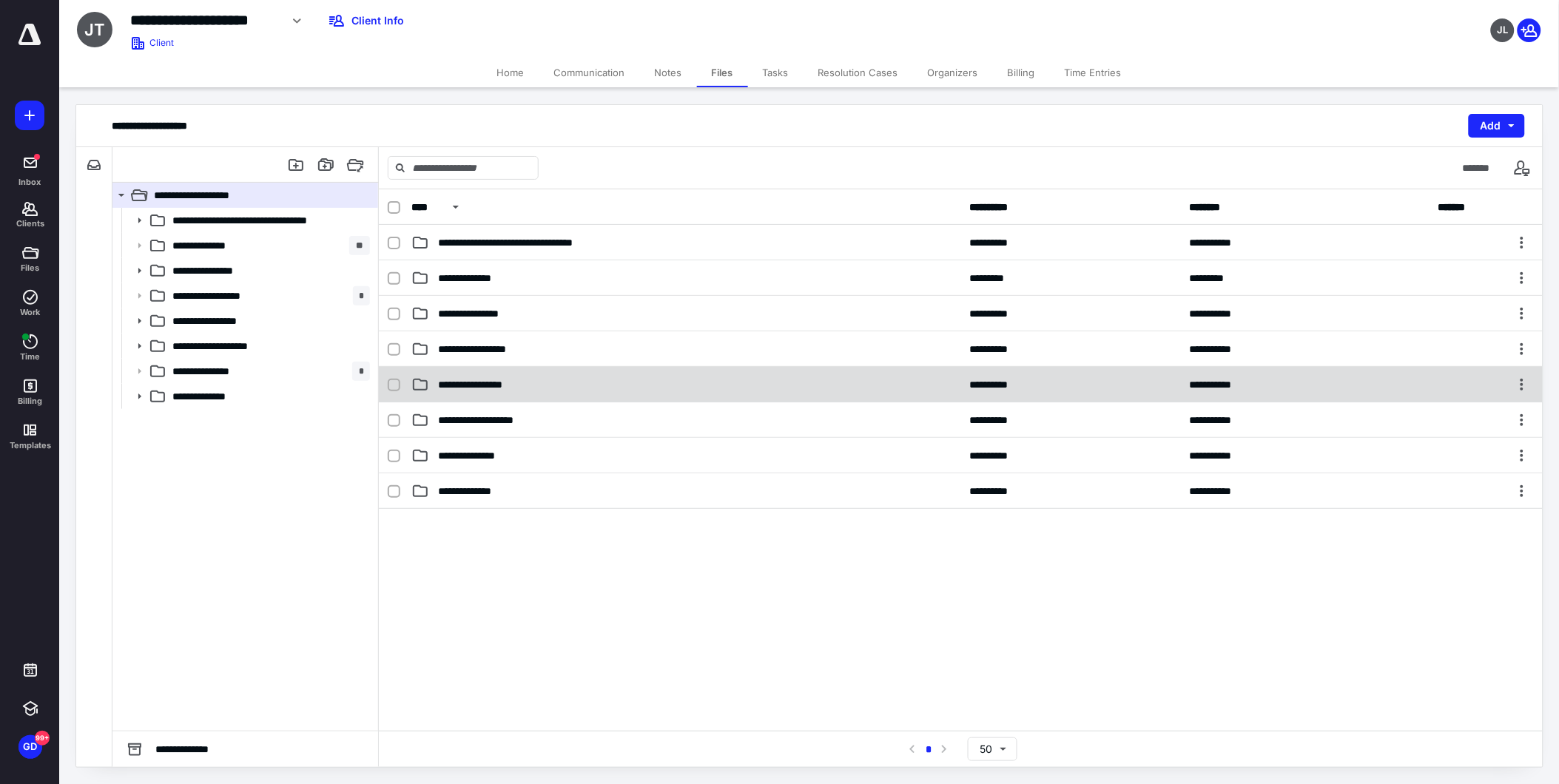 click on "**********" at bounding box center [480, 385] 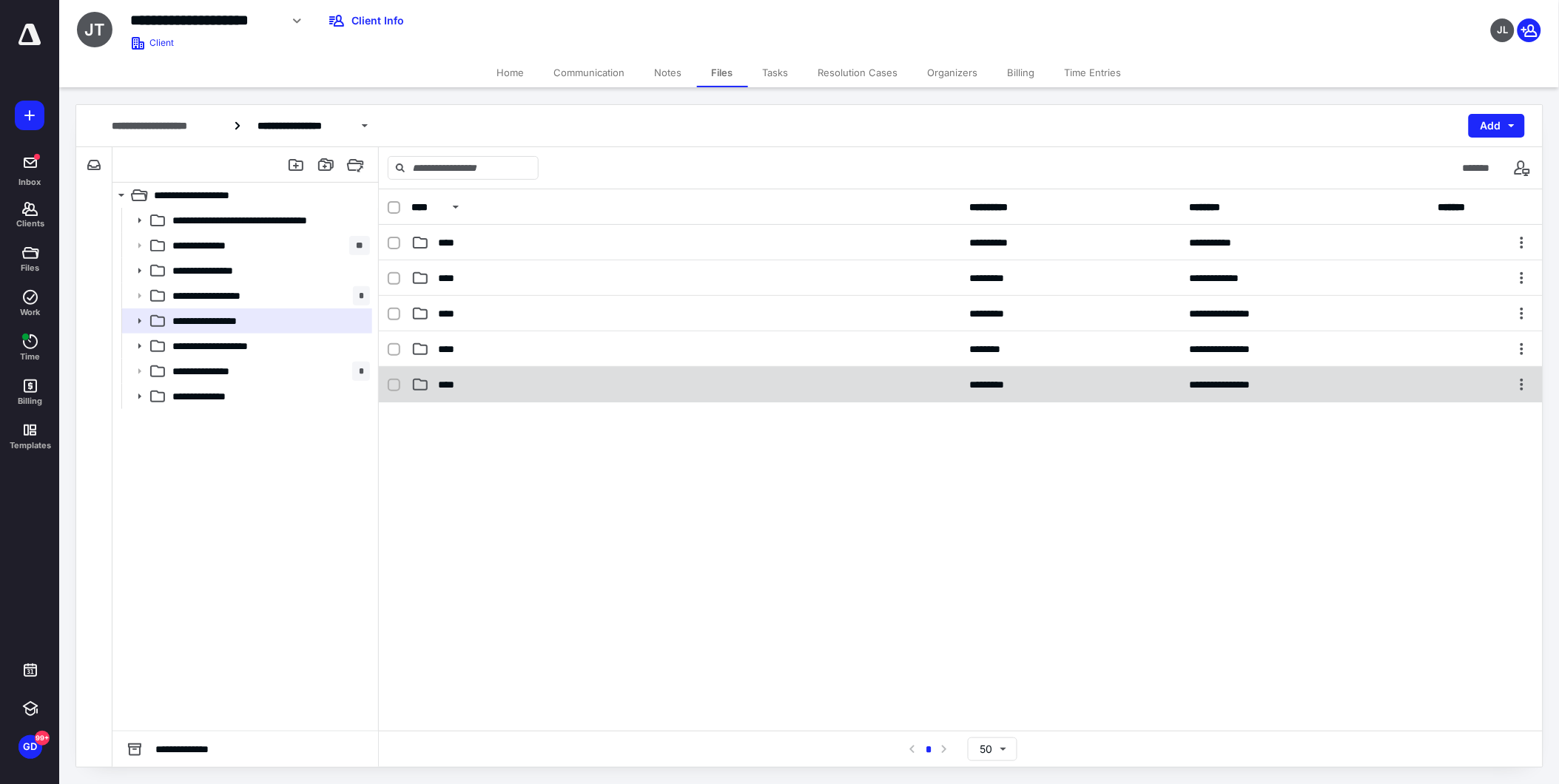 click on "****" at bounding box center (686, 385) 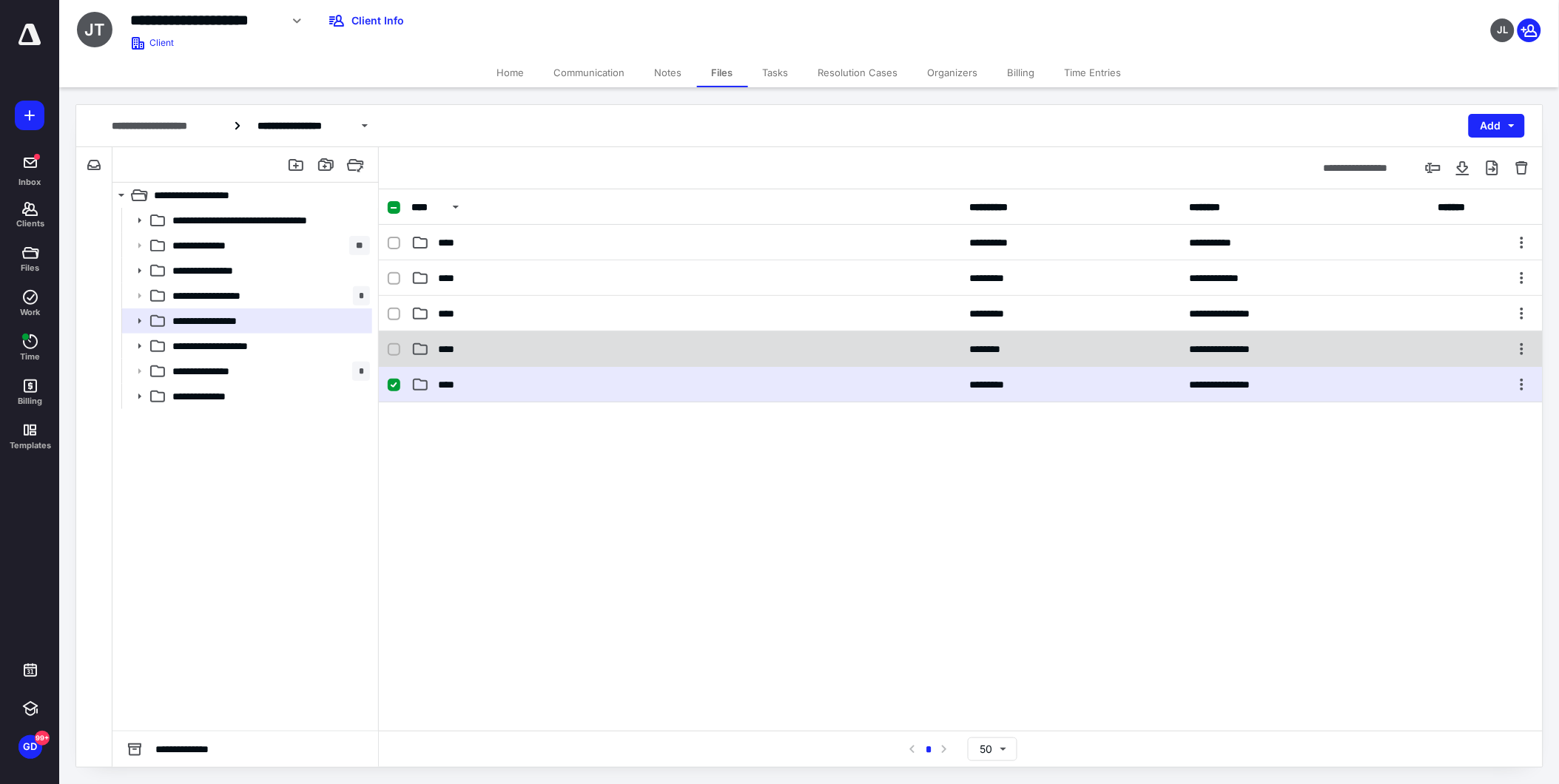 click on "****" at bounding box center [686, 349] 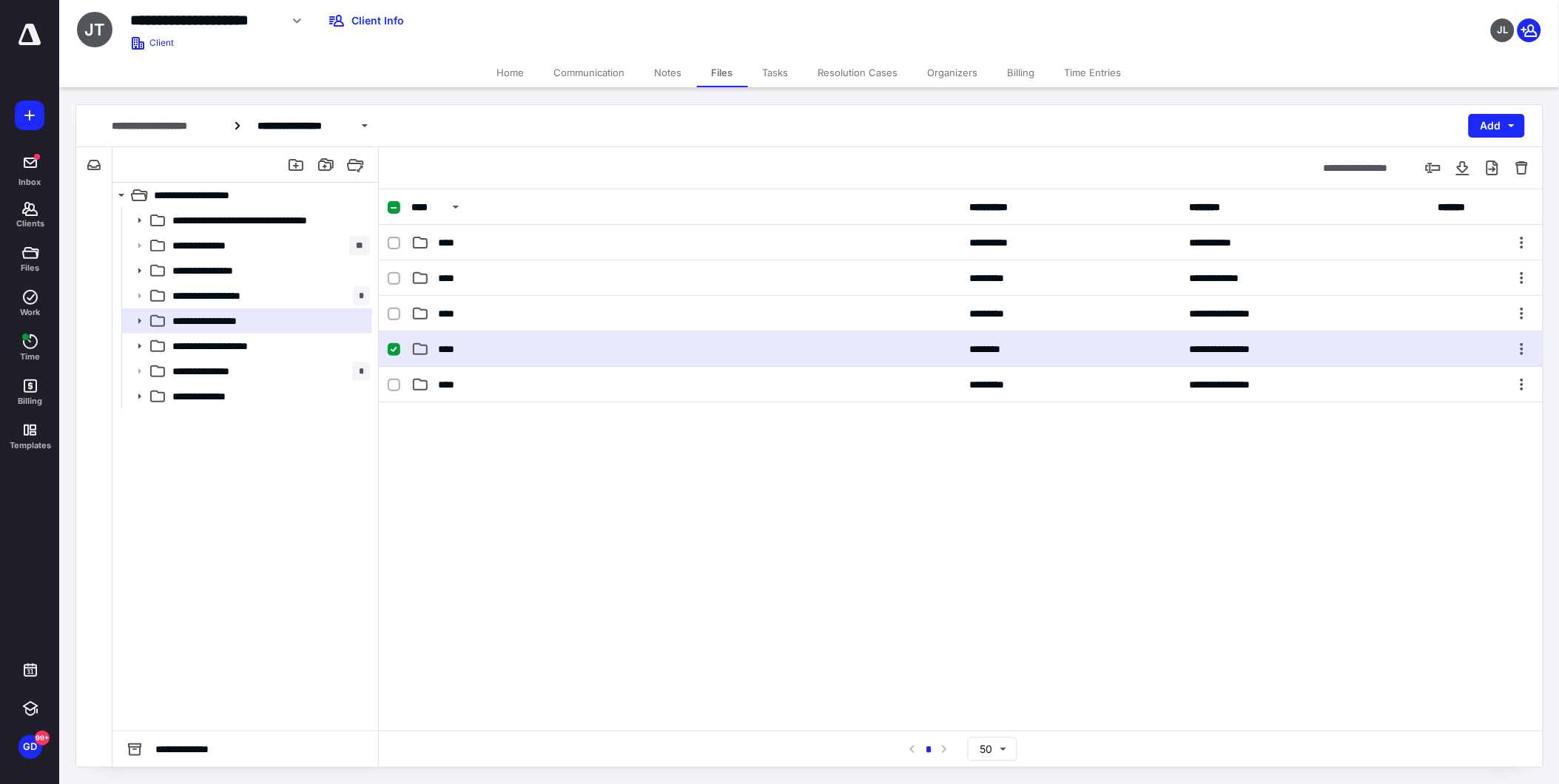 click on "****" at bounding box center [686, 349] 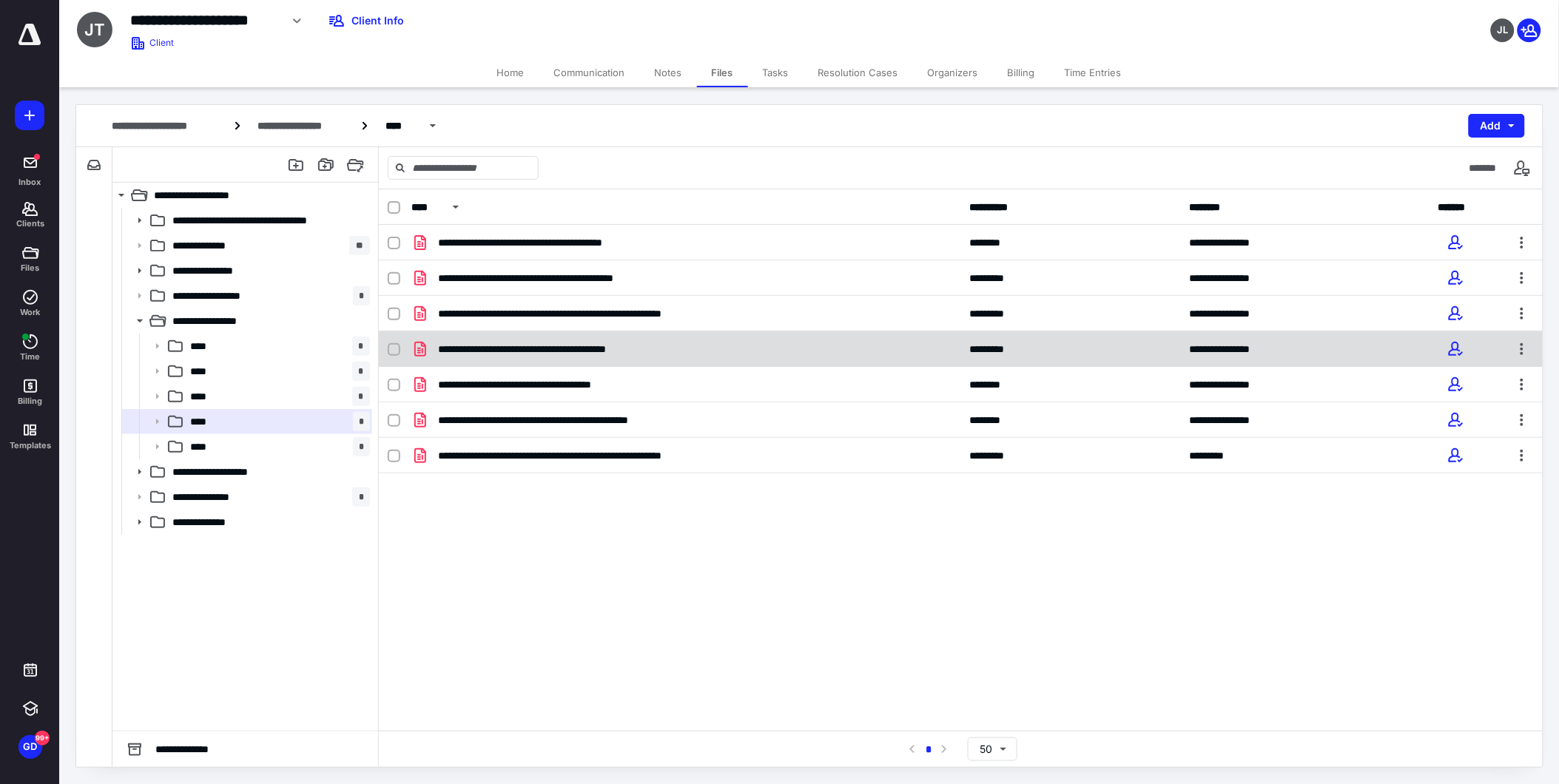 click on "**********" at bounding box center (686, 349) 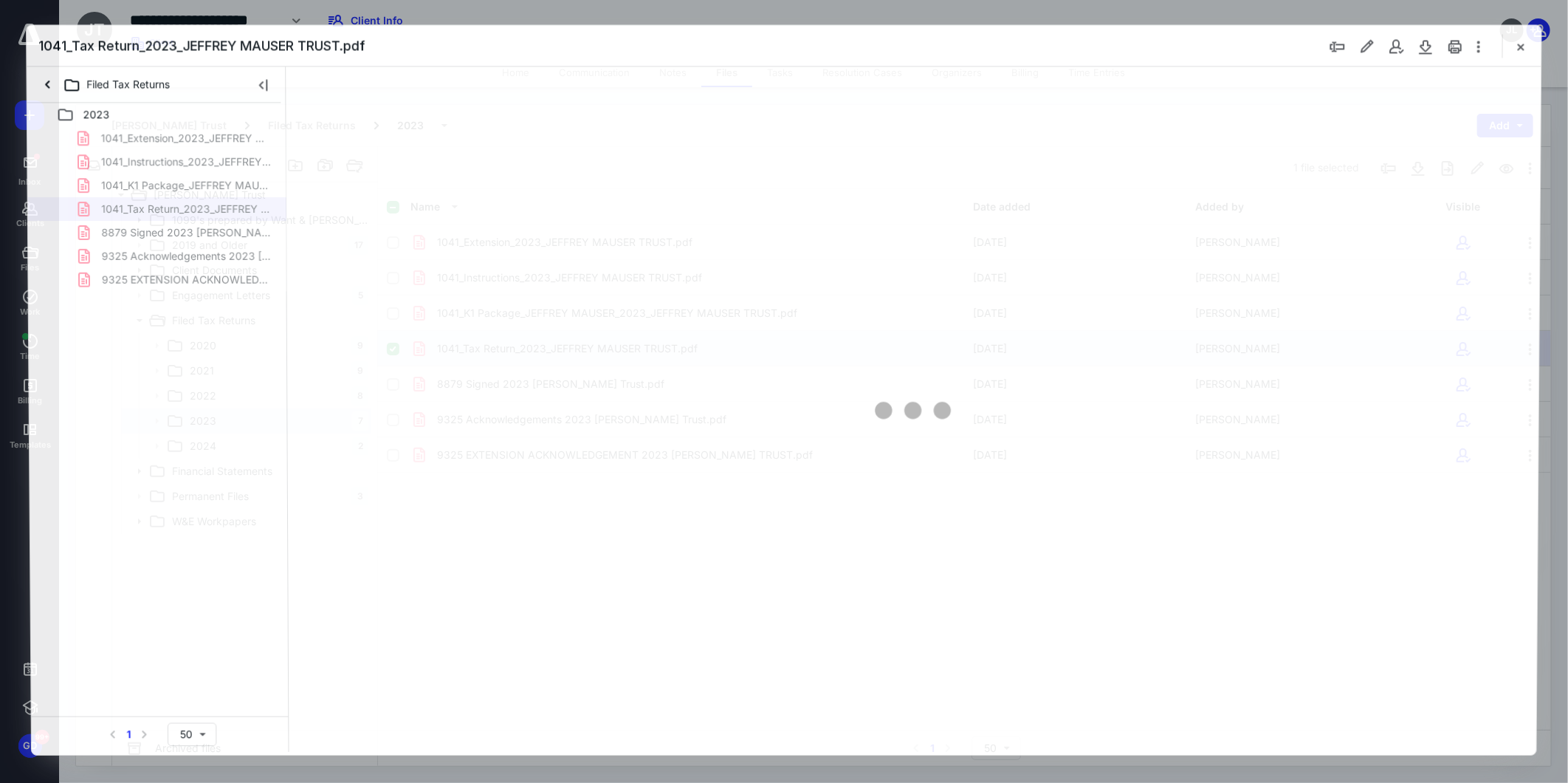 scroll, scrollTop: 0, scrollLeft: 0, axis: both 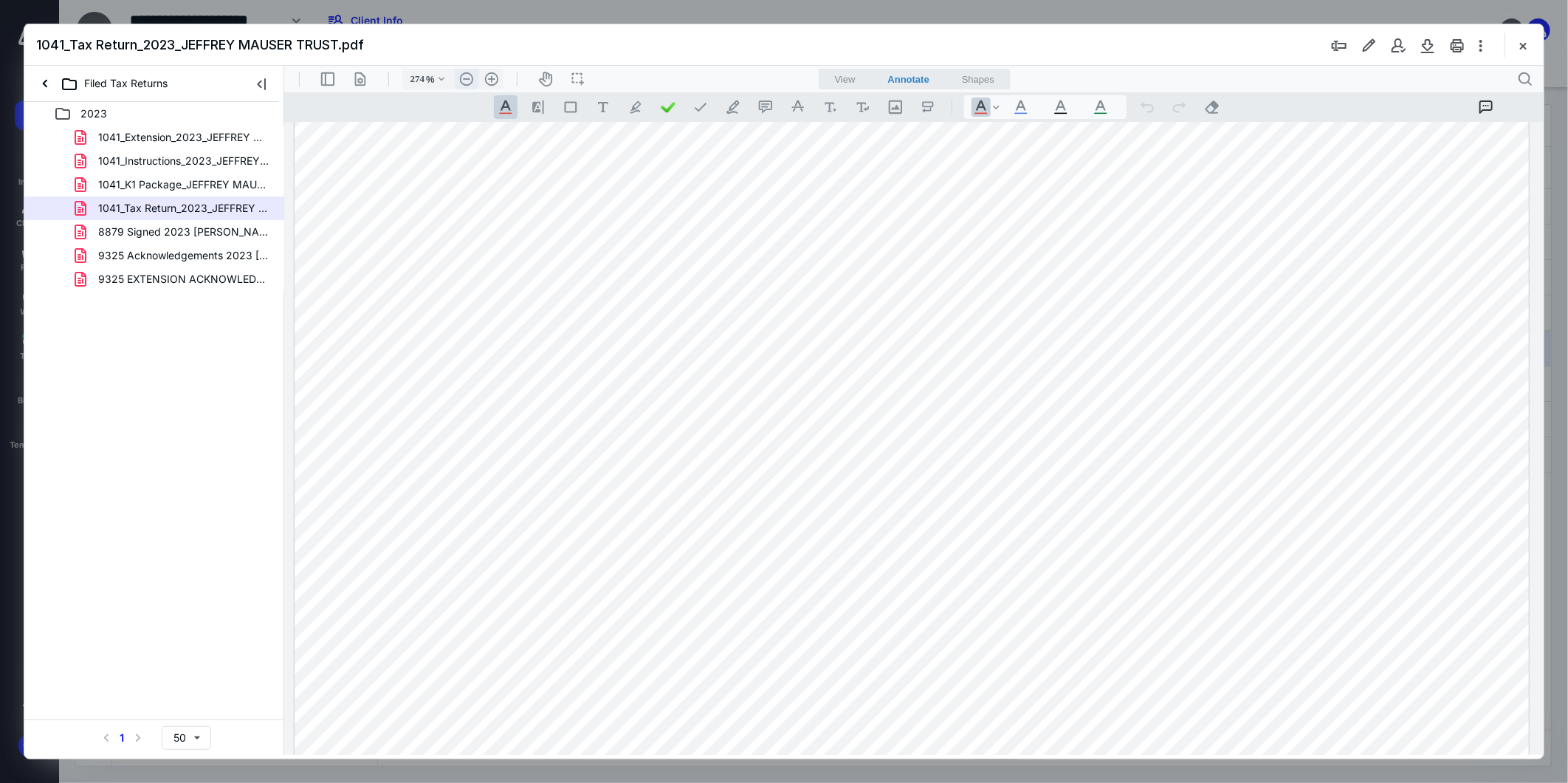 click on ".cls-1{fill:#abb0c4;} icon - header - zoom - out - line" at bounding box center (466, 78) 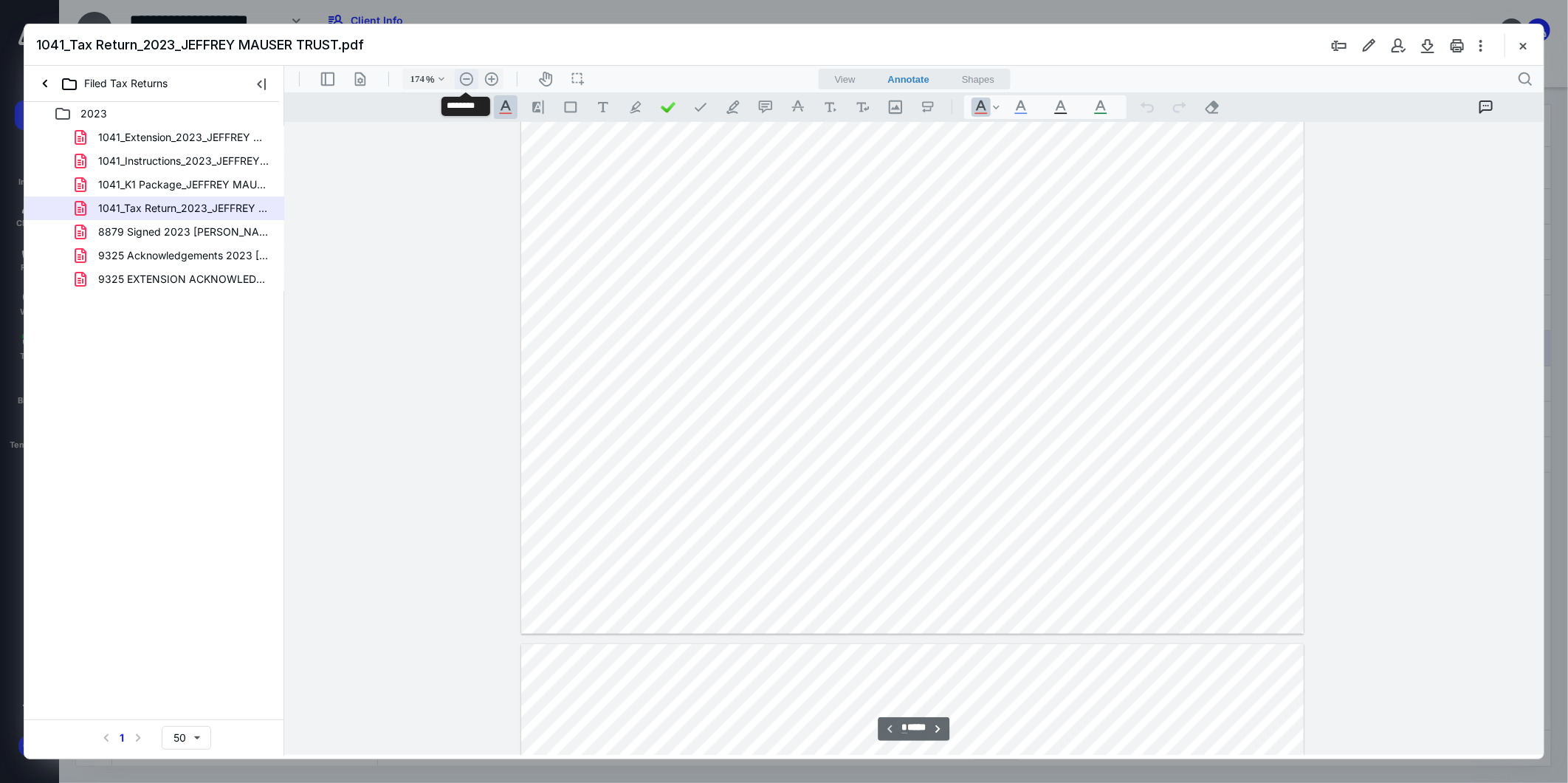 click on ".cls-1{fill:#abb0c4;} icon - header - zoom - out - line" at bounding box center [466, 78] 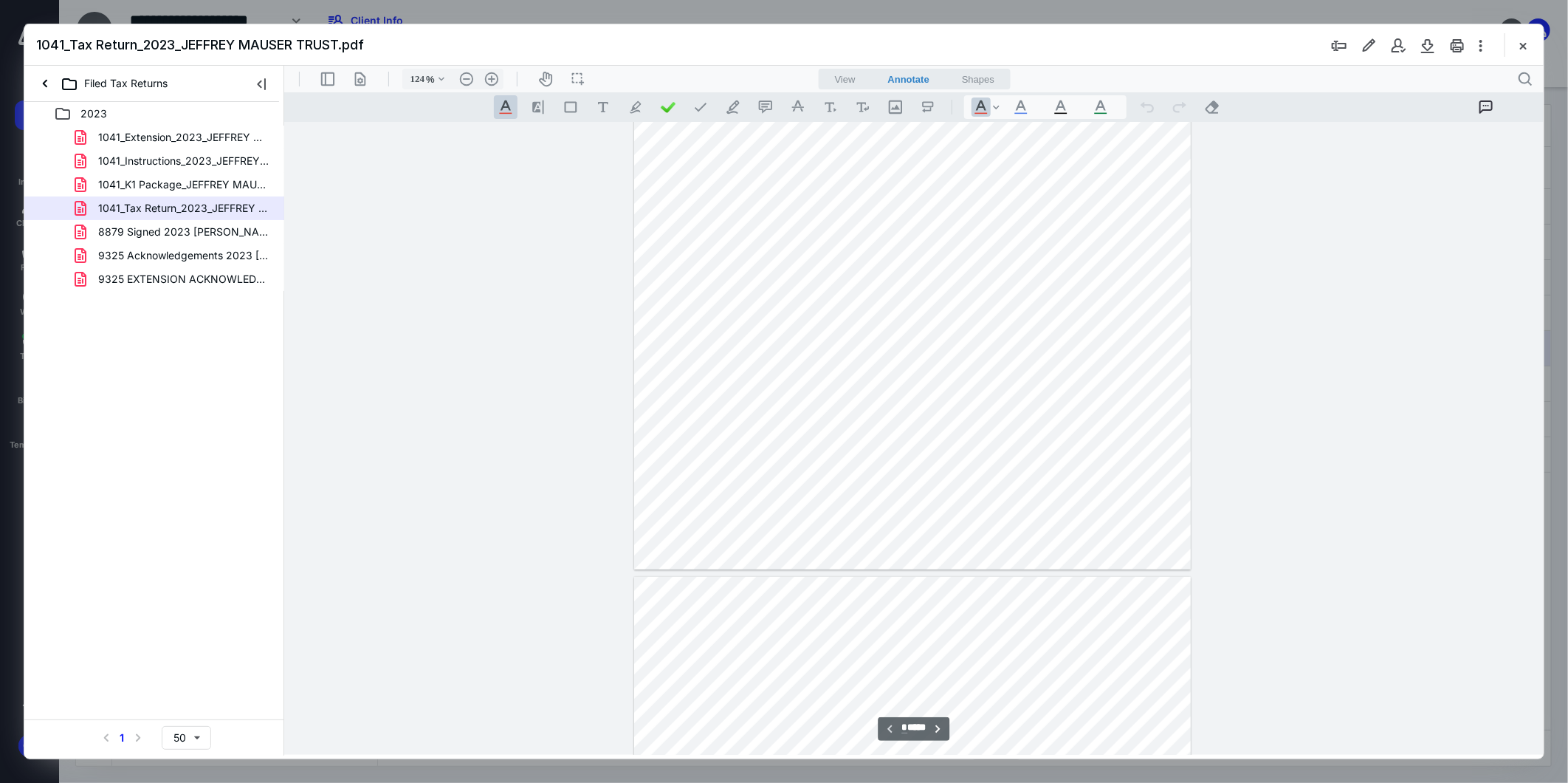 type on "*" 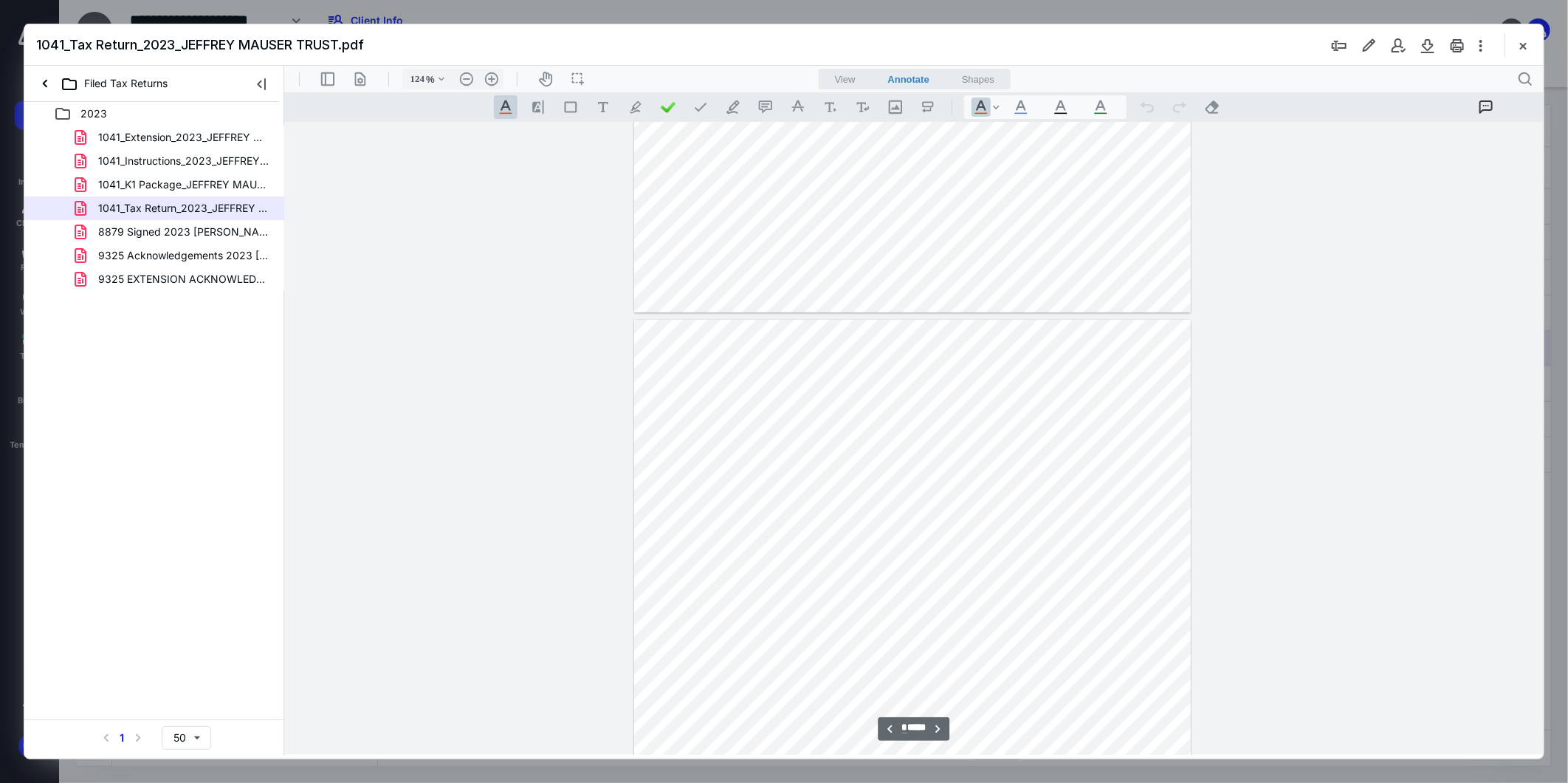 scroll, scrollTop: 688, scrollLeft: 0, axis: vertical 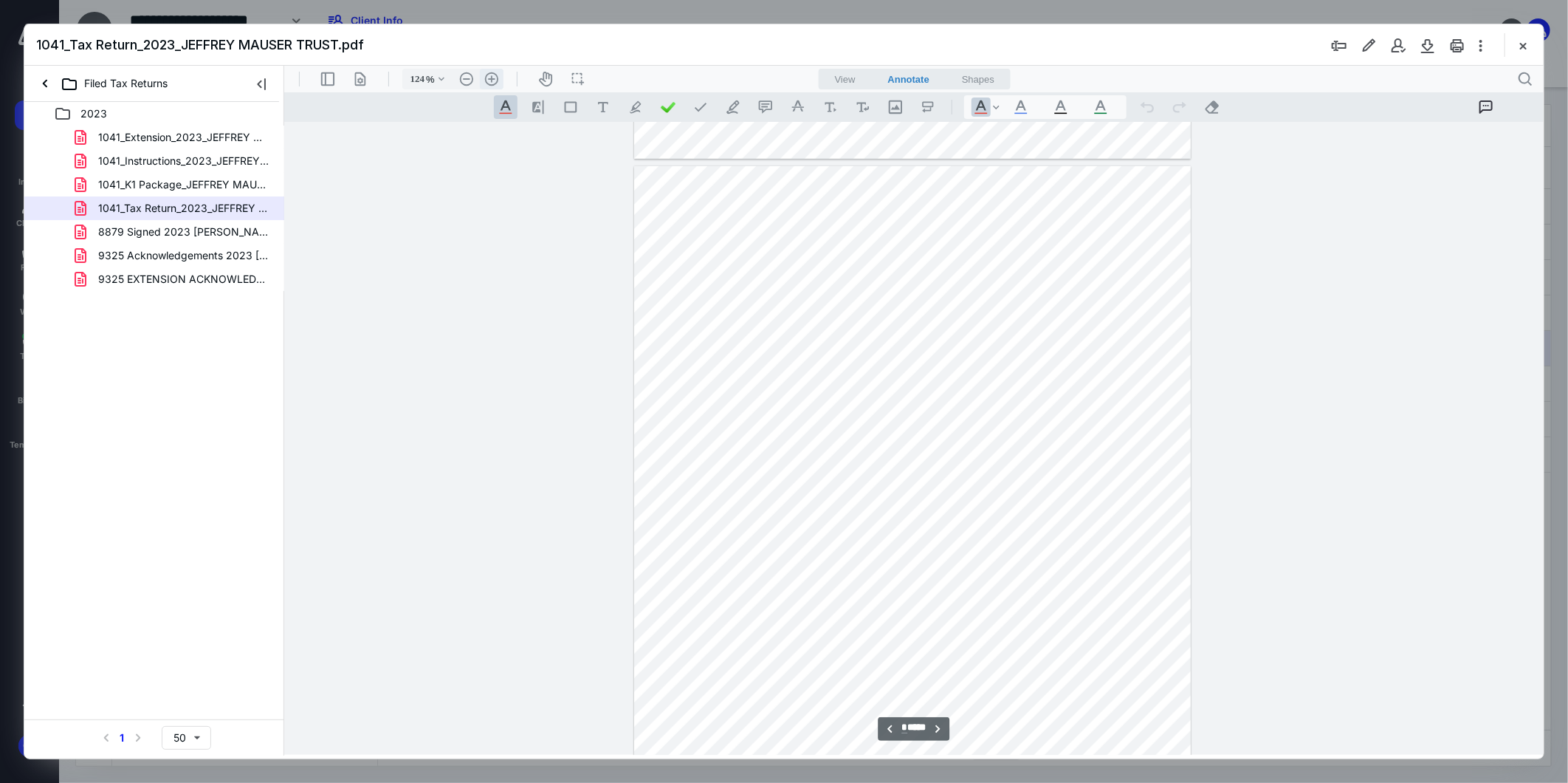 click on ".cls-1{fill:#abb0c4;} icon - header - zoom - in - line" at bounding box center (491, 78) 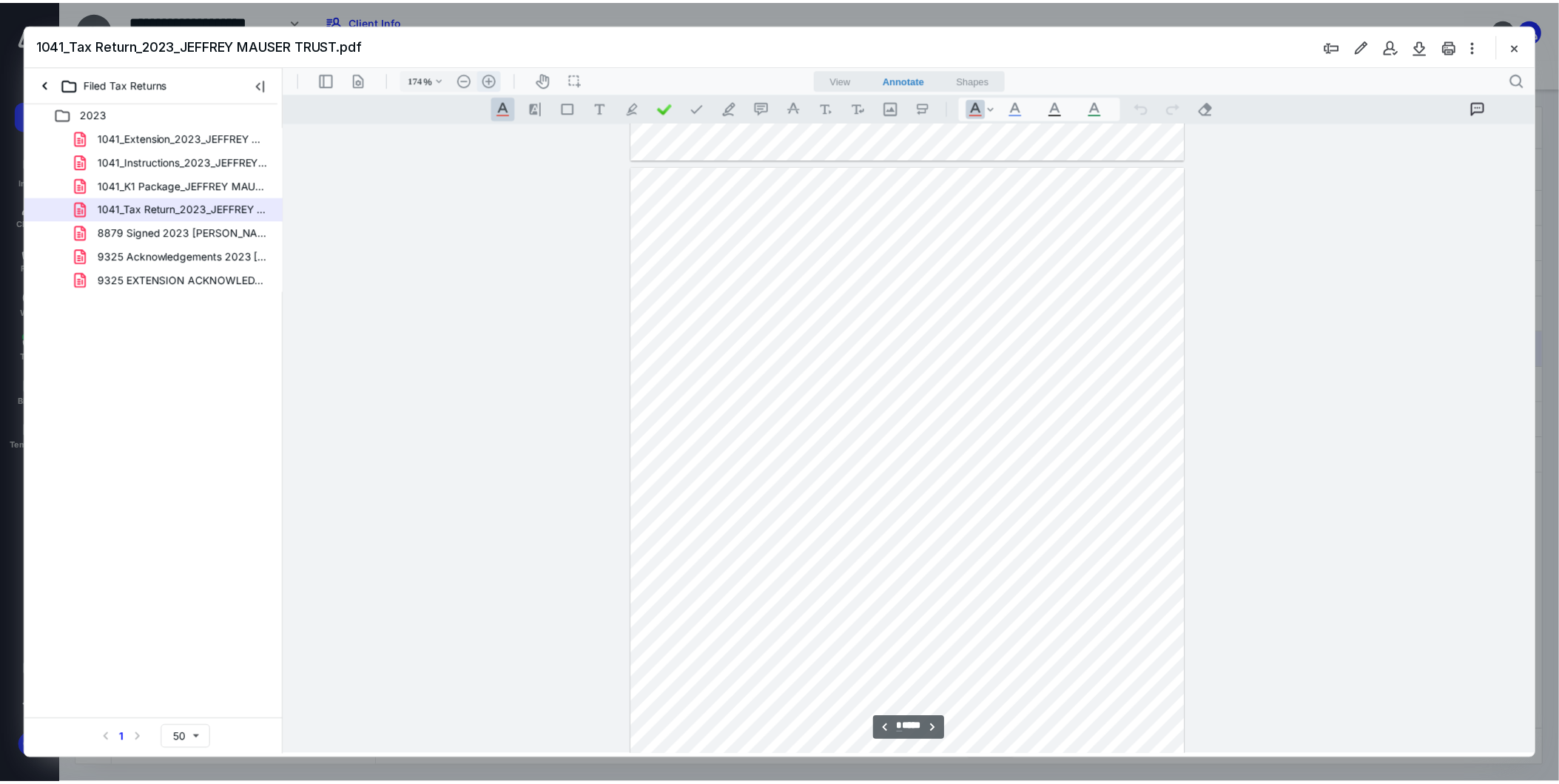 scroll, scrollTop: 1084, scrollLeft: 0, axis: vertical 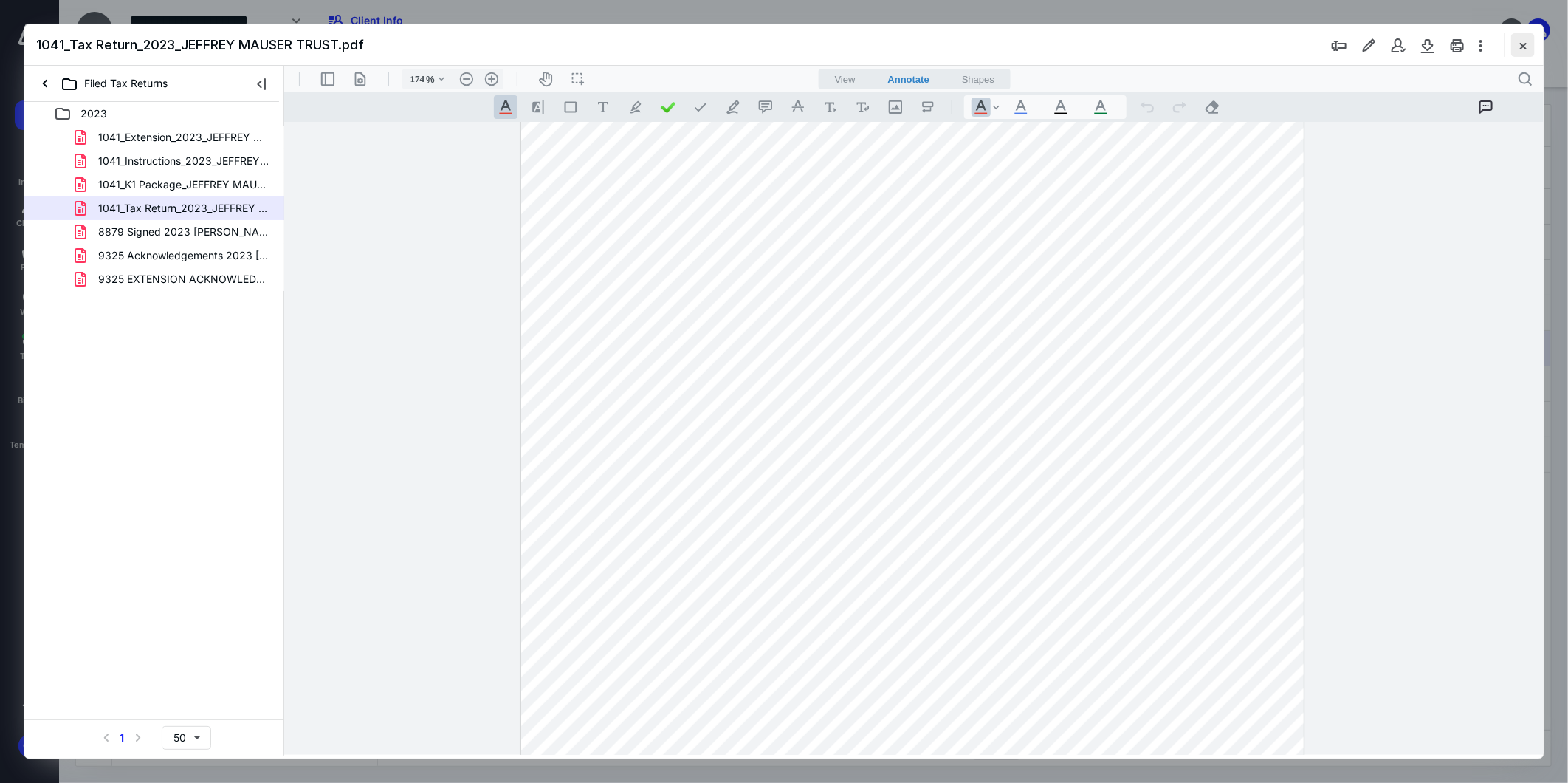 click at bounding box center [1523, 45] 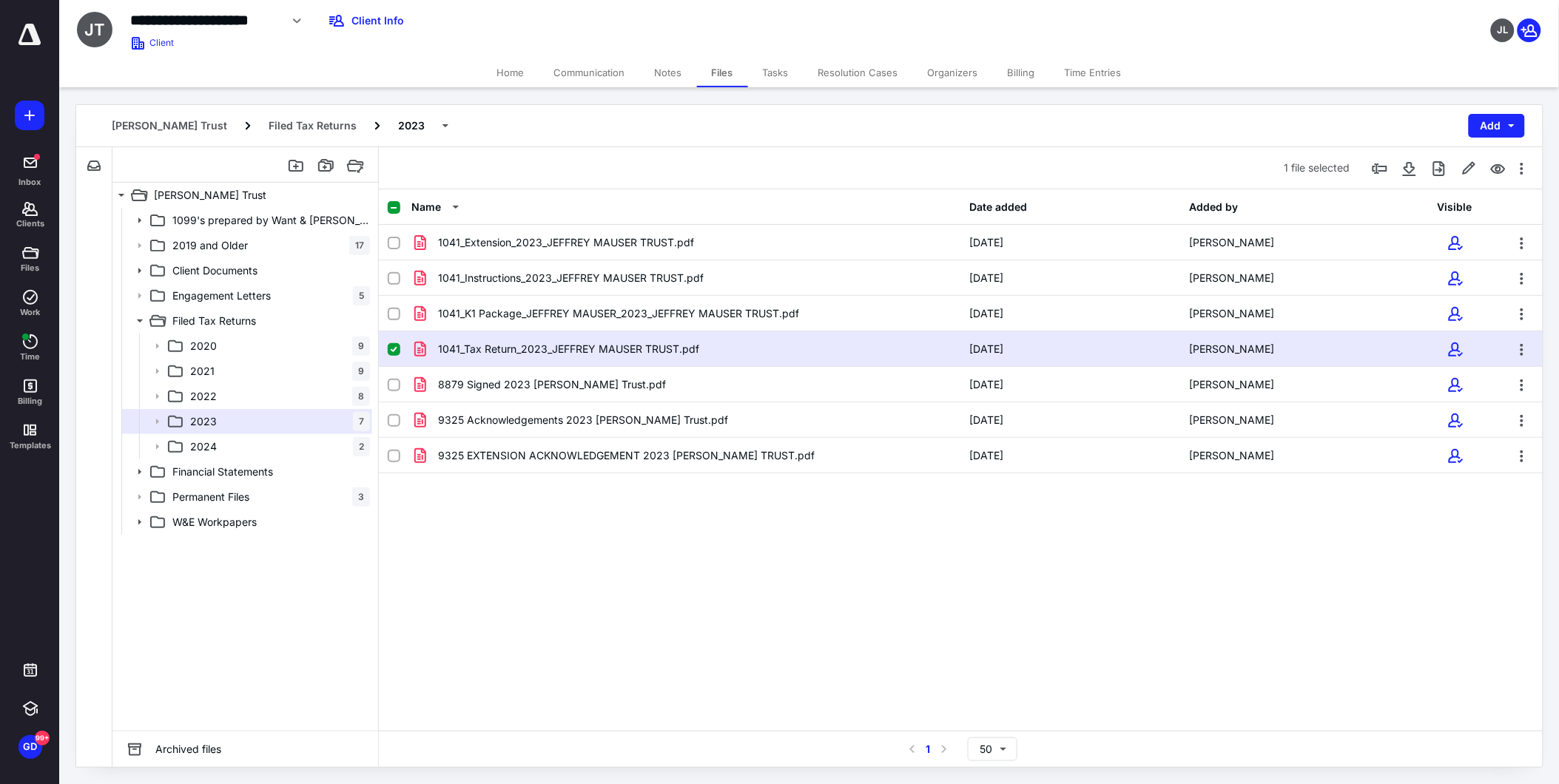 click on "Home" at bounding box center [511, 72] 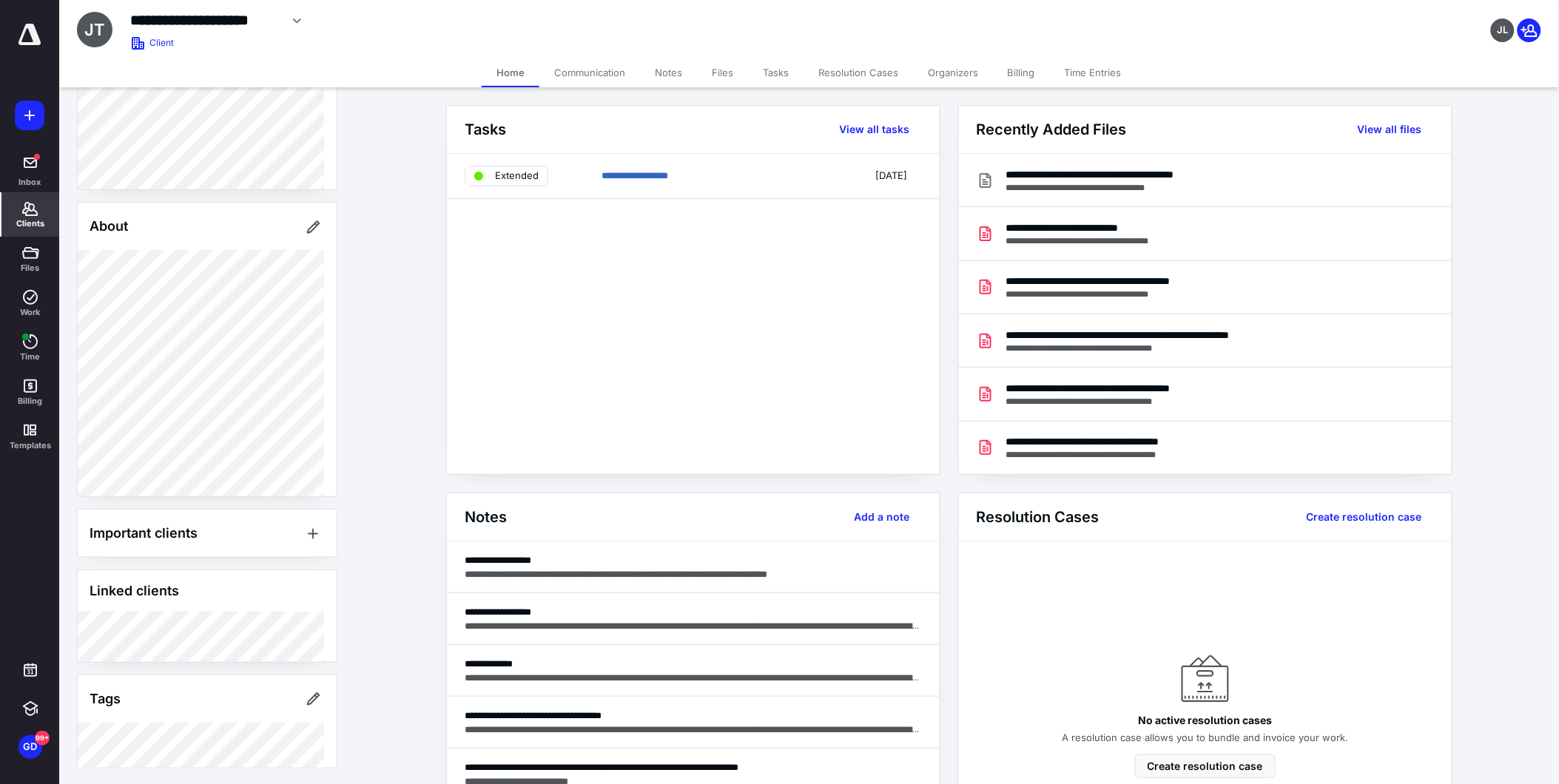 scroll, scrollTop: 363, scrollLeft: 0, axis: vertical 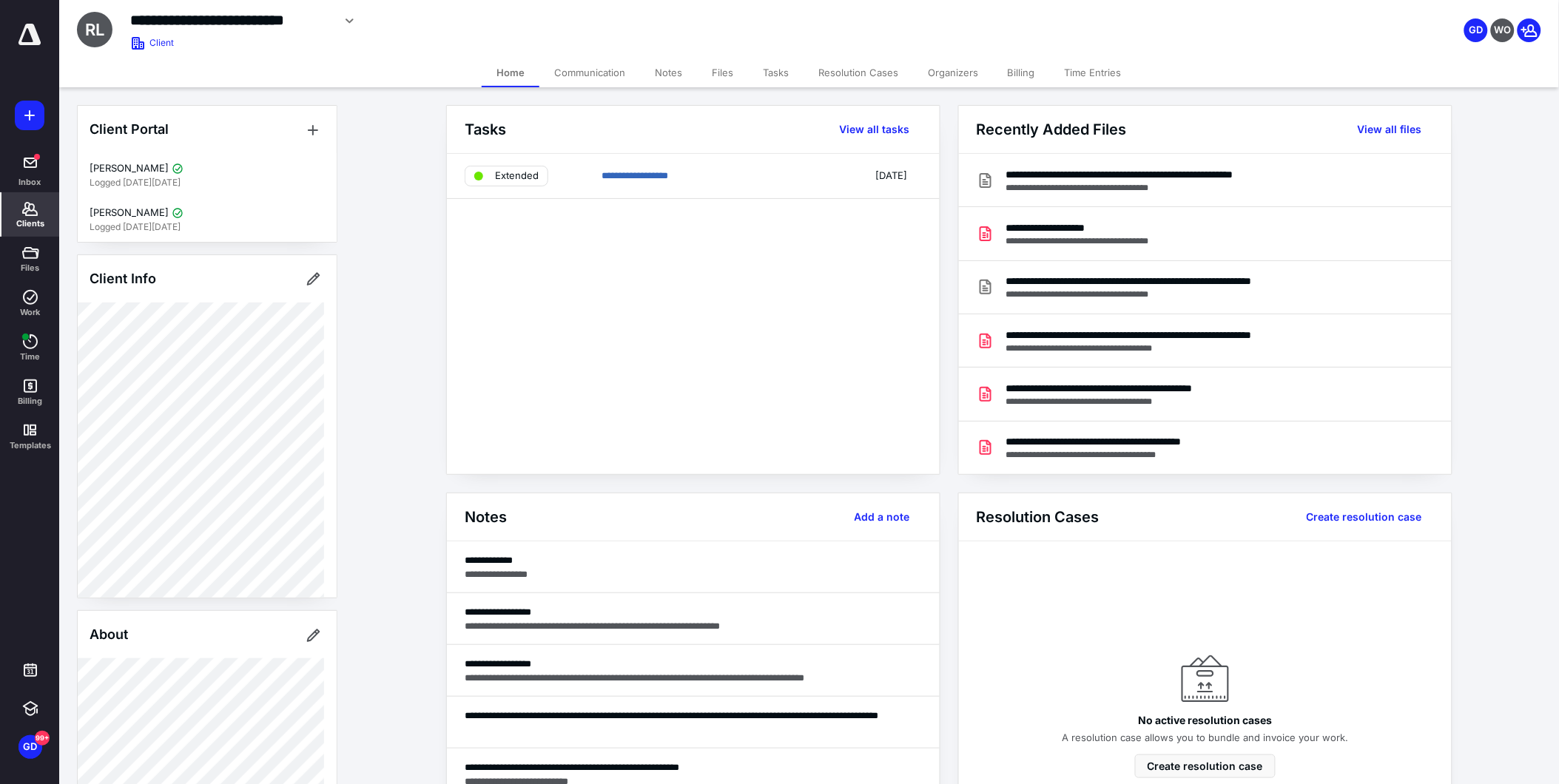 click on "Tasks" at bounding box center (775, 72) 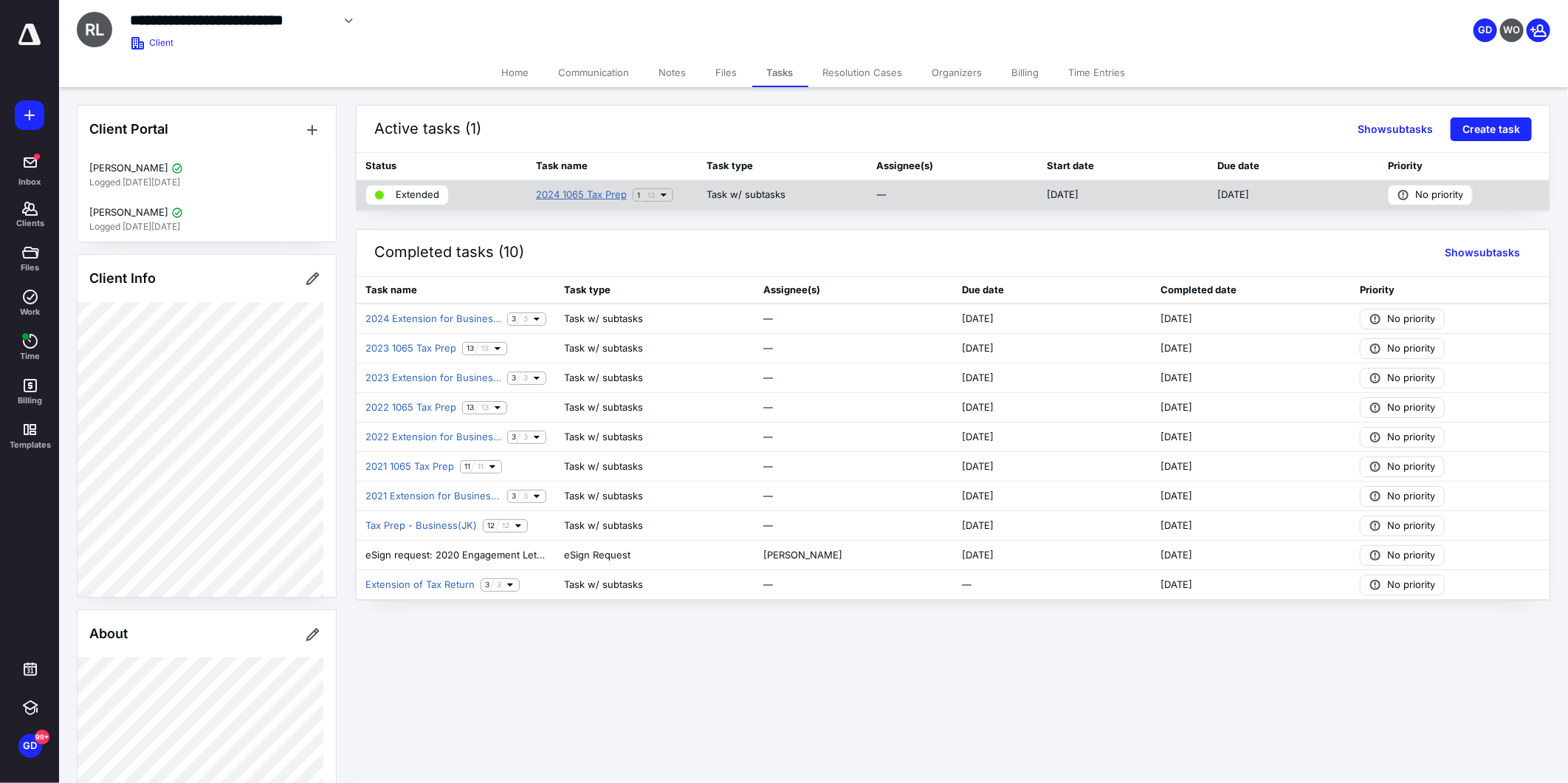 click on "2024 1065 Tax Prep" at bounding box center [581, 195] 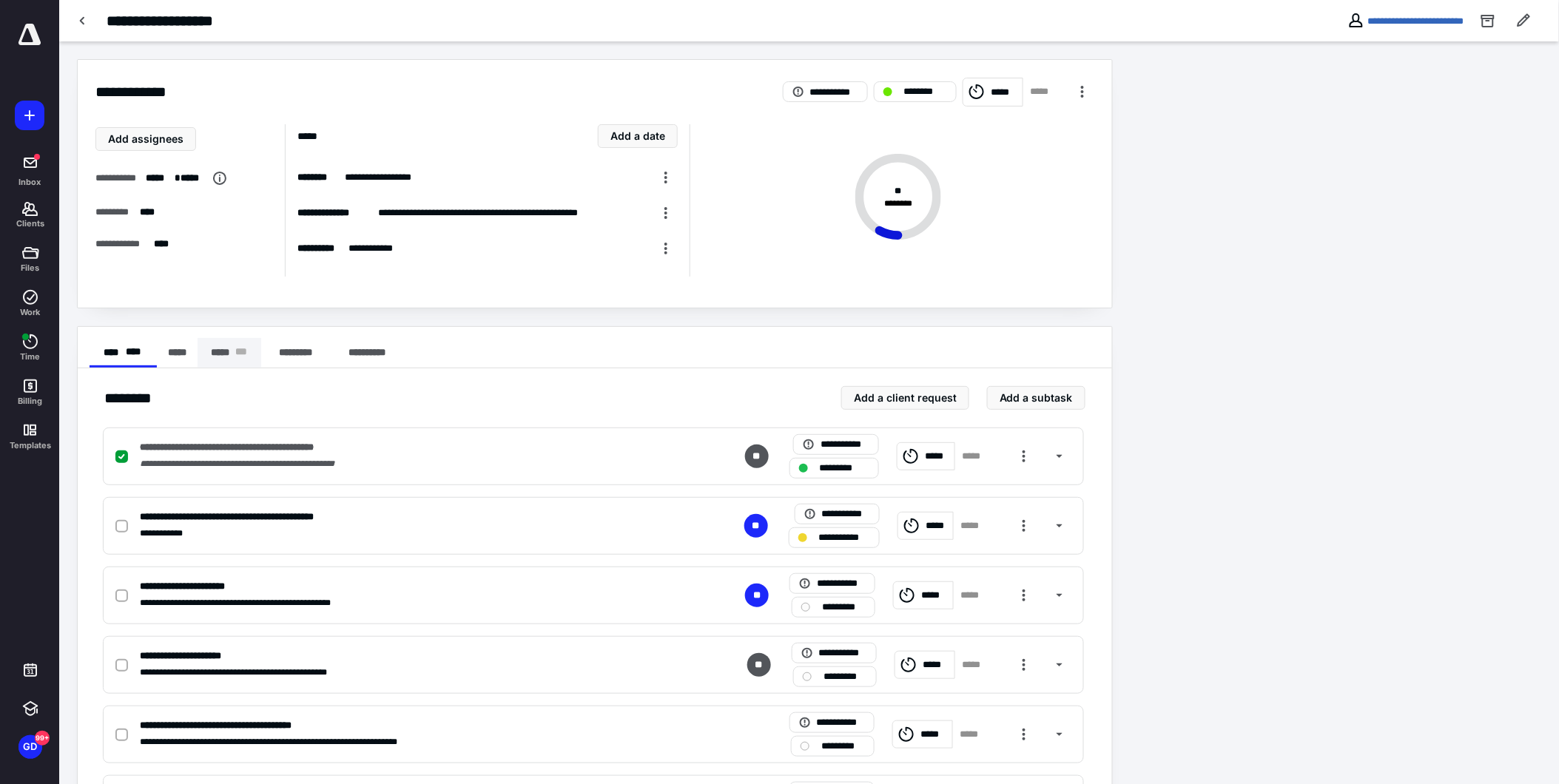 click on "***** * * *" at bounding box center [229, 353] 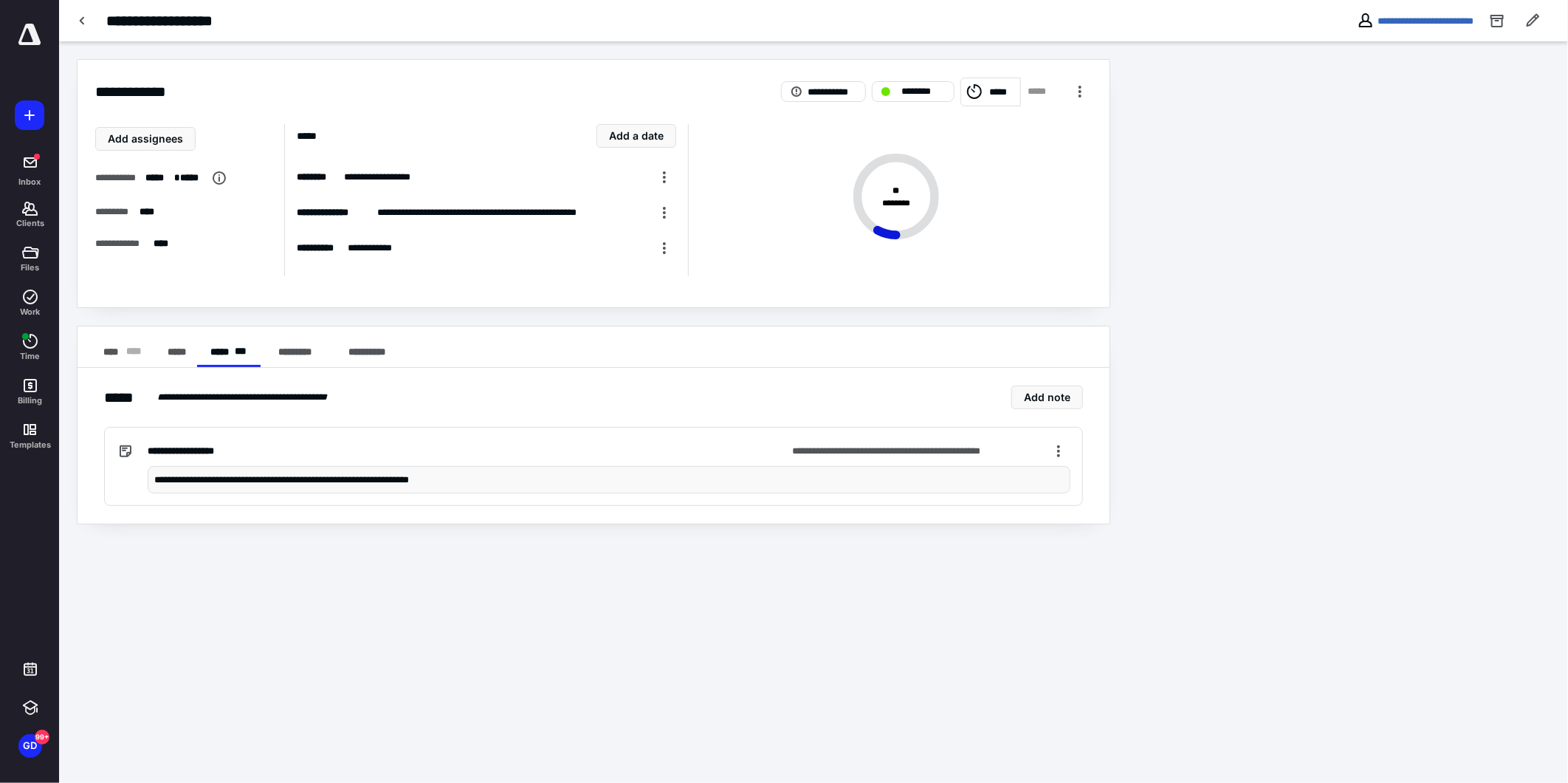 click on "**********" at bounding box center (608, 479) 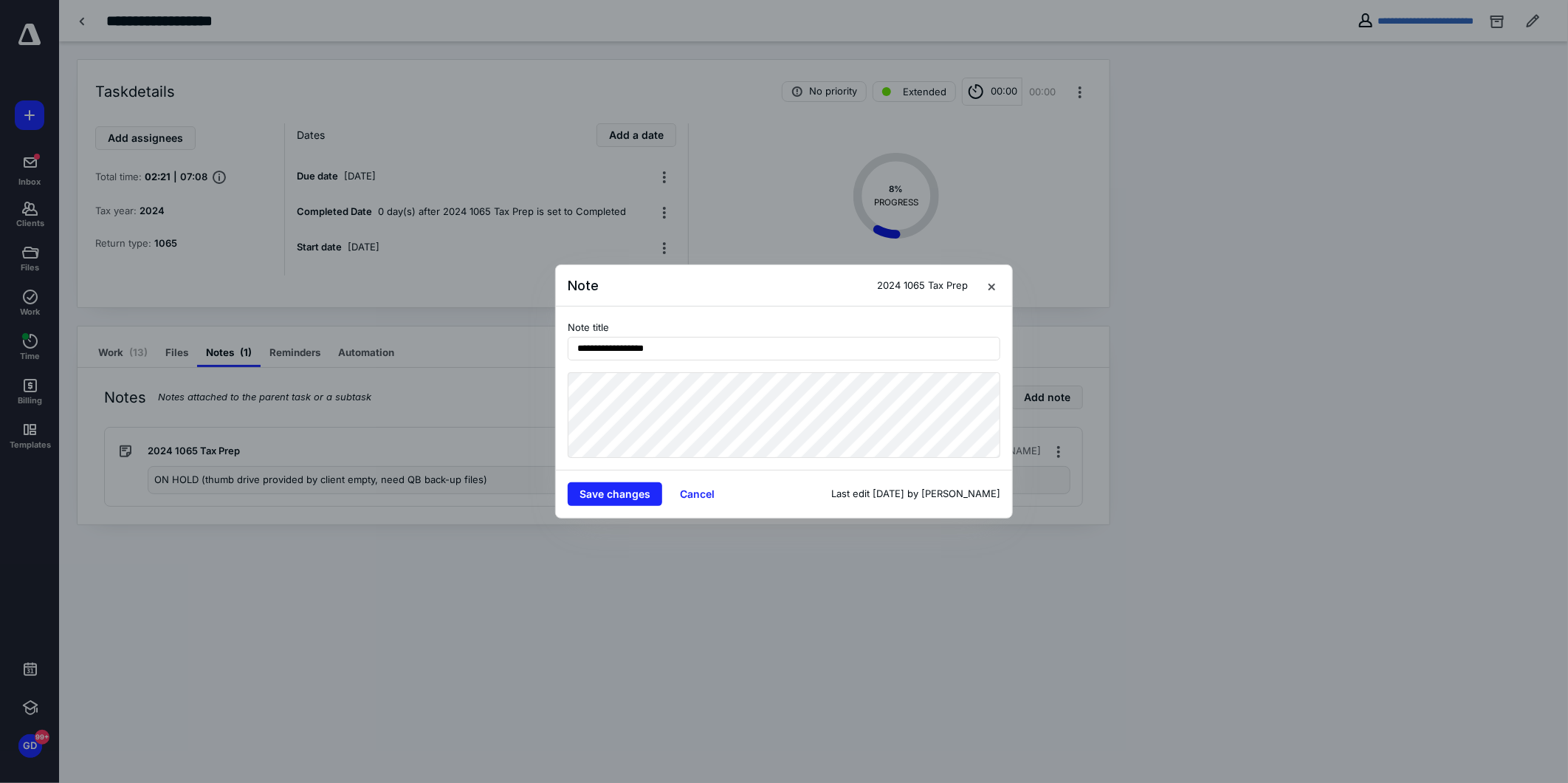 click on "**********" at bounding box center [784, 392] 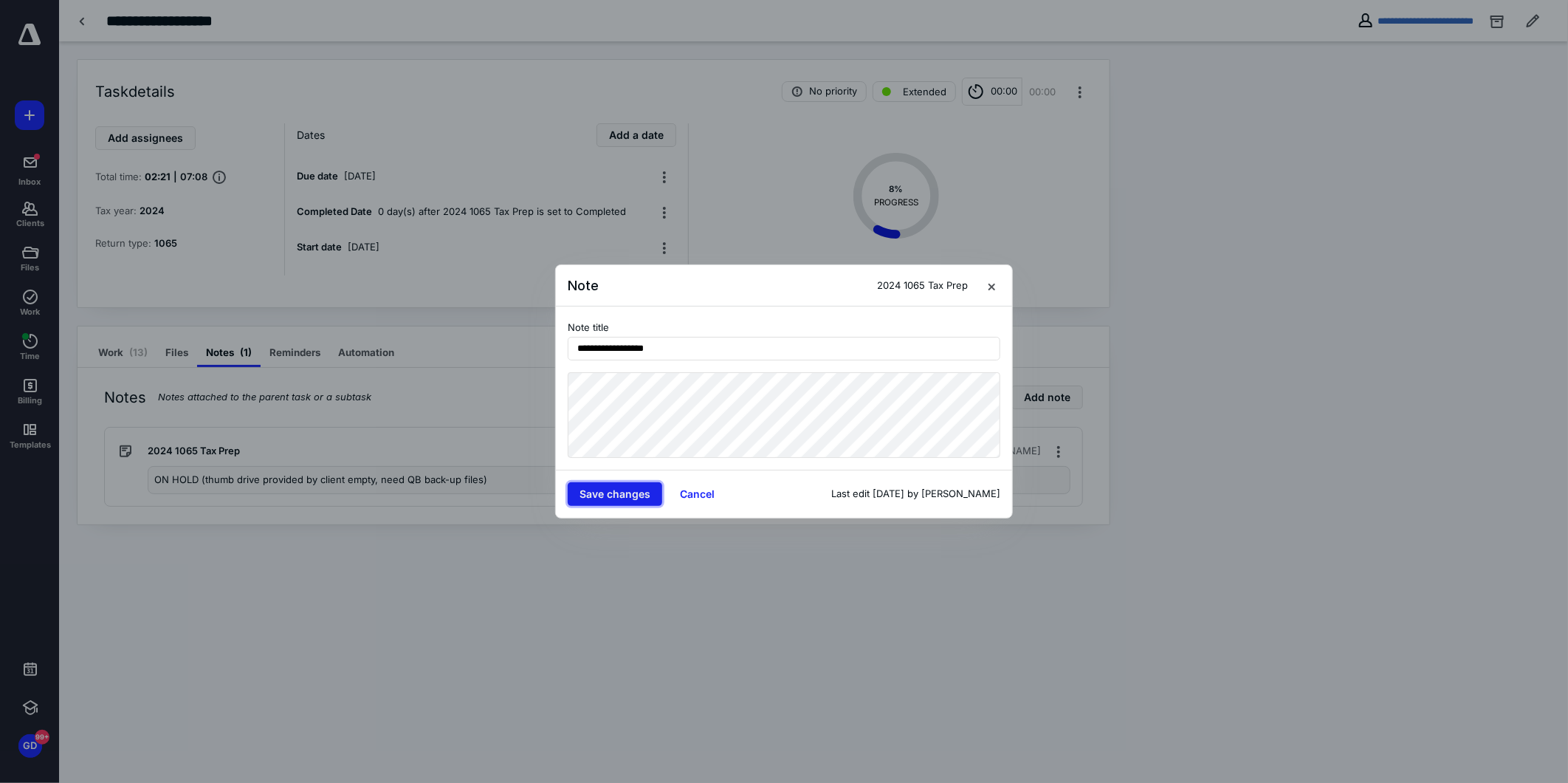 click on "Save changes" at bounding box center (615, 494) 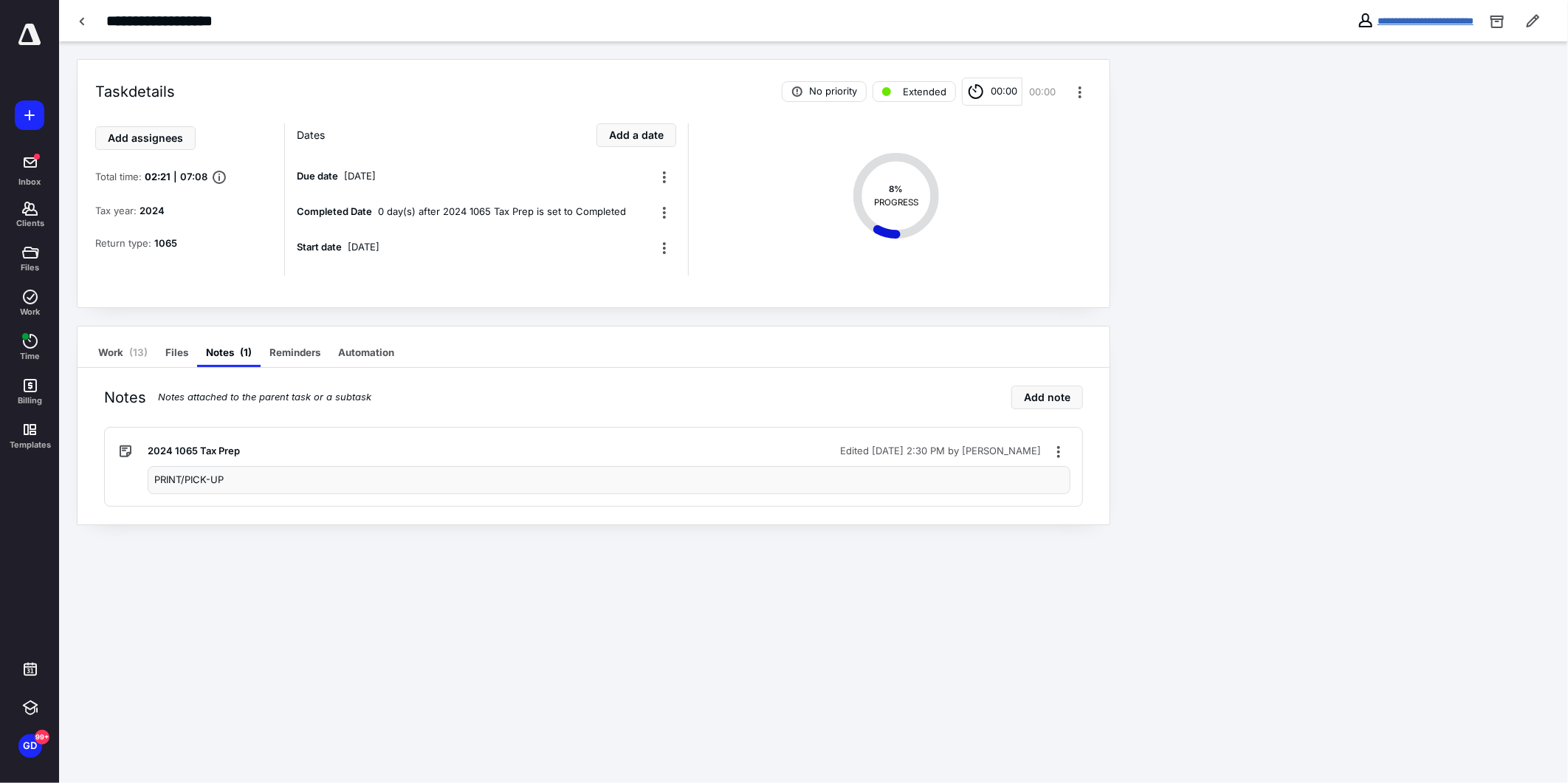 click on "**********" at bounding box center [1426, 21] 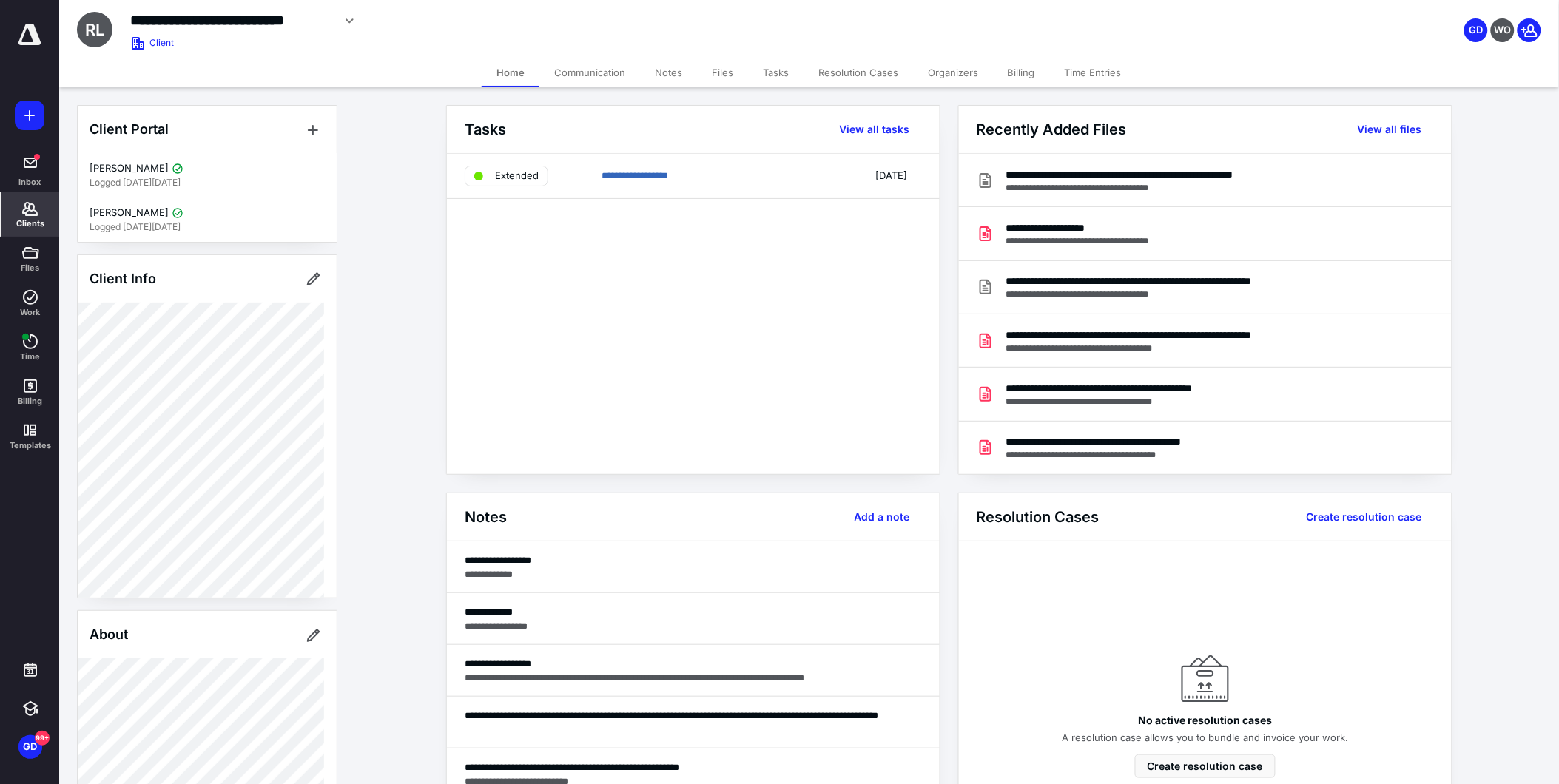 click on "Files" at bounding box center (722, 72) 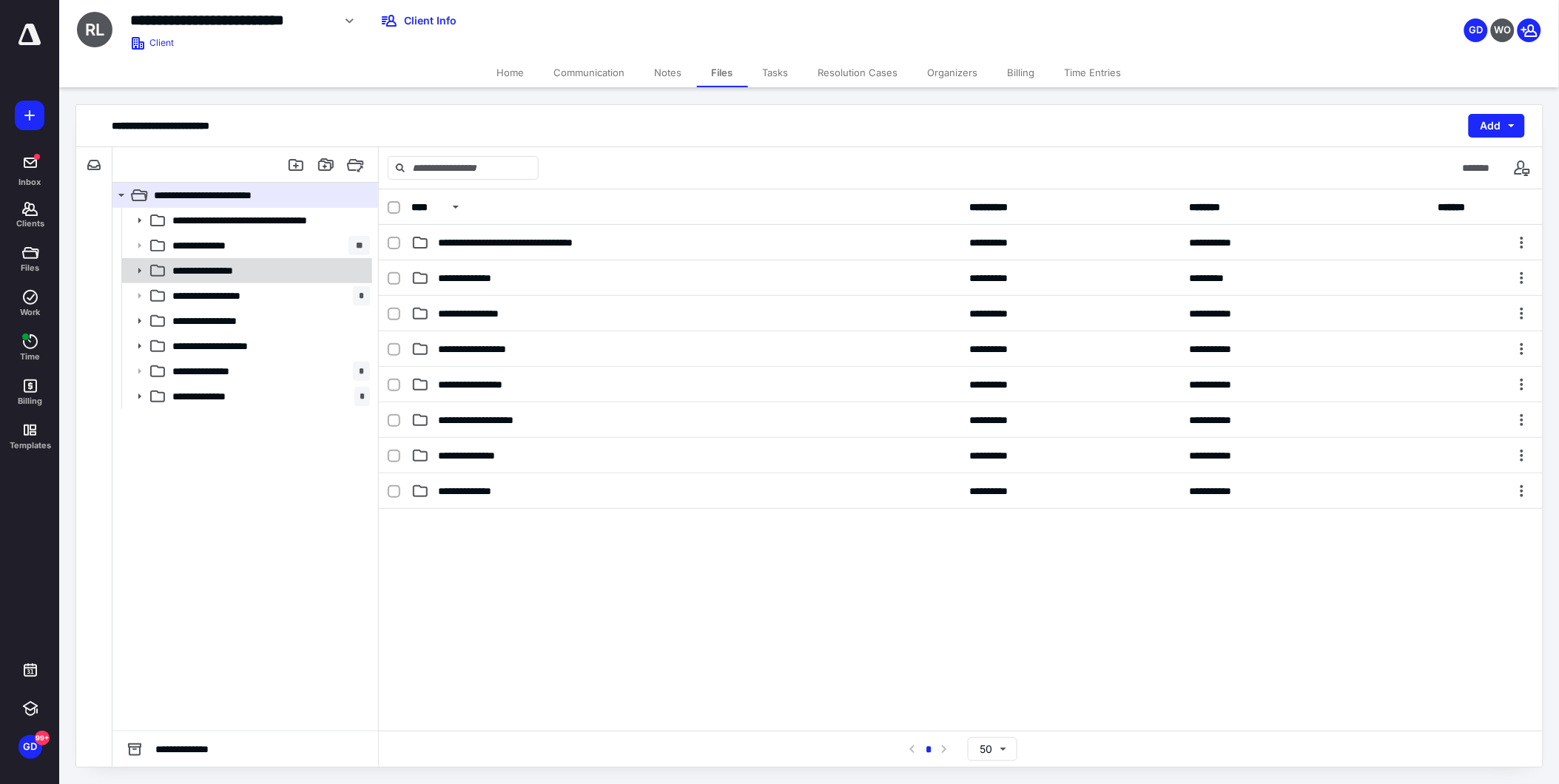 click on "**********" at bounding box center [215, 271] 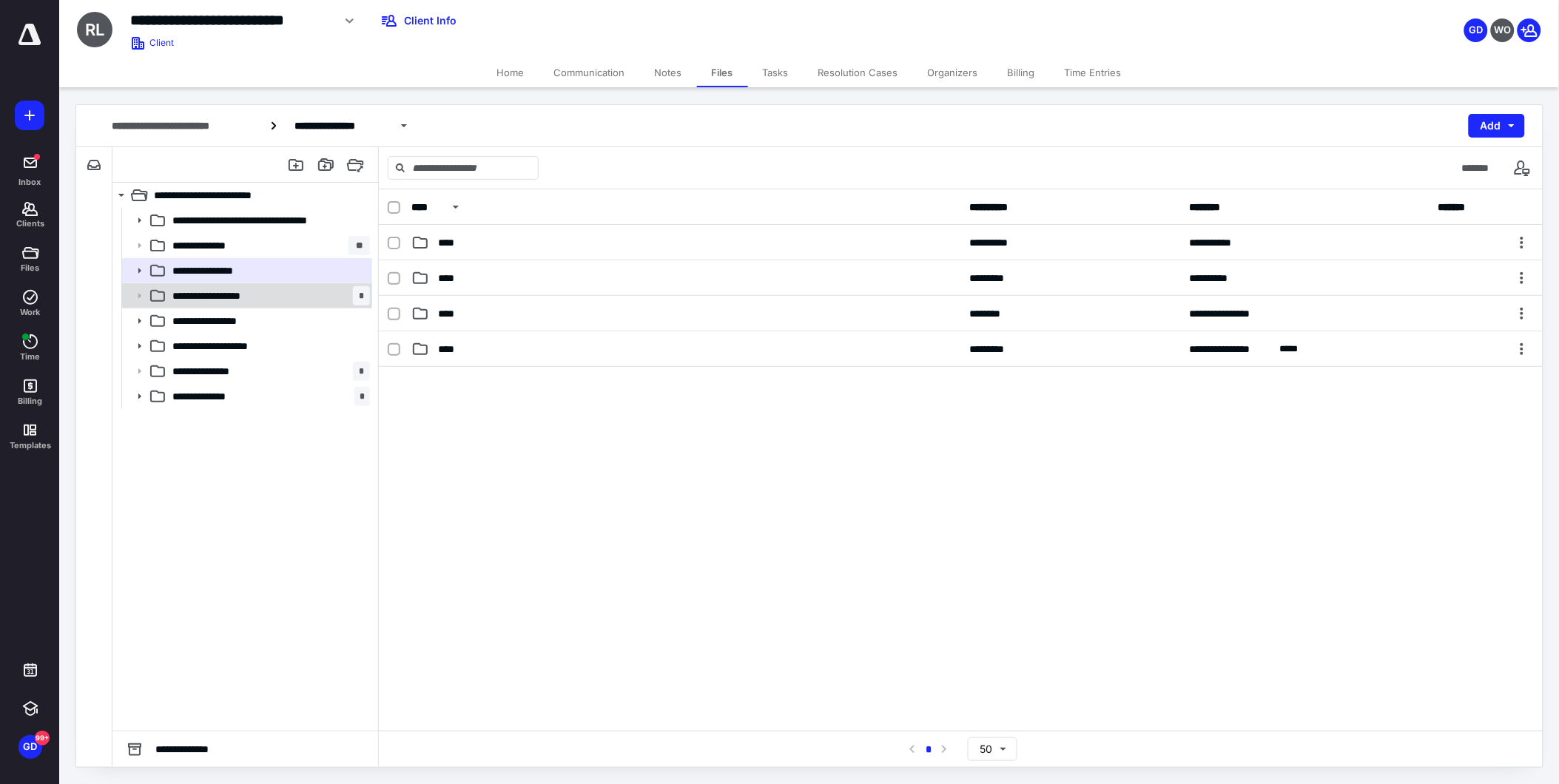 click on "**********" at bounding box center [221, 296] 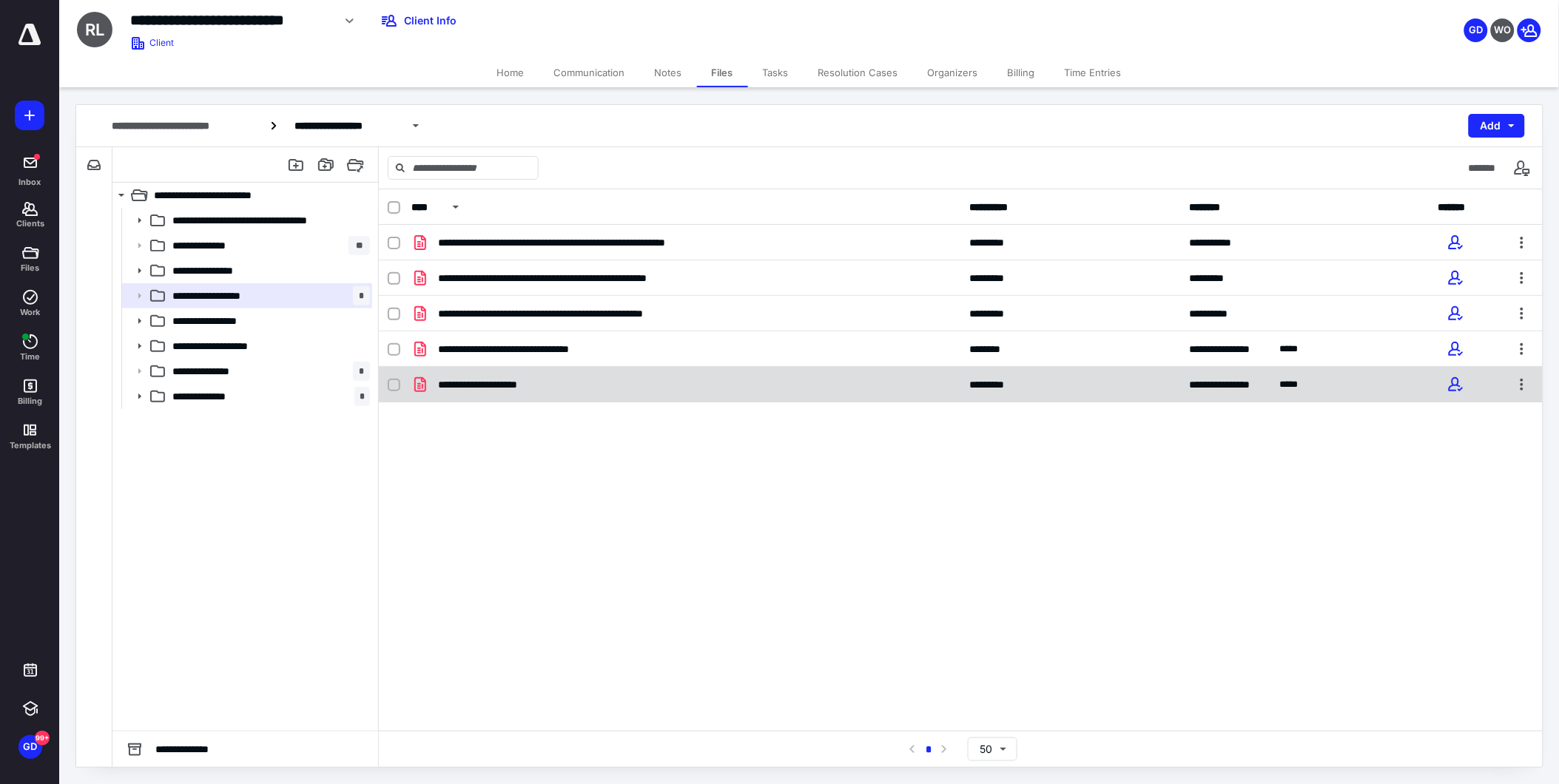 click on "**********" at bounding box center [686, 385] 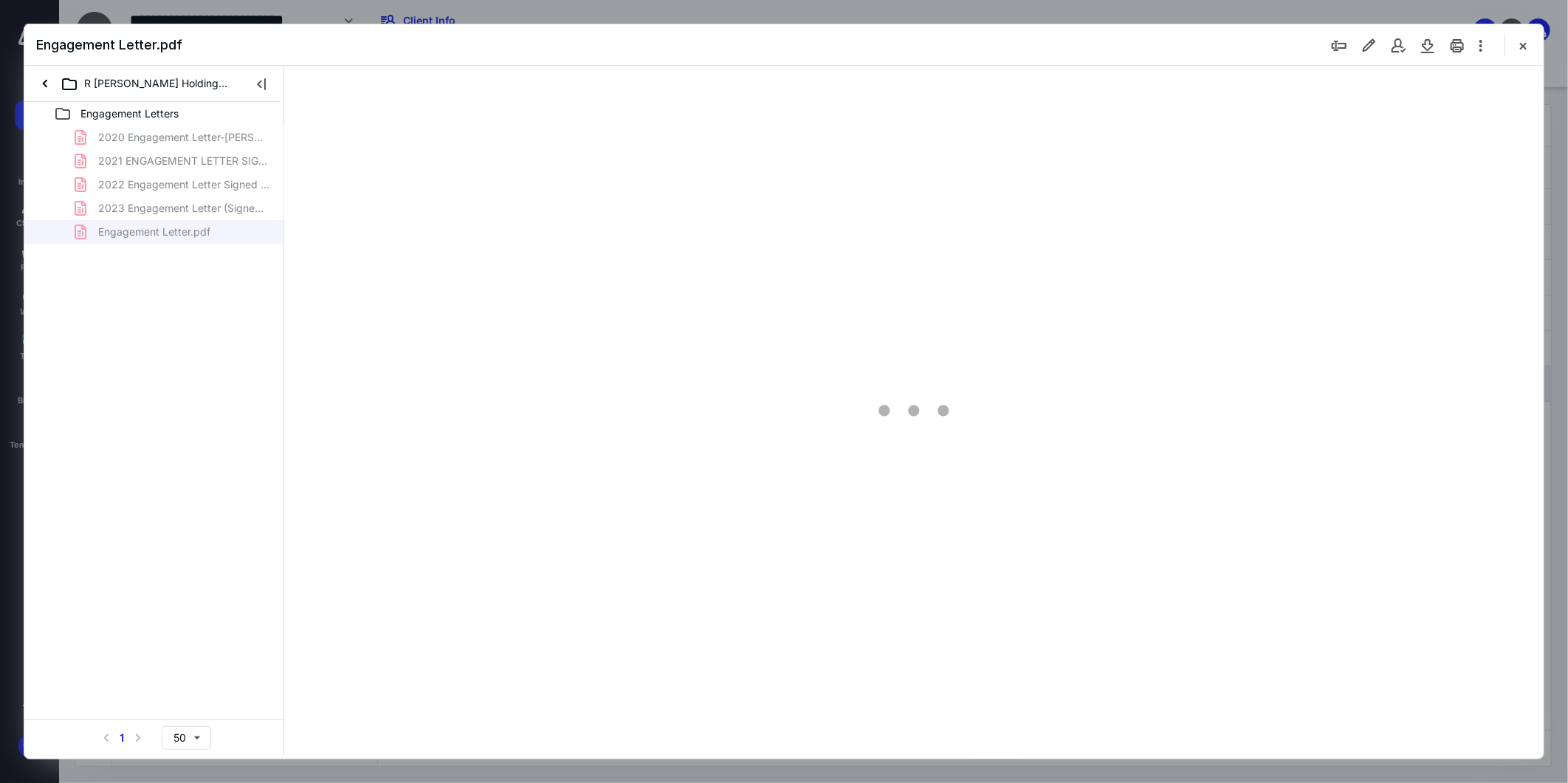 scroll, scrollTop: 0, scrollLeft: 0, axis: both 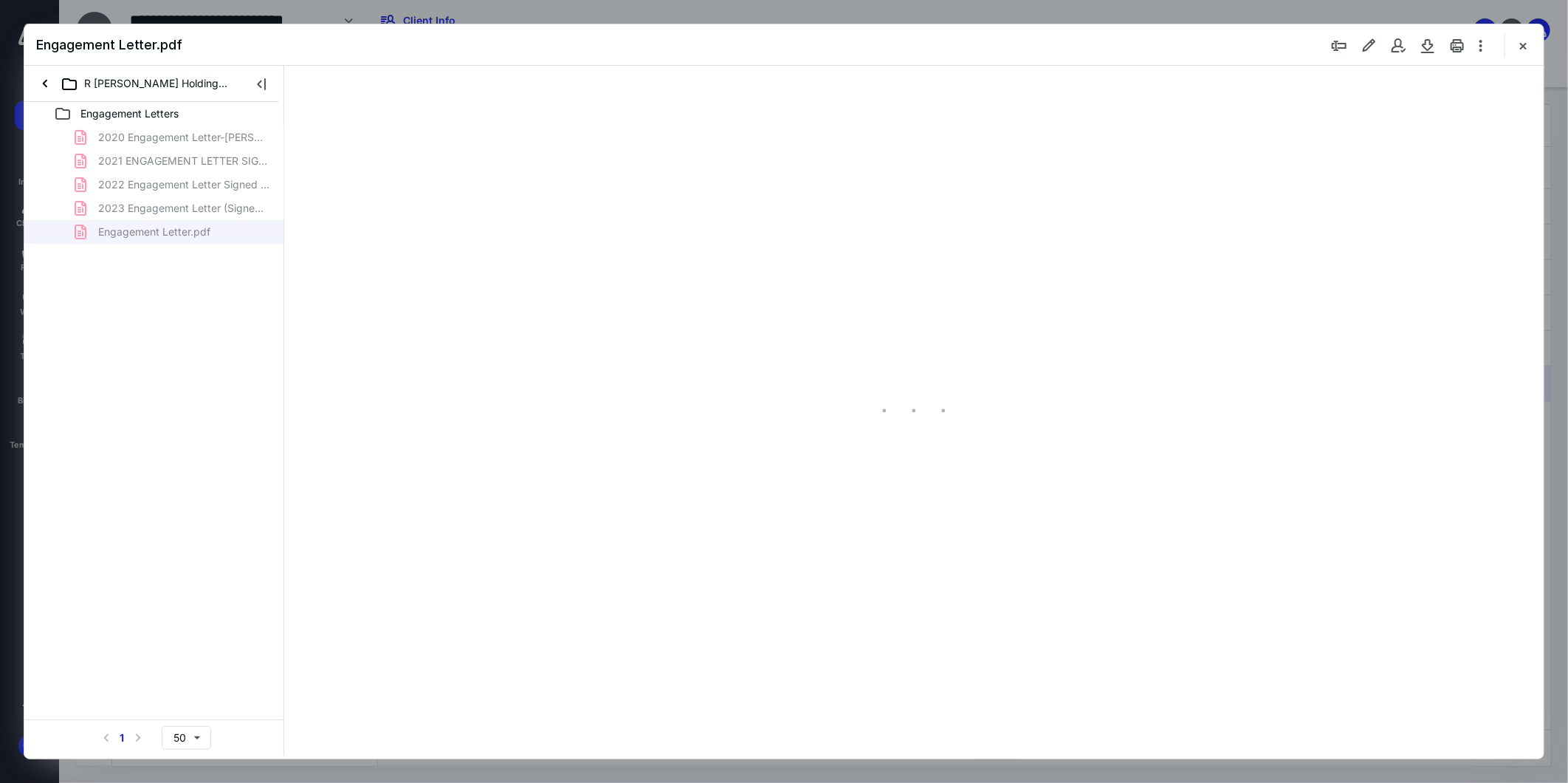 type on "274" 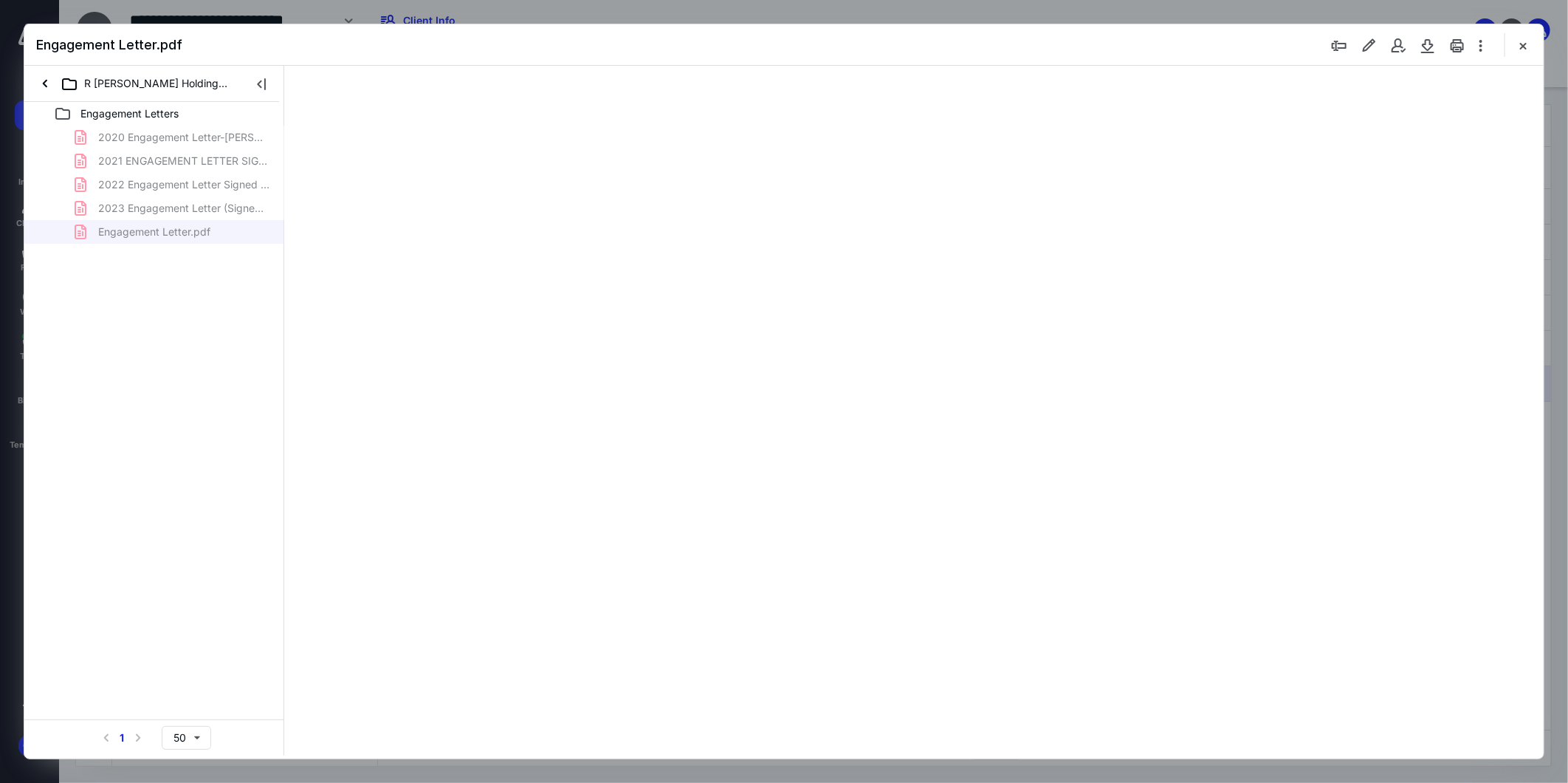 scroll, scrollTop: 64, scrollLeft: 0, axis: vertical 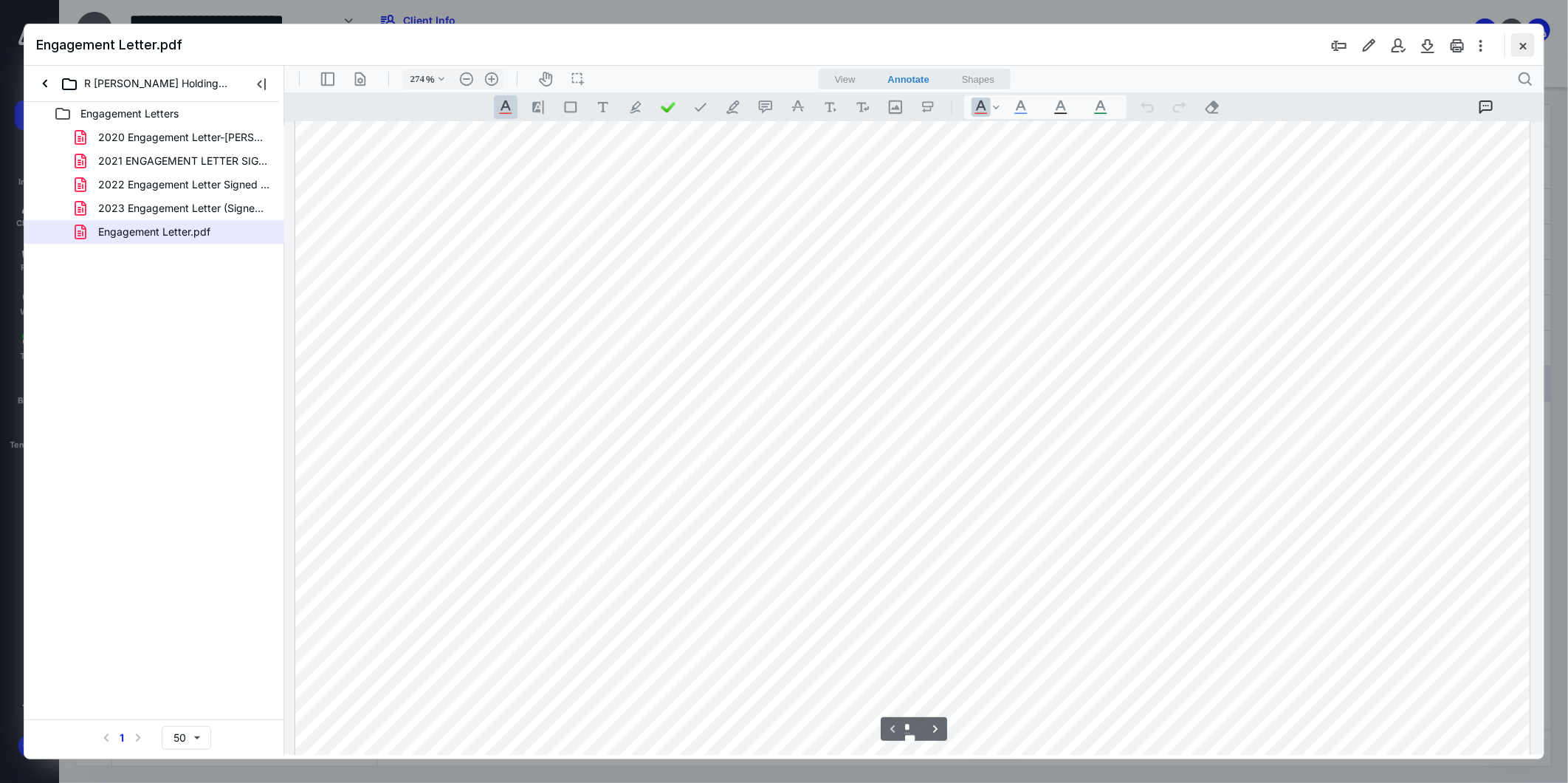 click at bounding box center [1523, 45] 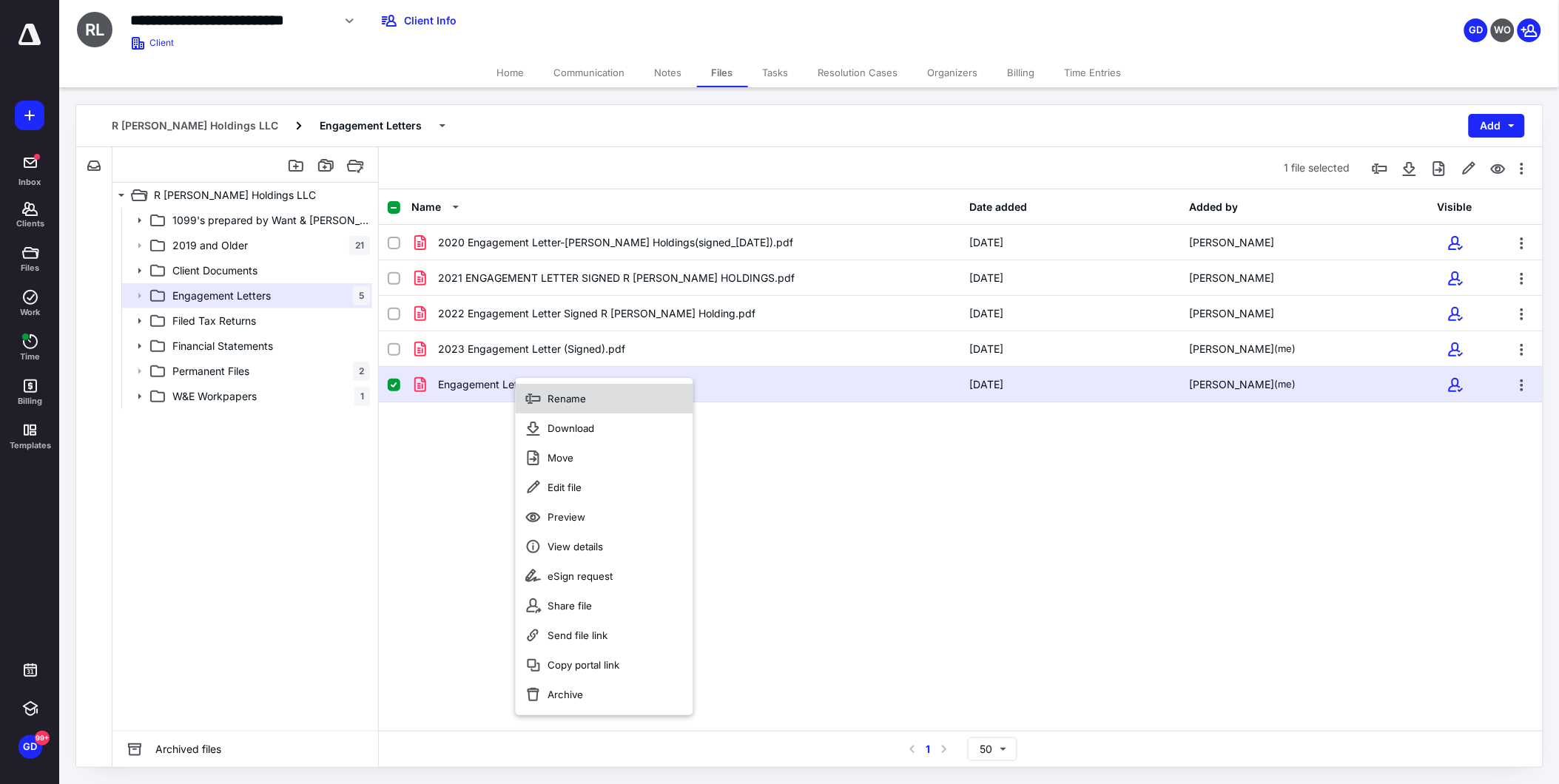 click on "Rename" at bounding box center [568, 399] 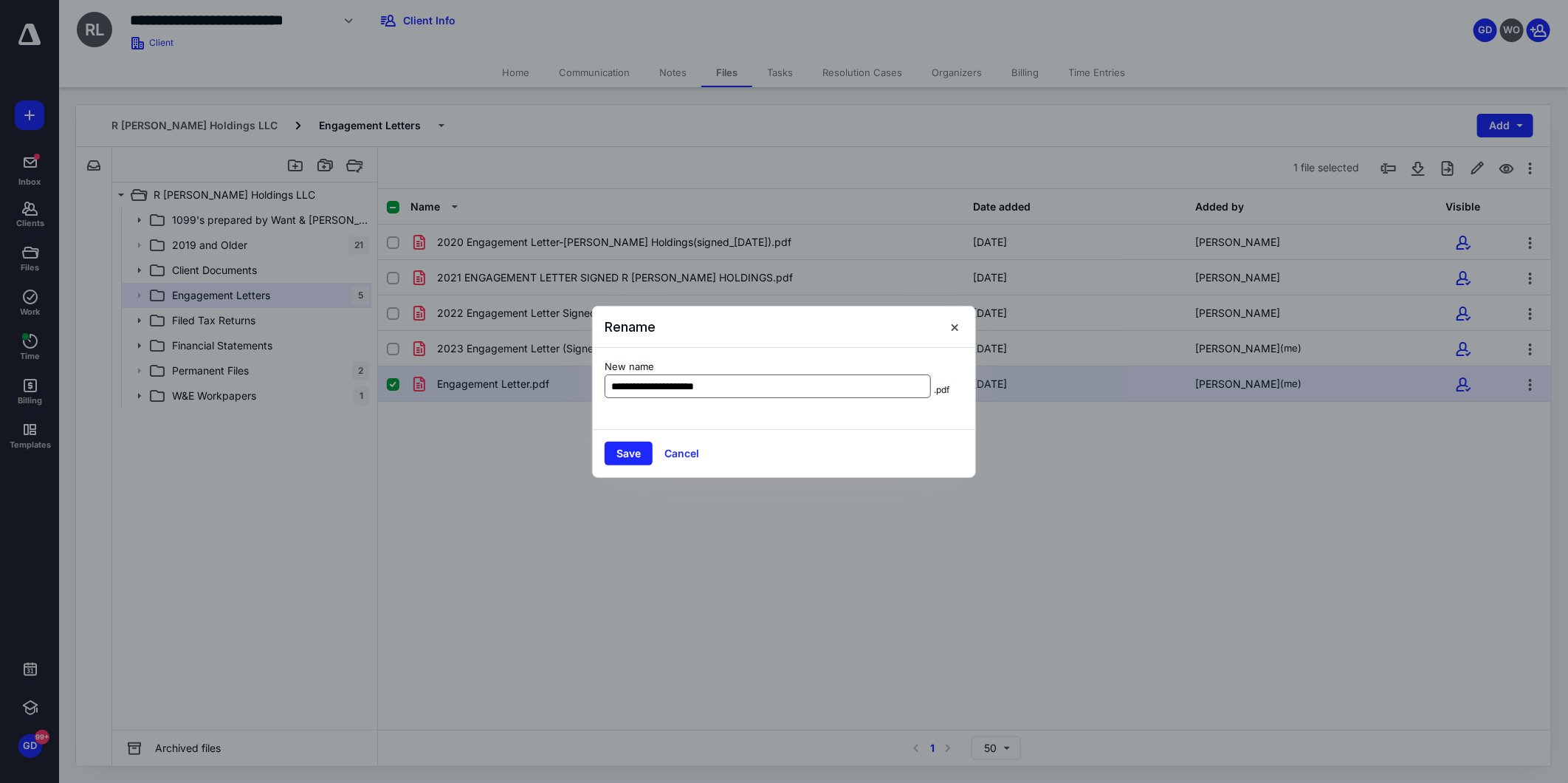 click on "**********" at bounding box center (768, 386) 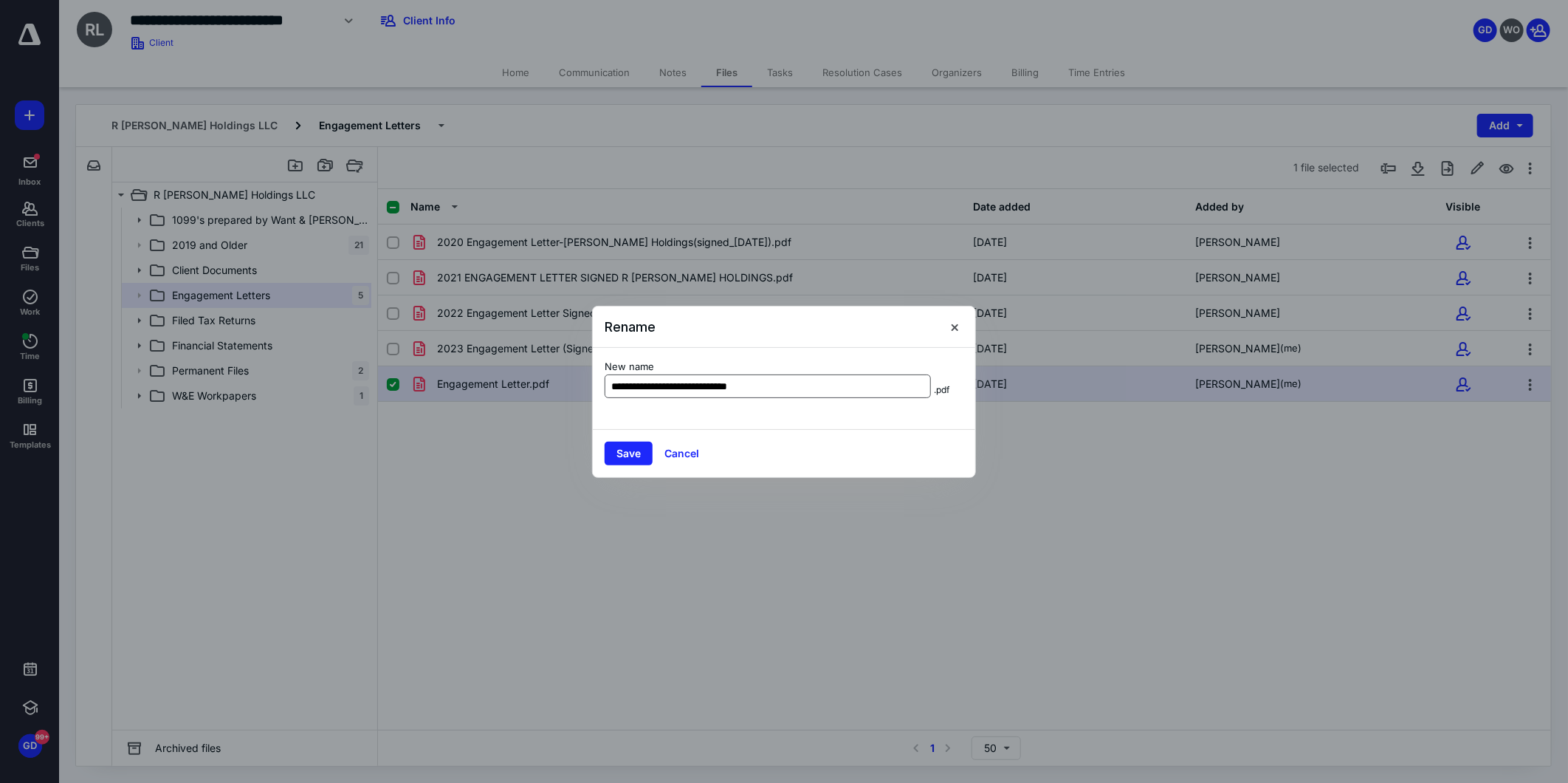 type on "**********" 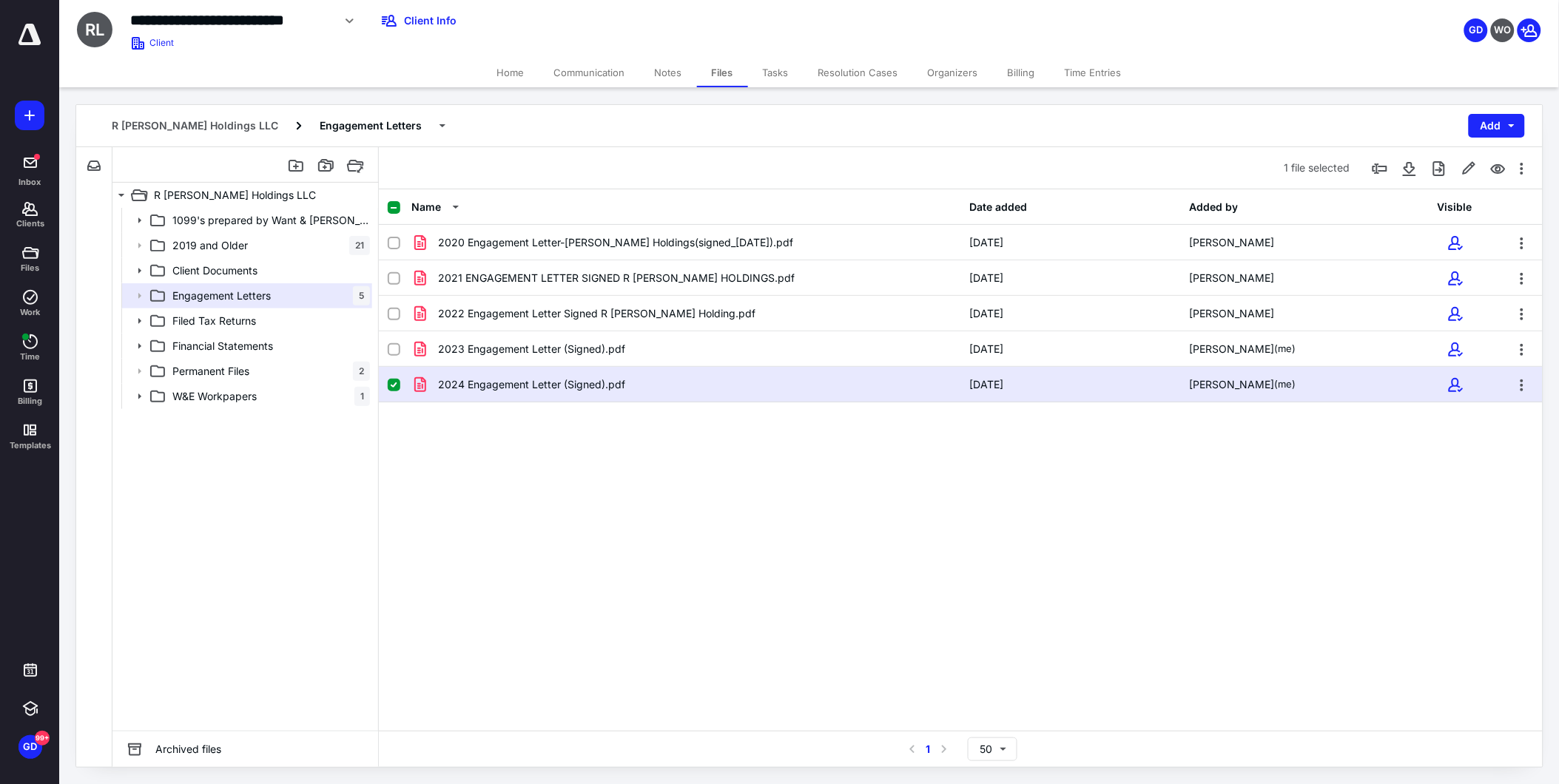 click on "Tasks" at bounding box center [775, 72] 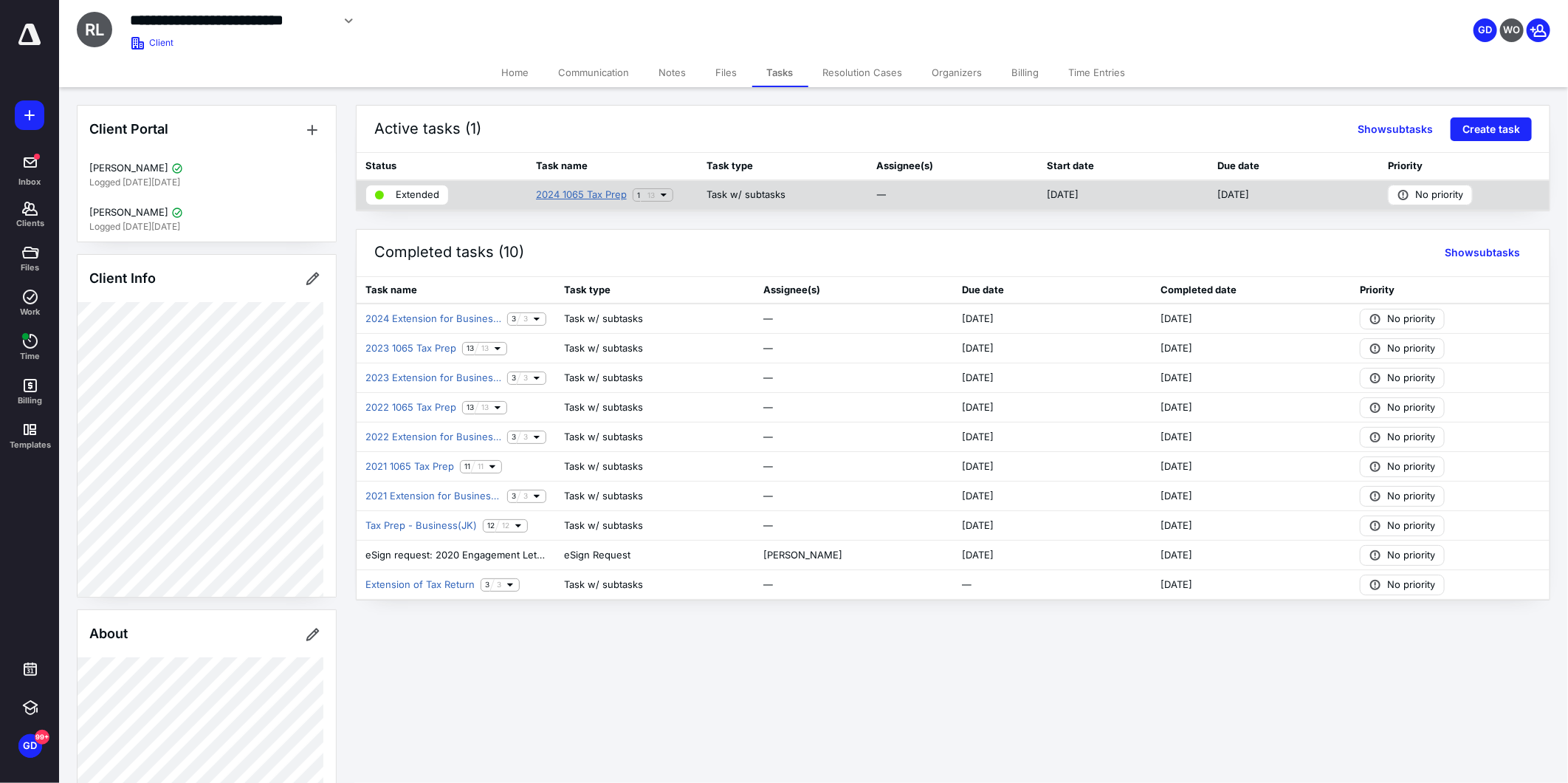 click on "2024 1065 Tax Prep" at bounding box center (581, 195) 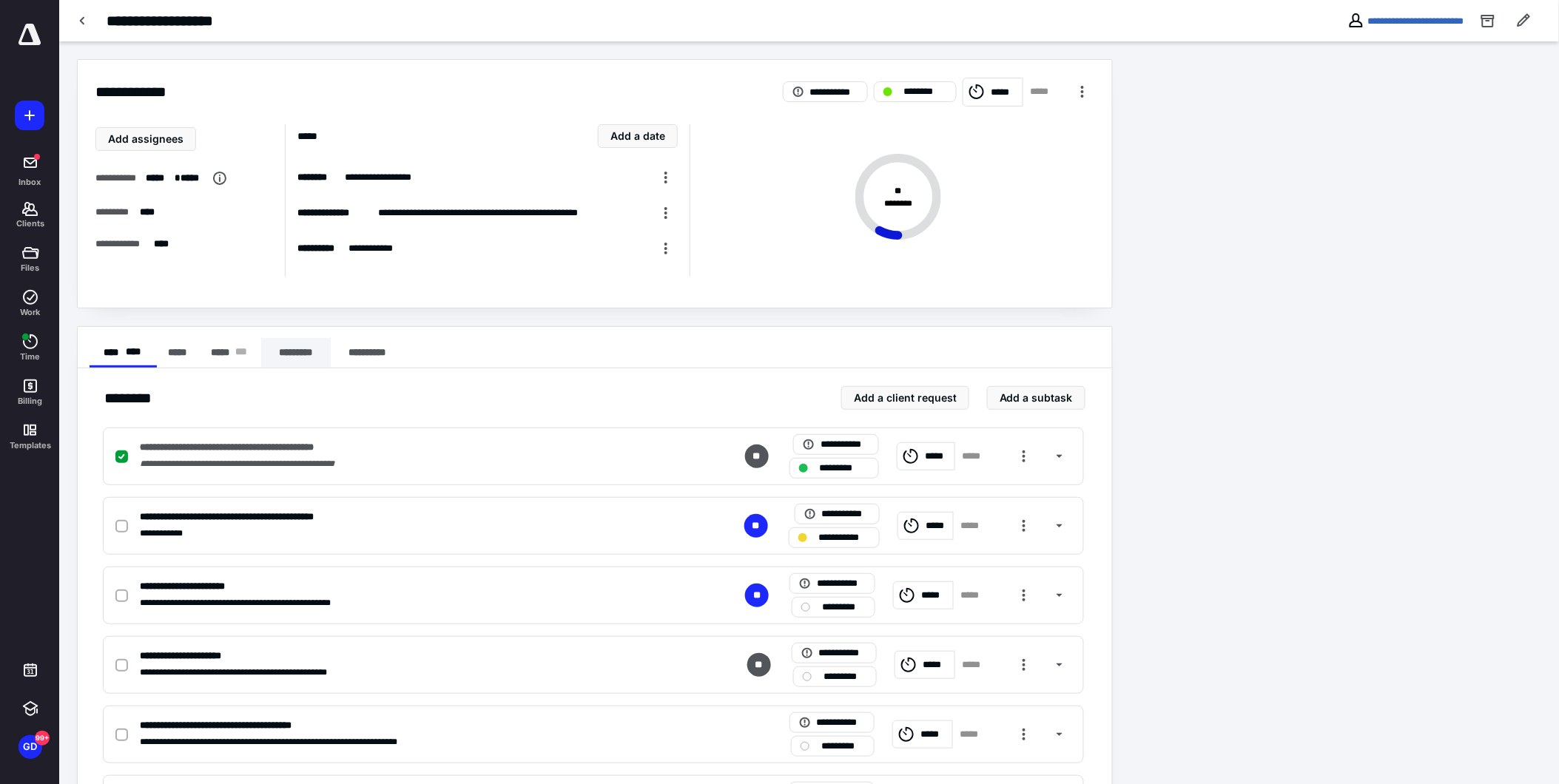 click on "*********" at bounding box center [296, 353] 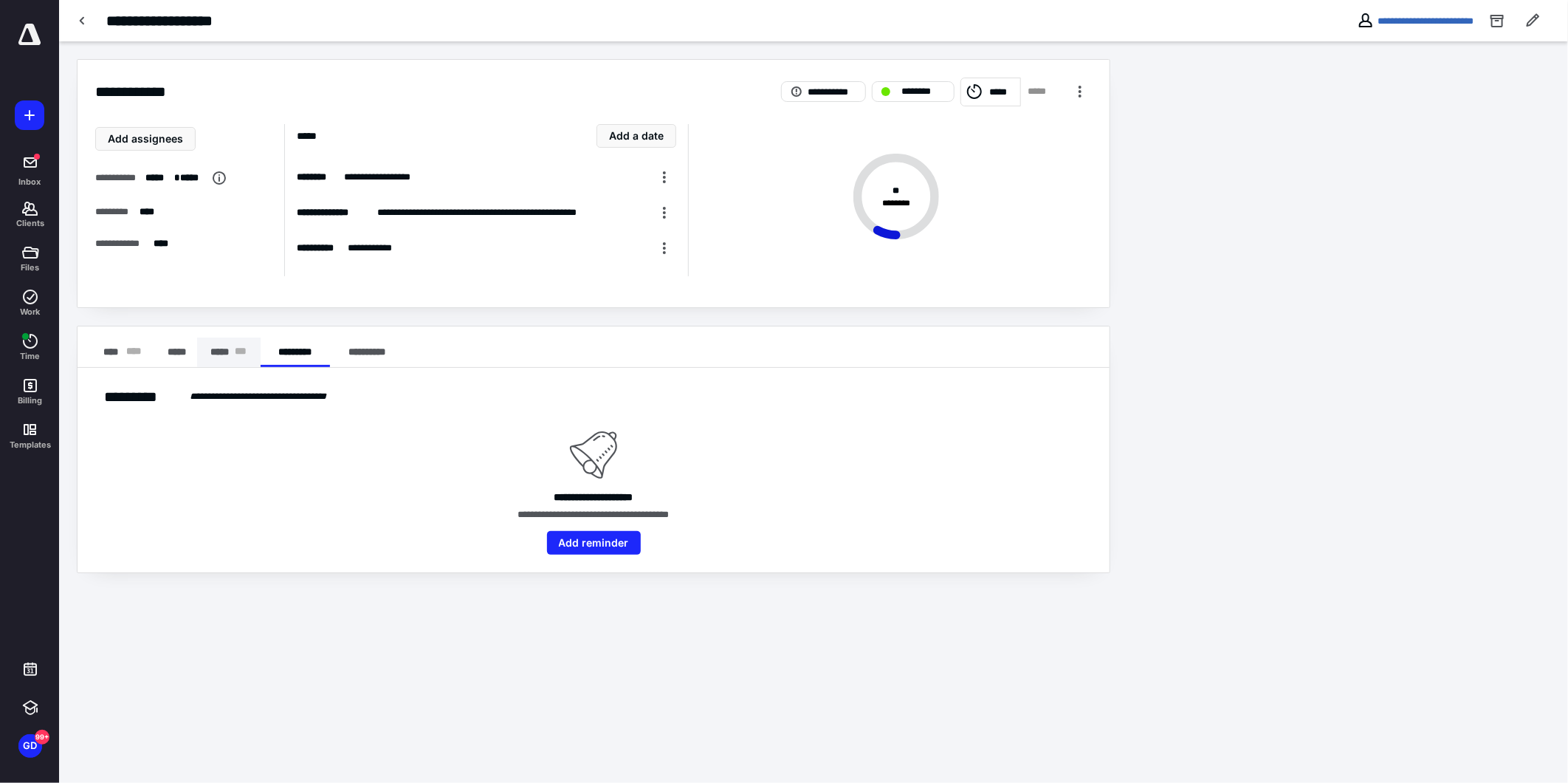 click on "***** * * *" at bounding box center (229, 352) 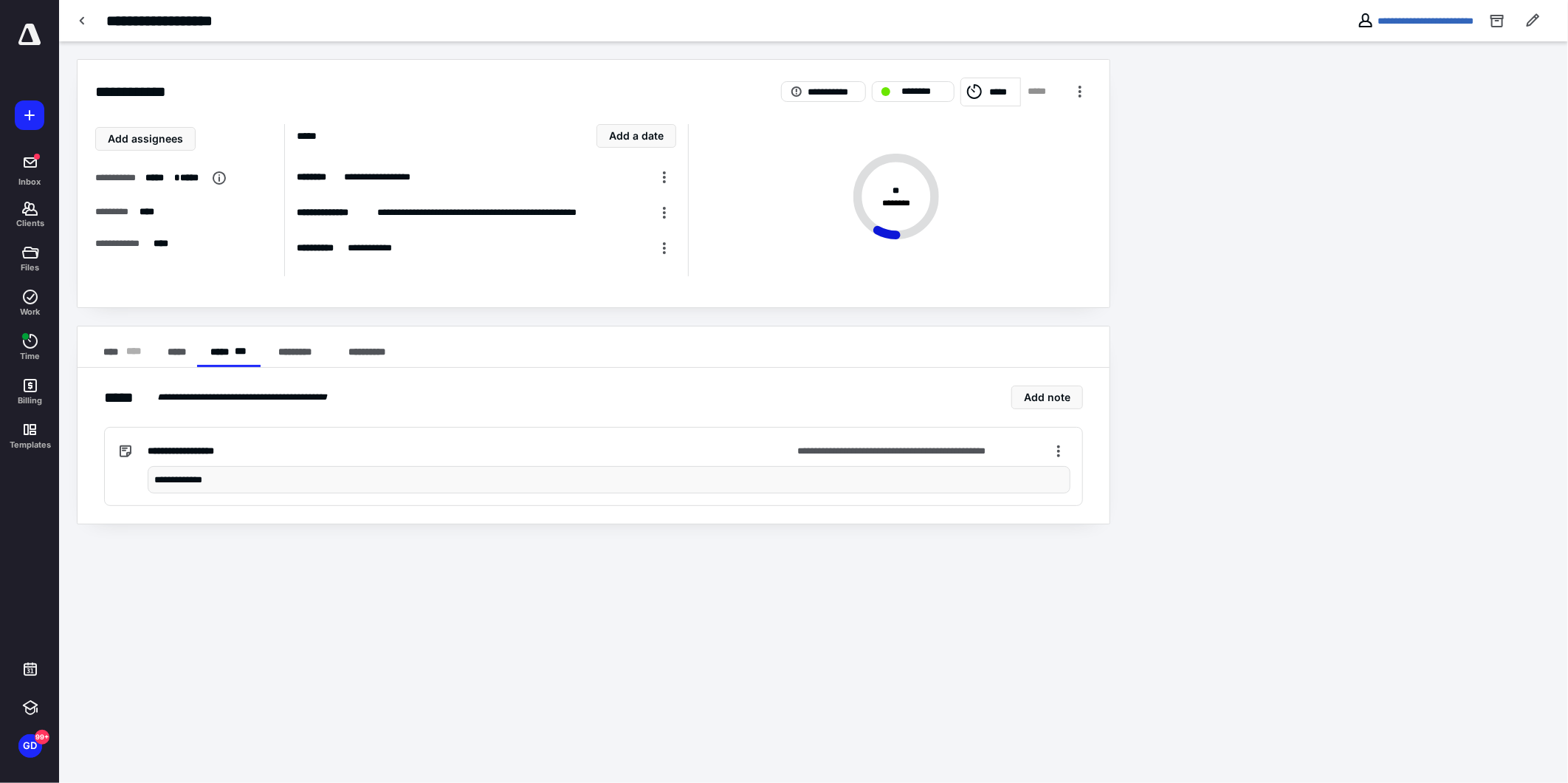 click on "**********" at bounding box center (609, 479) 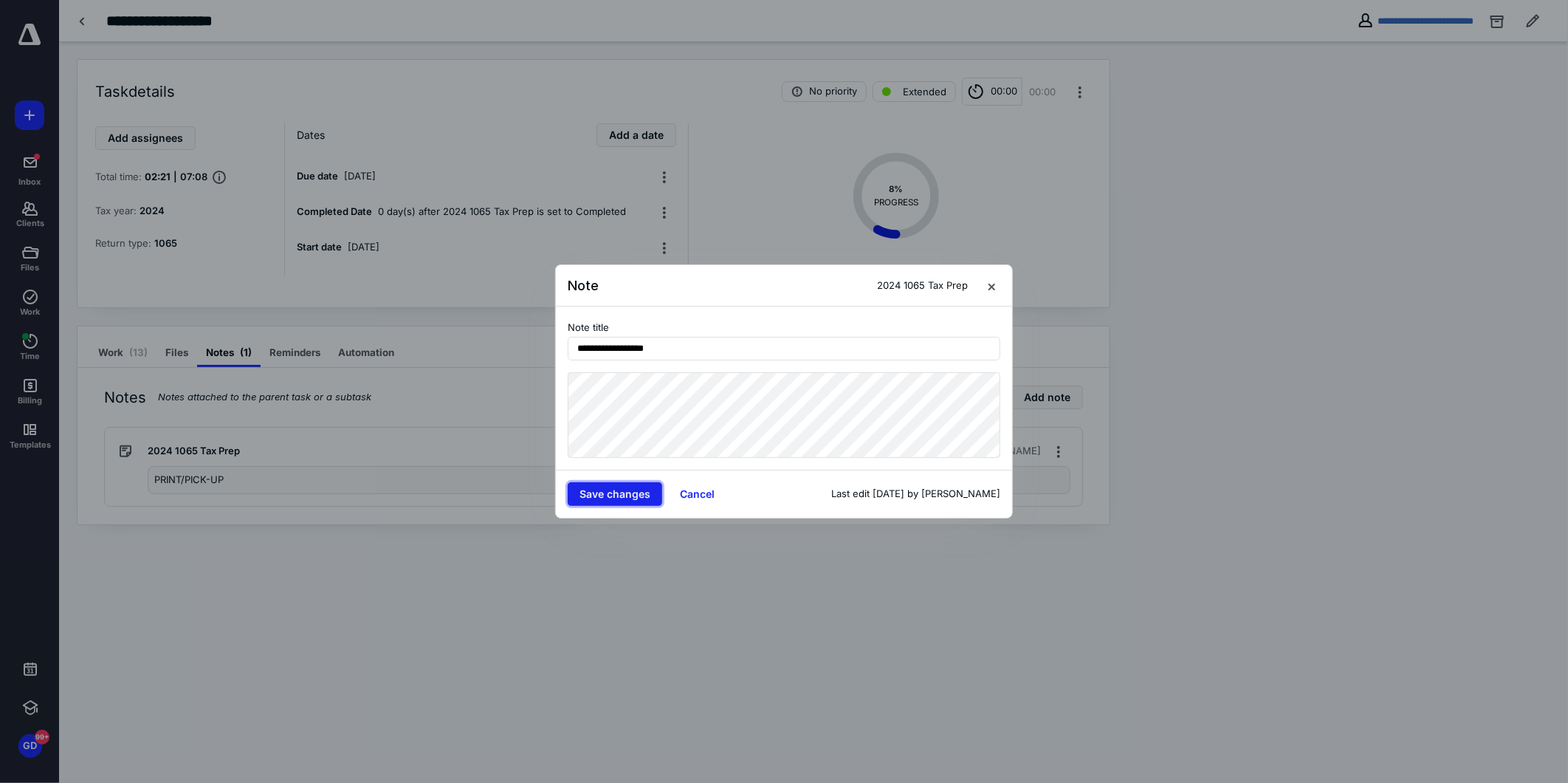 click on "Save changes" at bounding box center (615, 494) 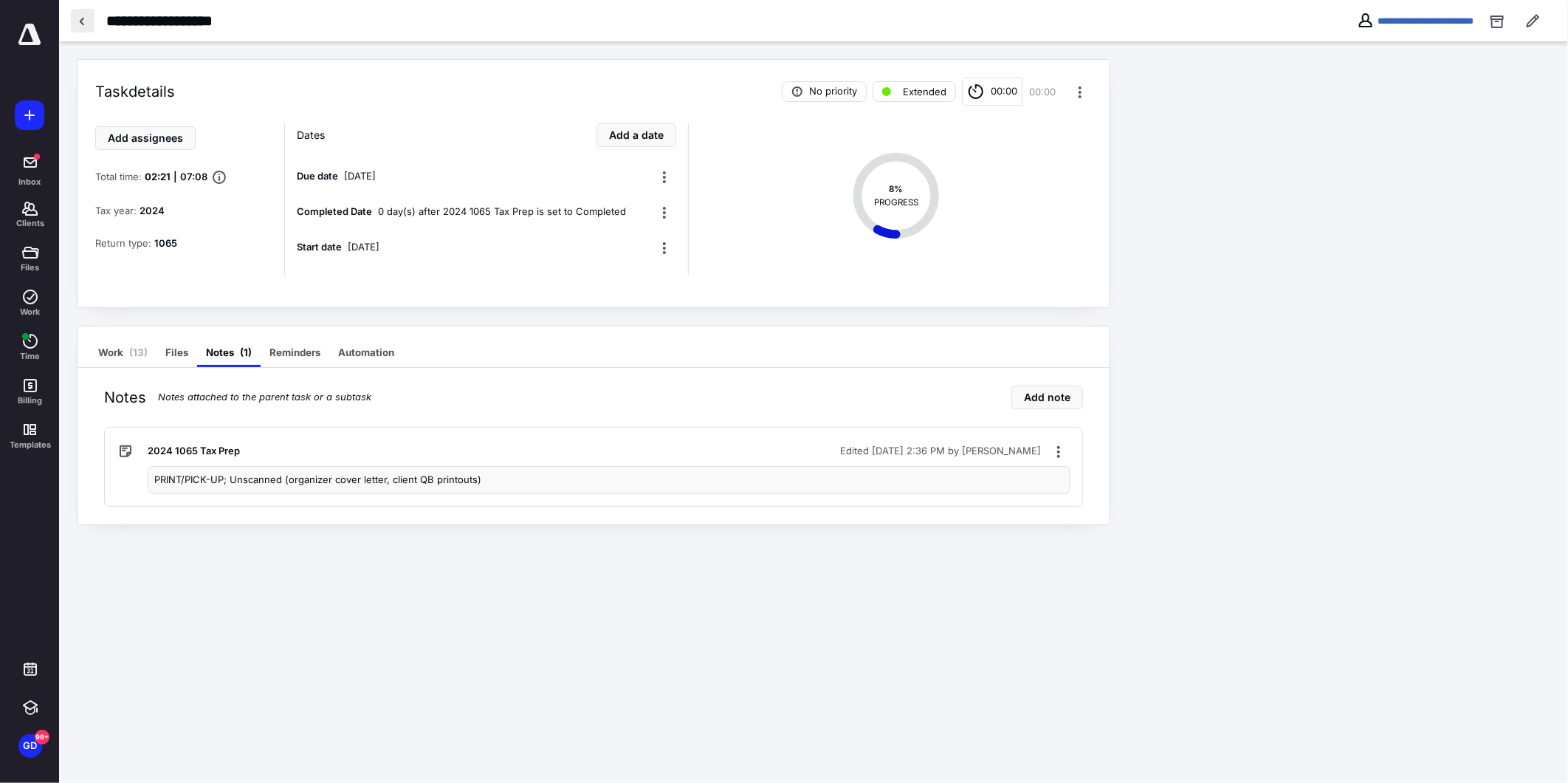 click at bounding box center [83, 21] 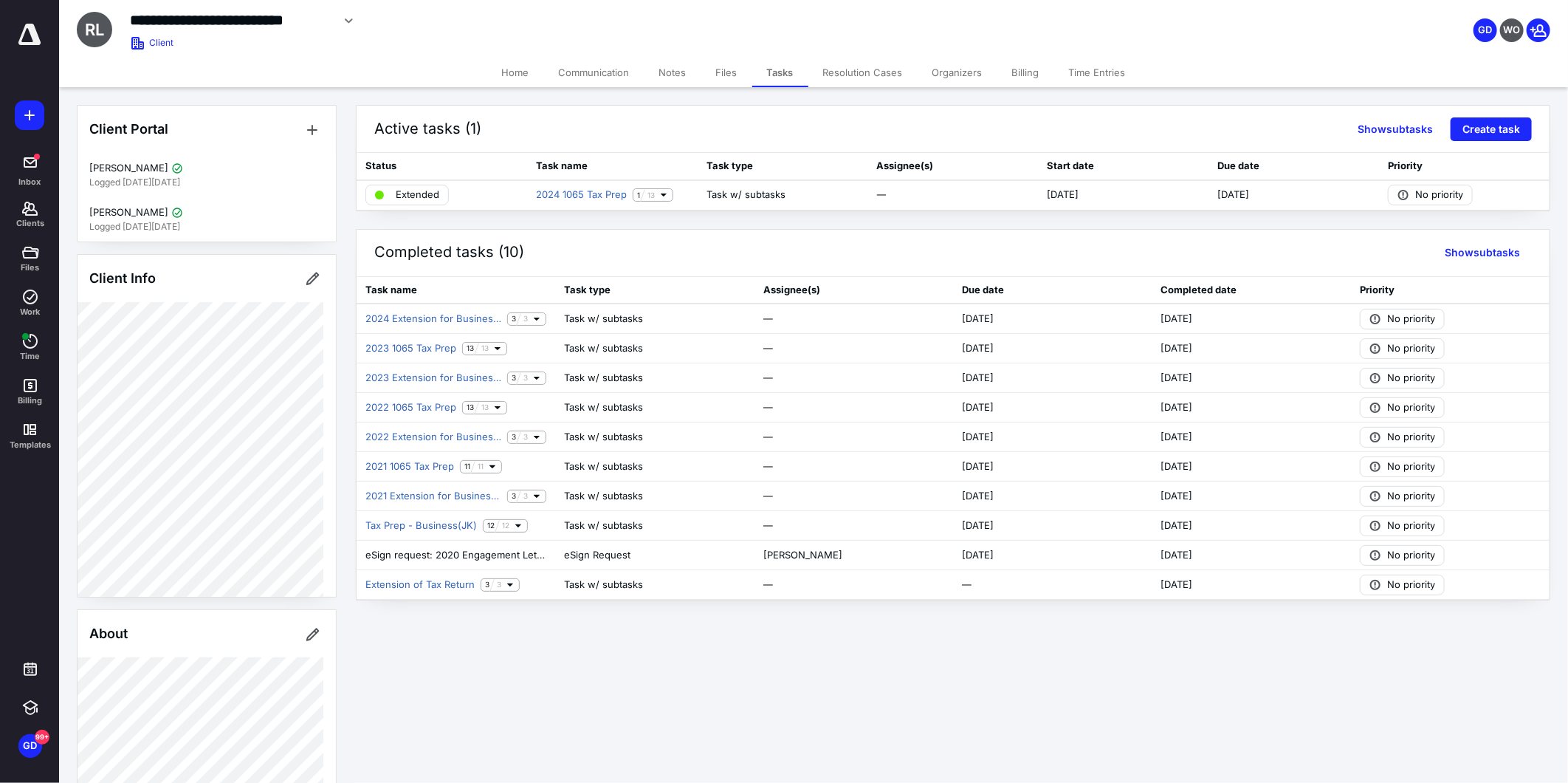 click on "Files" at bounding box center (726, 72) 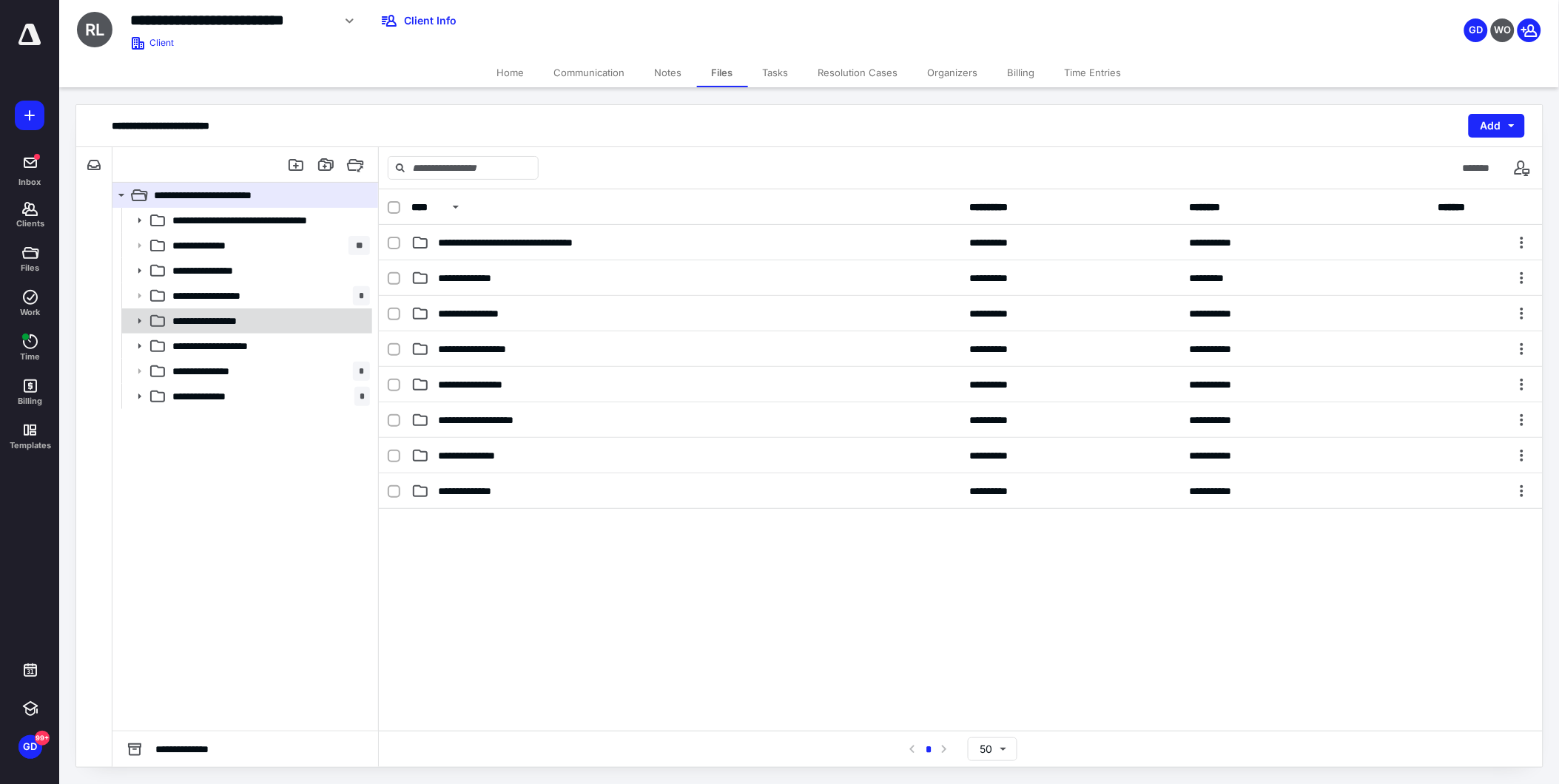 click on "**********" at bounding box center (215, 321) 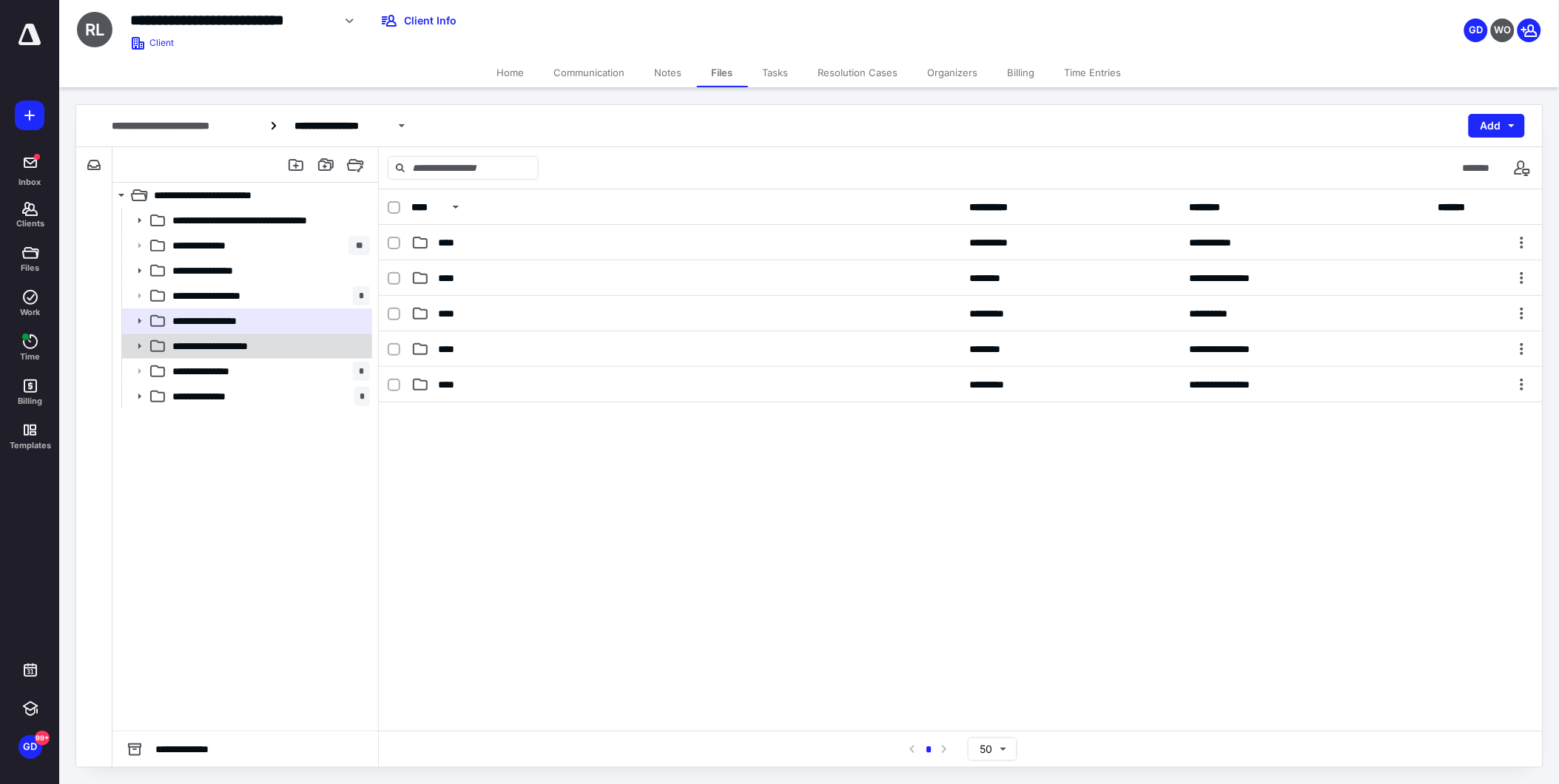 click on "**********" at bounding box center (268, 346) 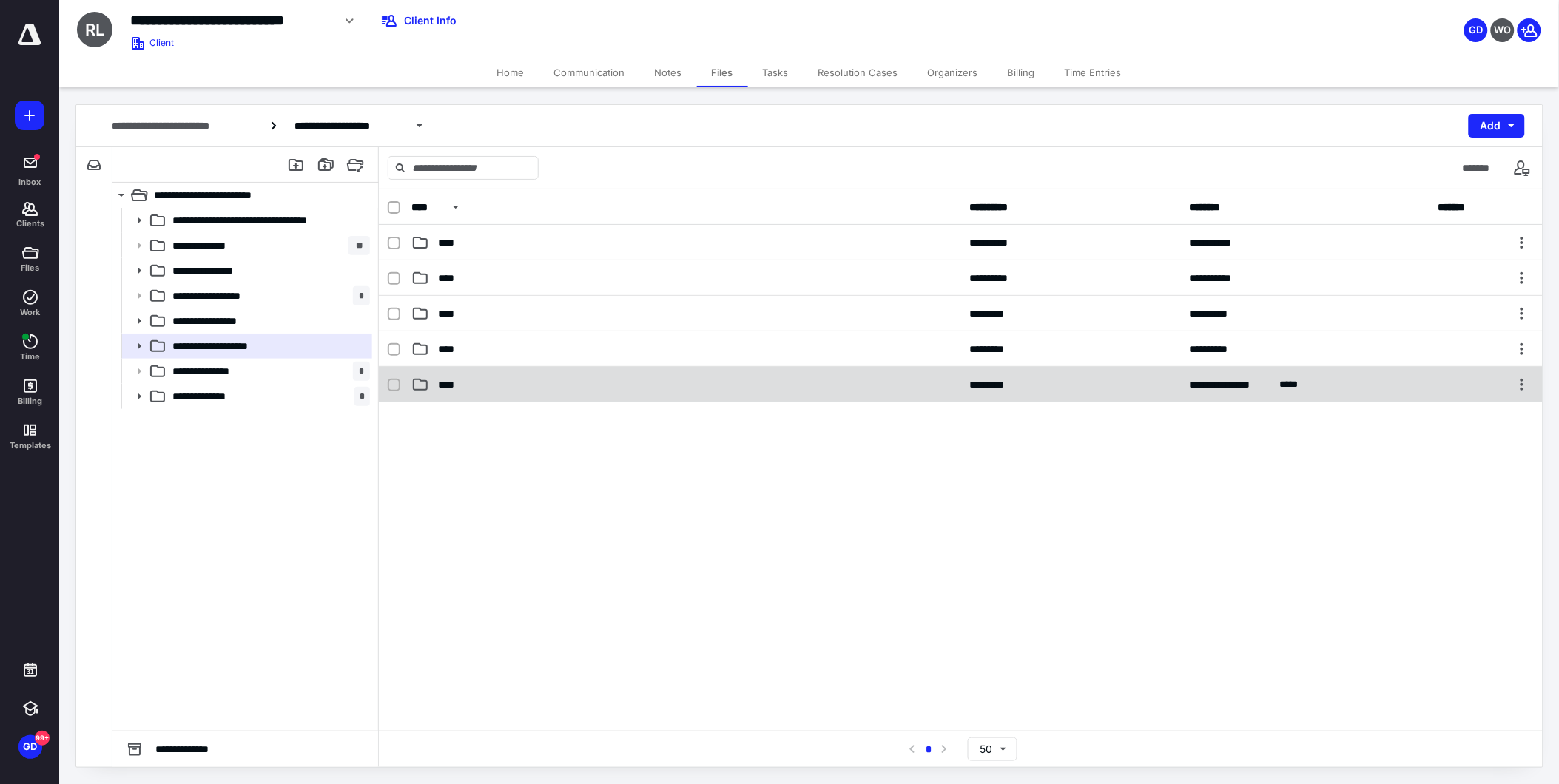 click on "****" at bounding box center [686, 385] 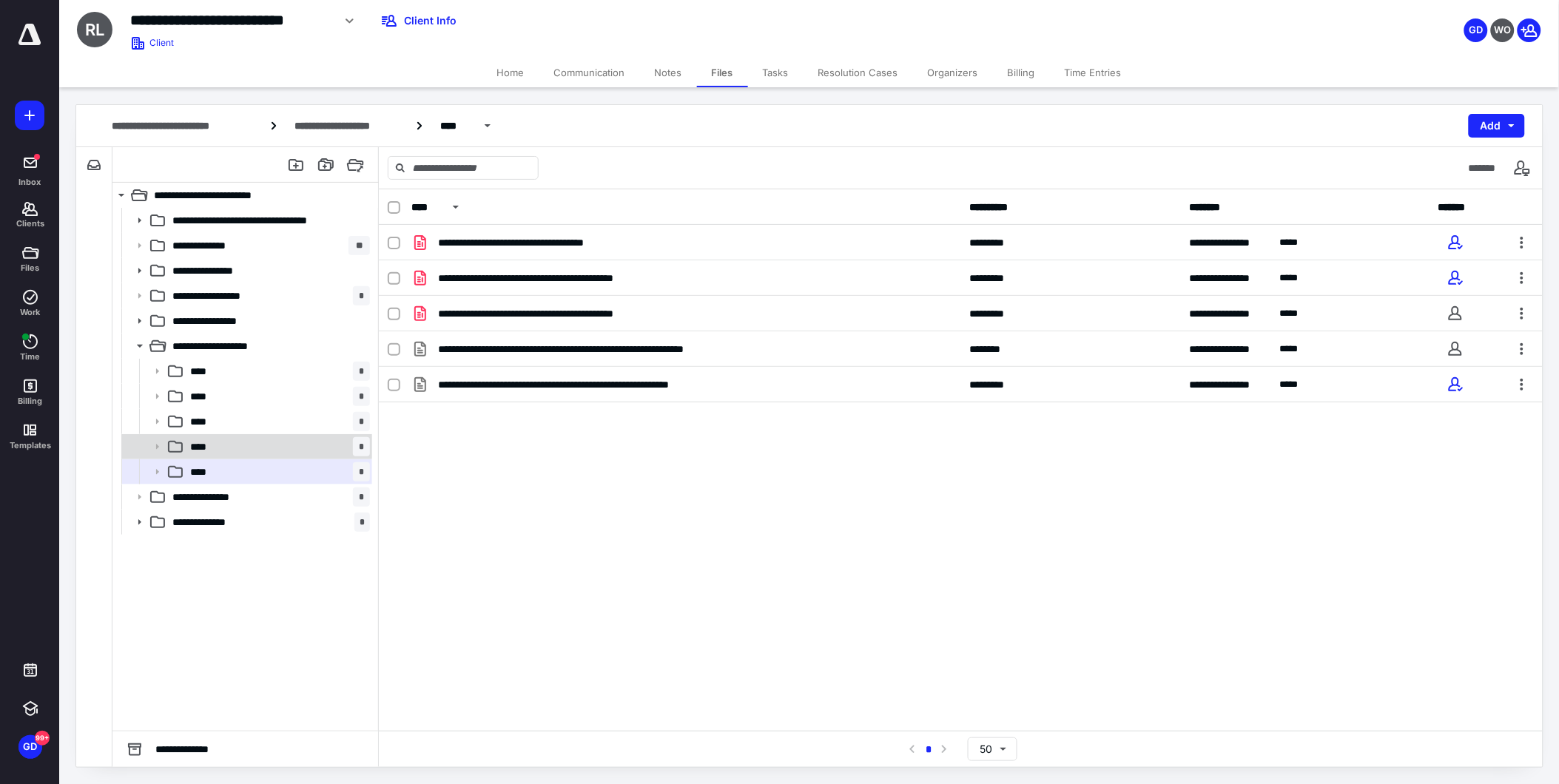 click on "**** *" at bounding box center [277, 447] 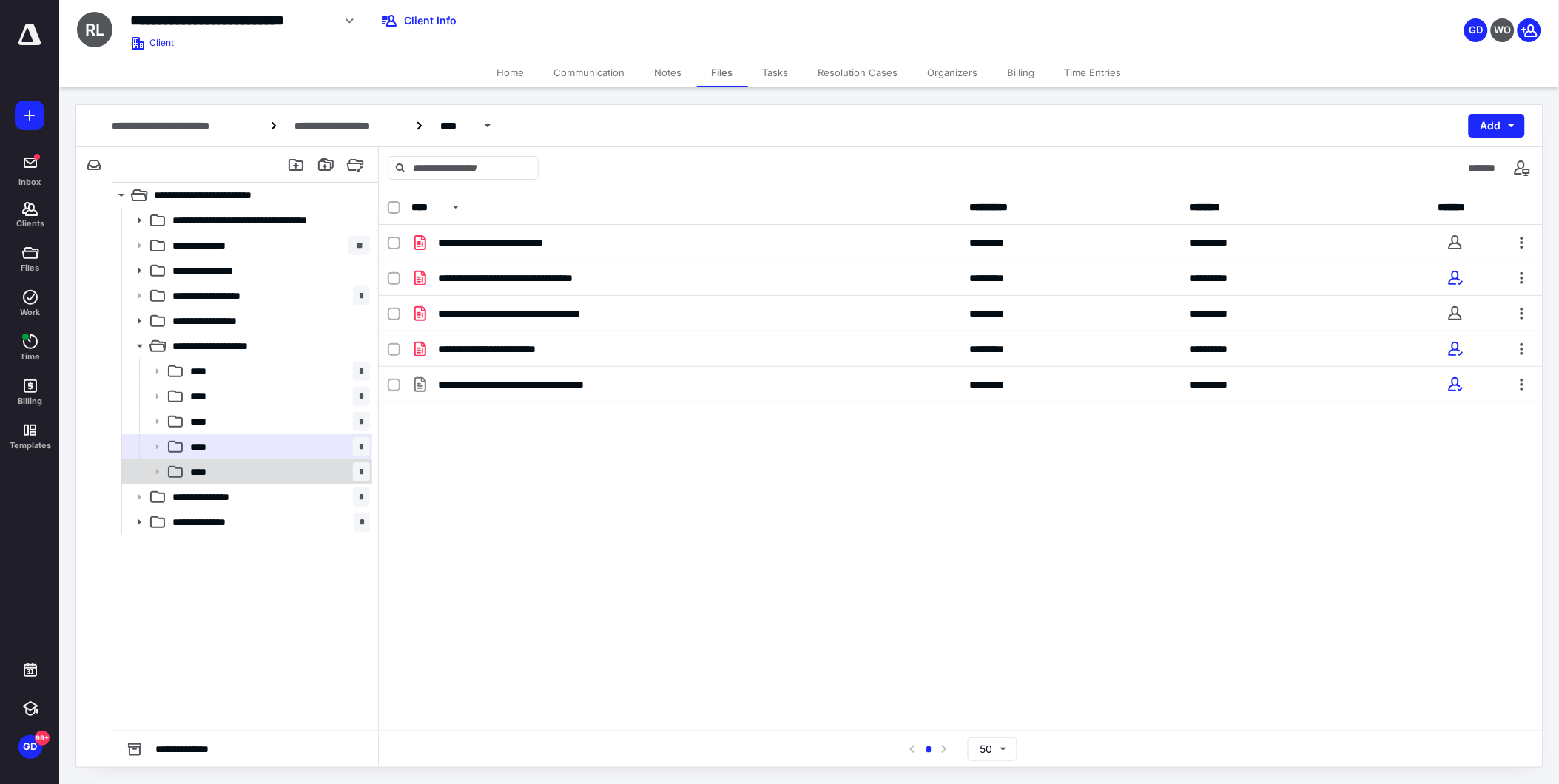 click on "**** *" at bounding box center [277, 472] 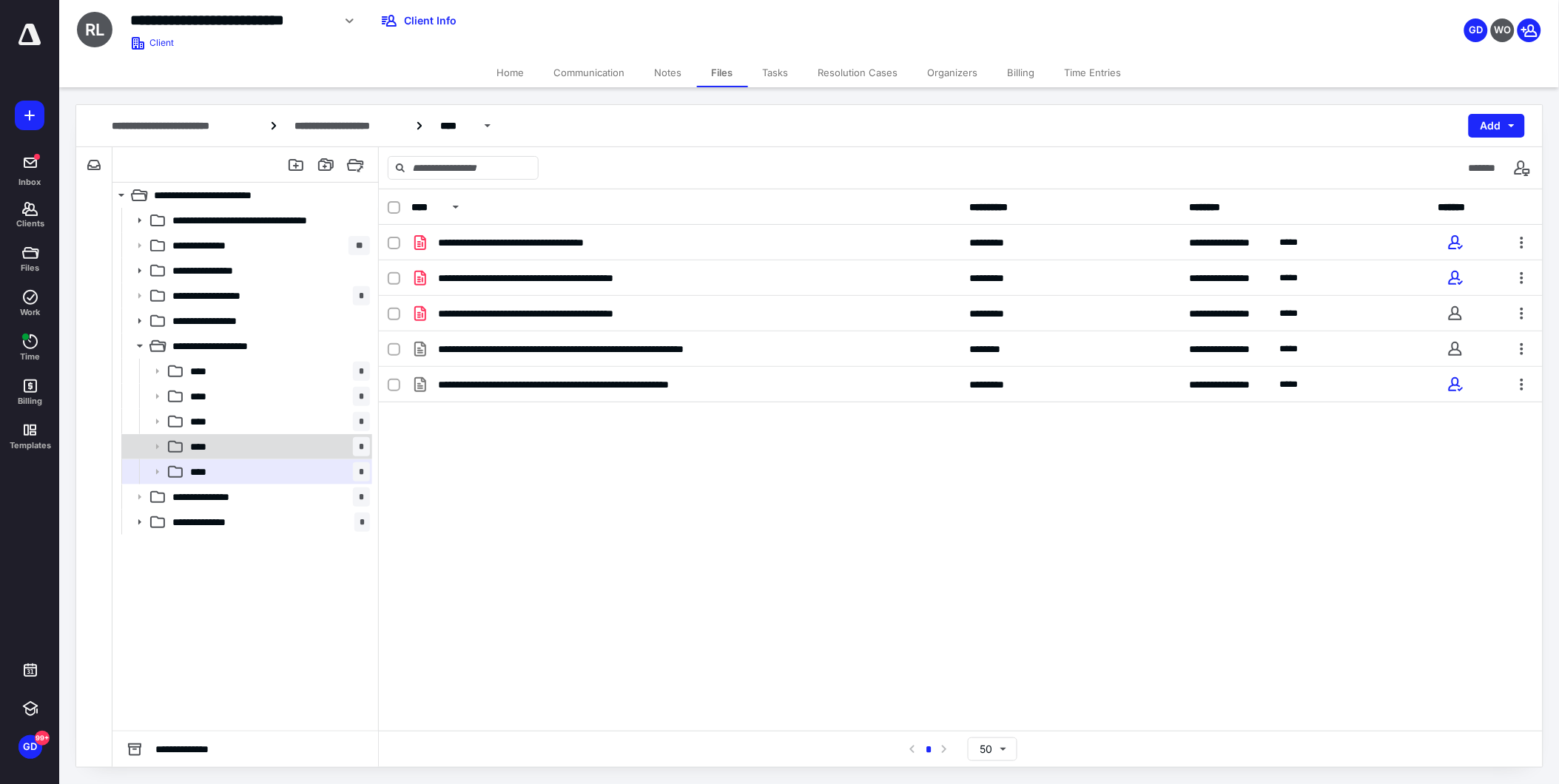 click on "**** *" at bounding box center (277, 447) 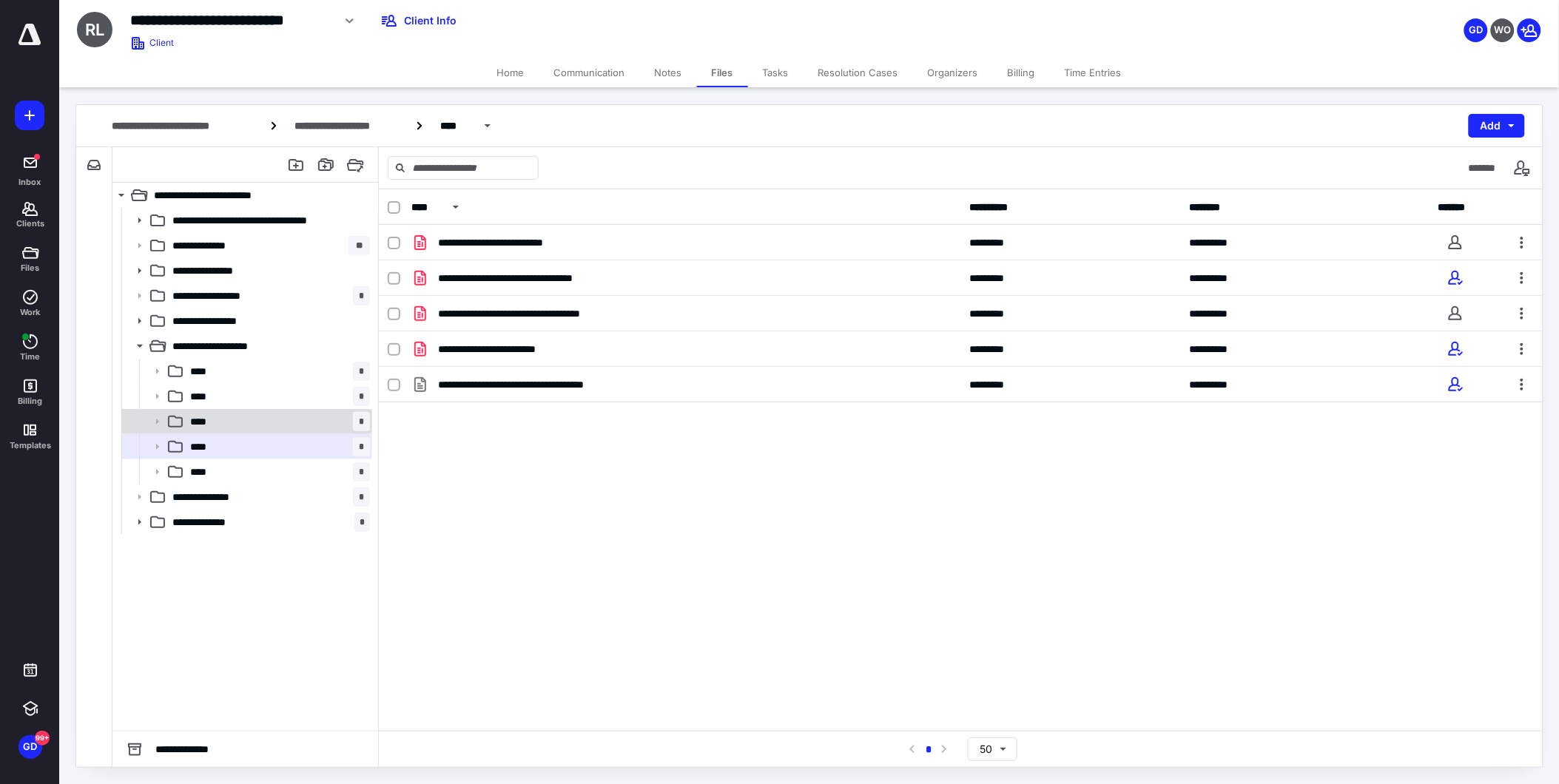 click on "**** *" at bounding box center [277, 422] 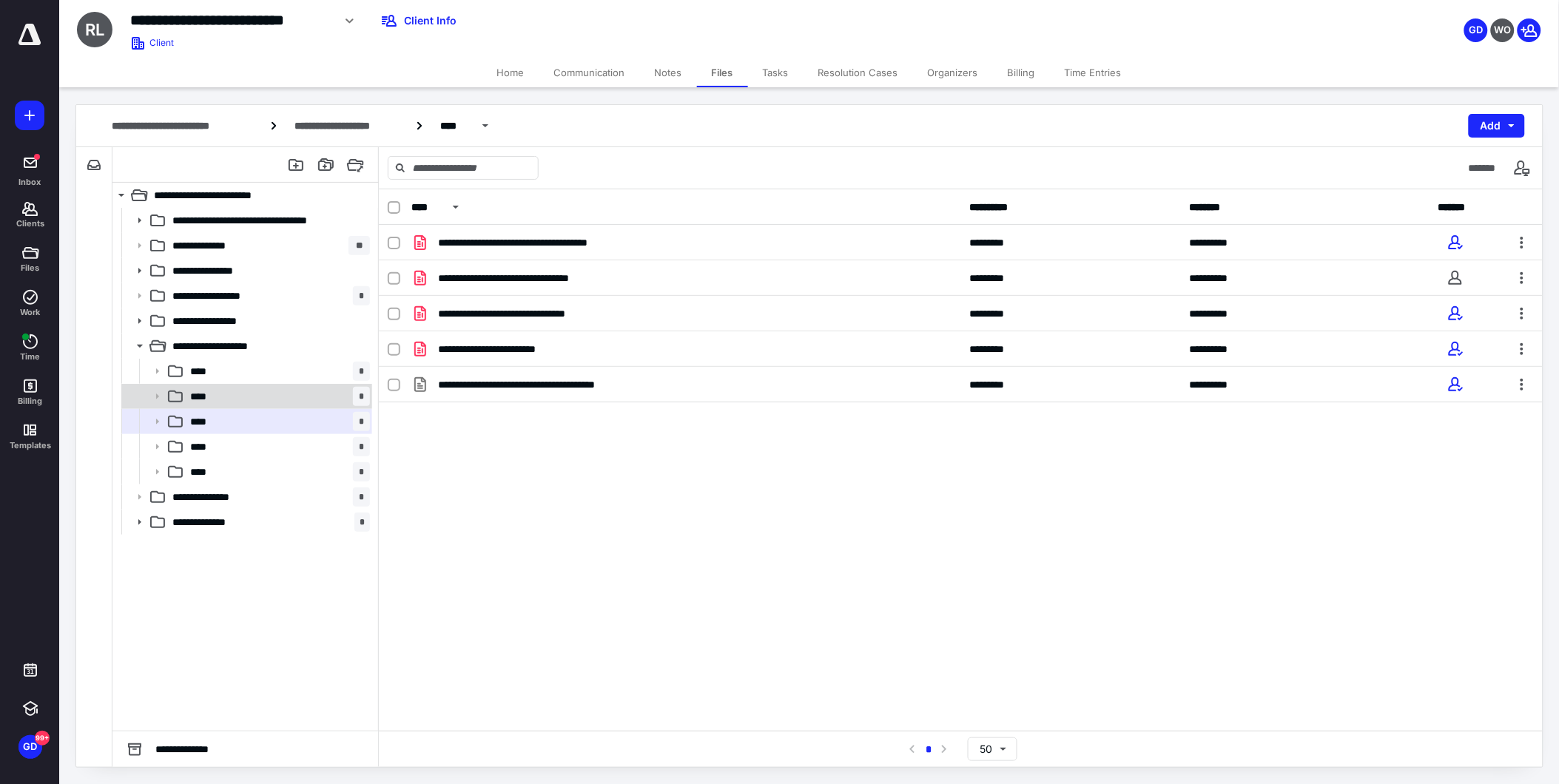 click on "**** *" at bounding box center (277, 396) 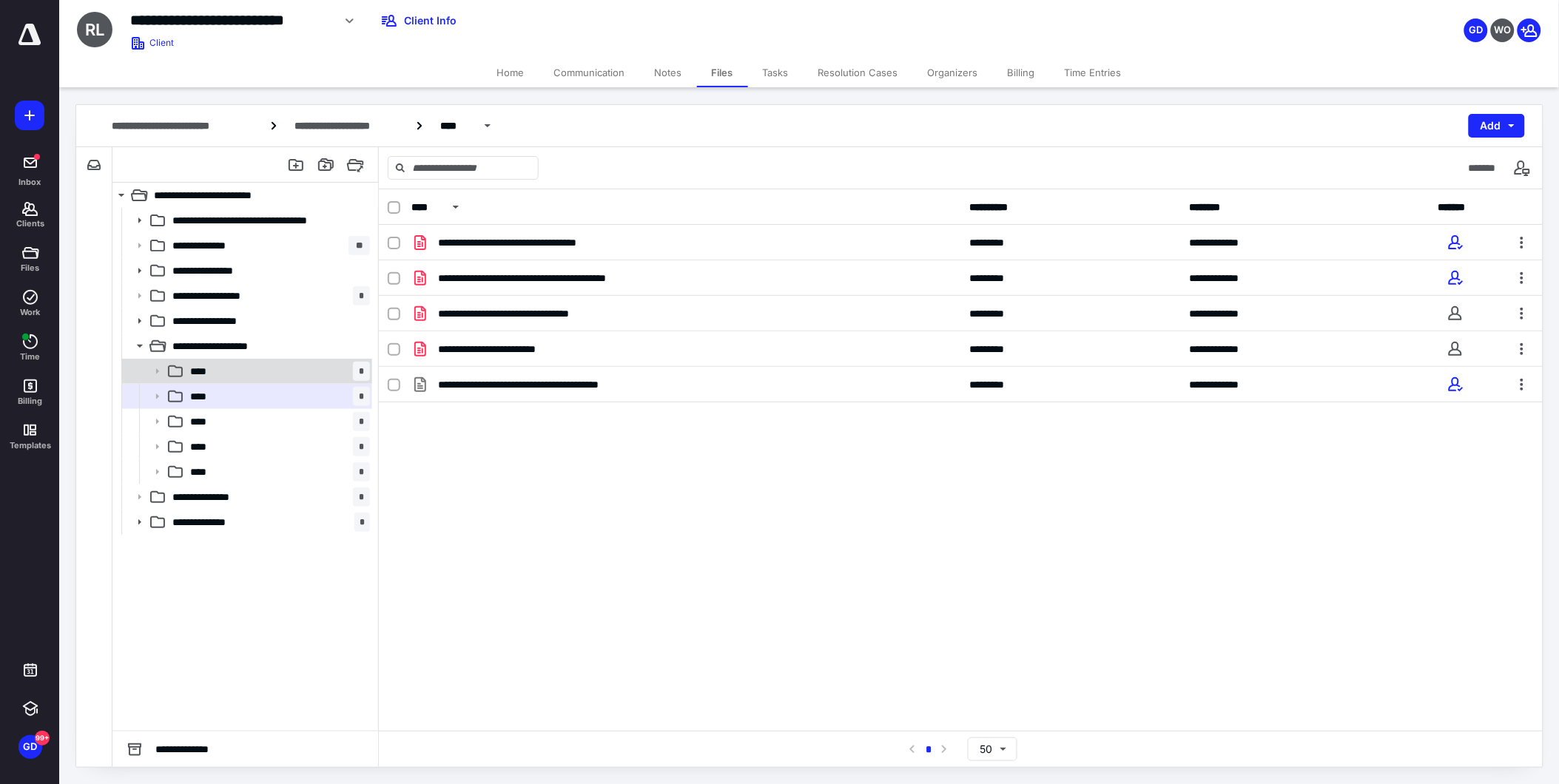 click on "**** *" at bounding box center (277, 371) 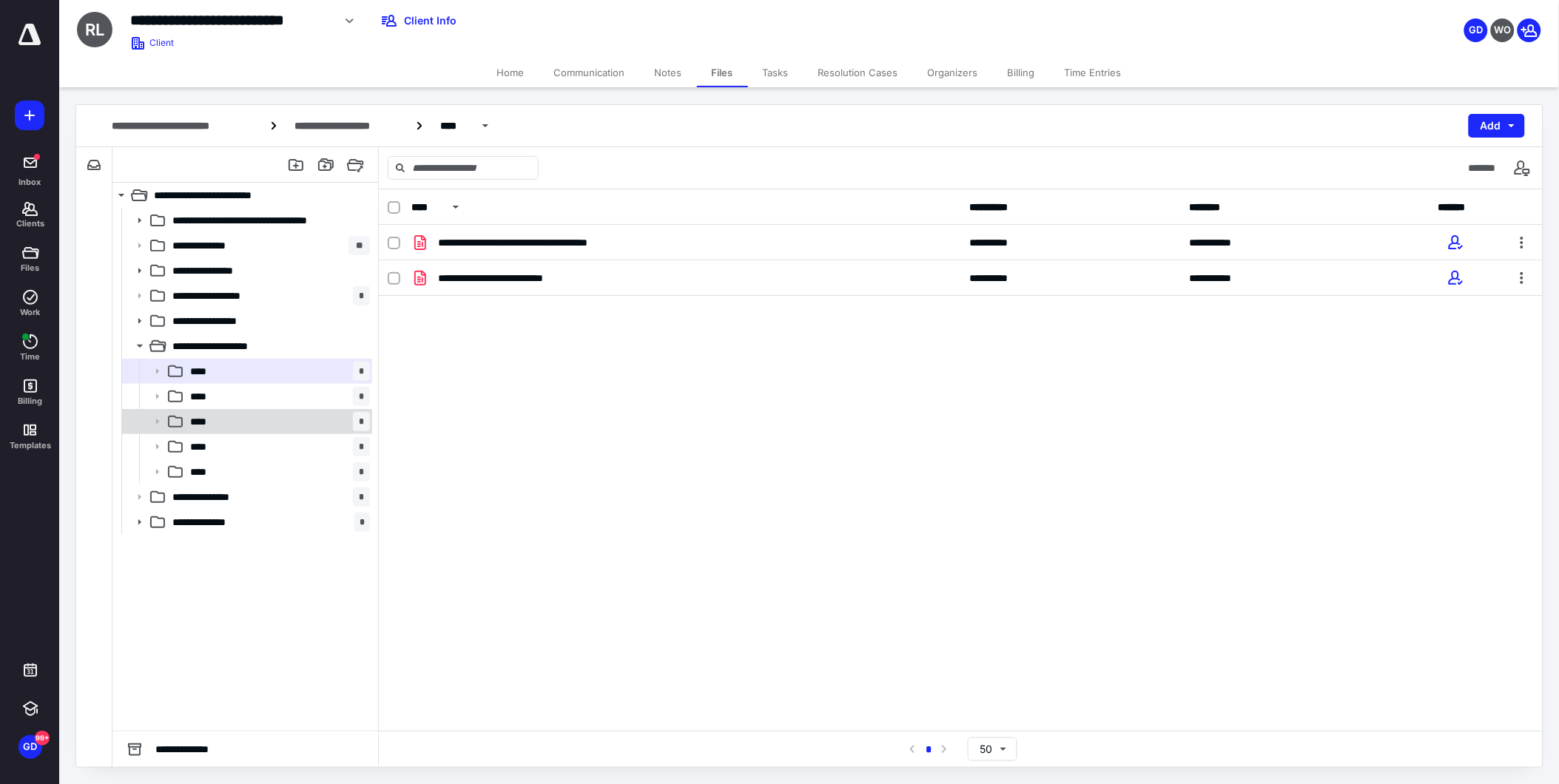 click on "**** *" at bounding box center [277, 422] 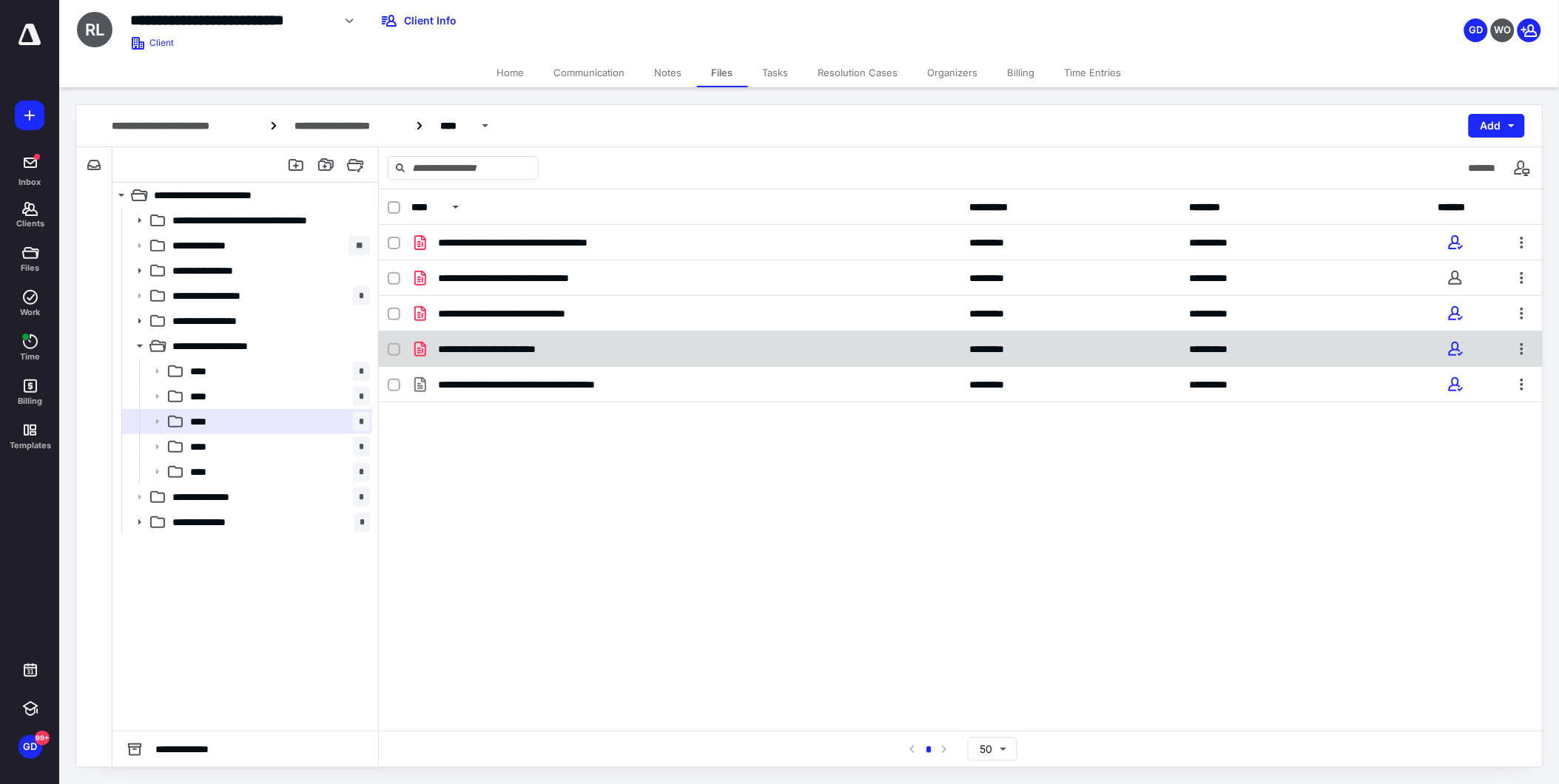 click on "**********" at bounding box center (504, 349) 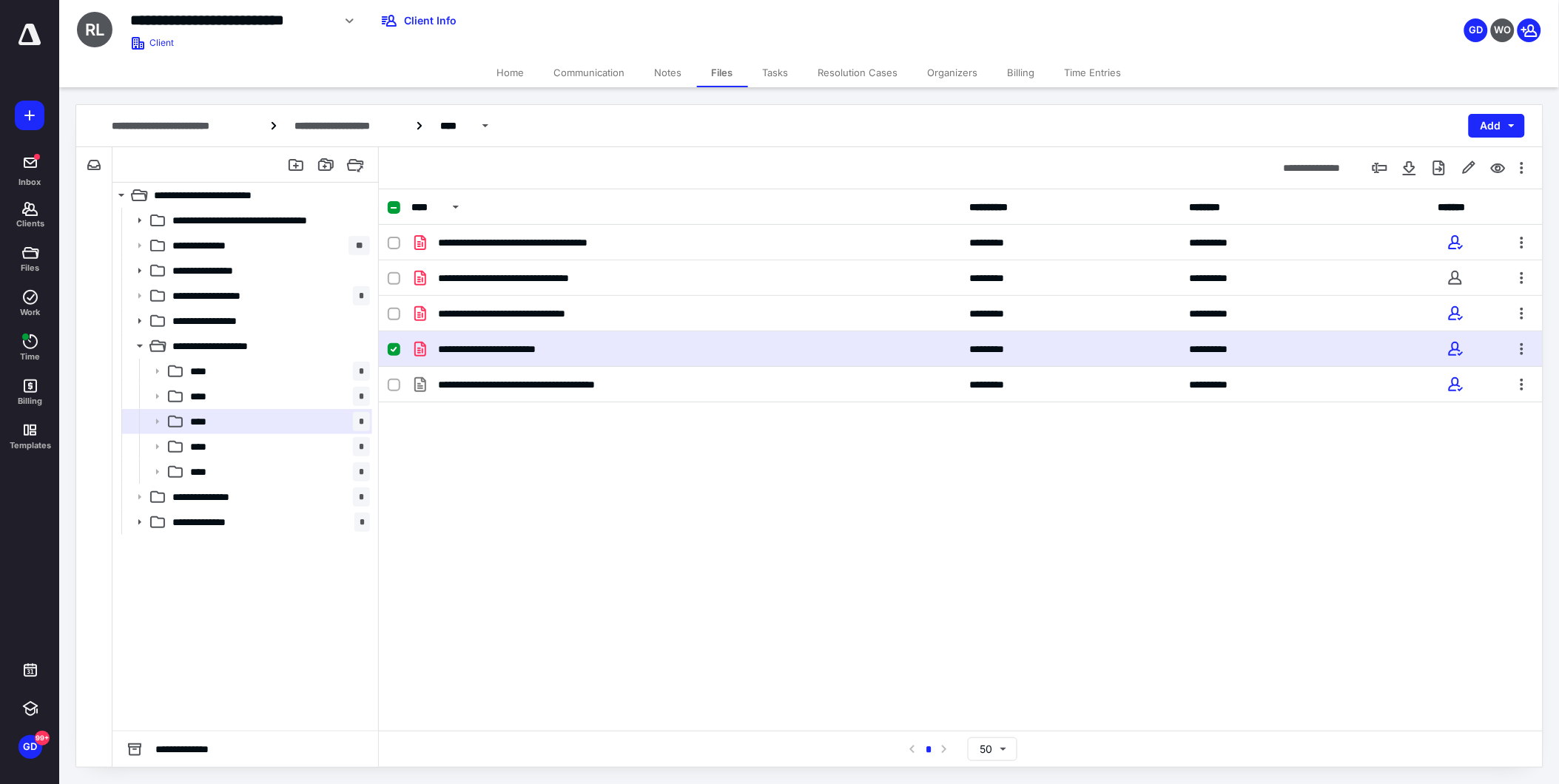 click on "**********" at bounding box center [504, 349] 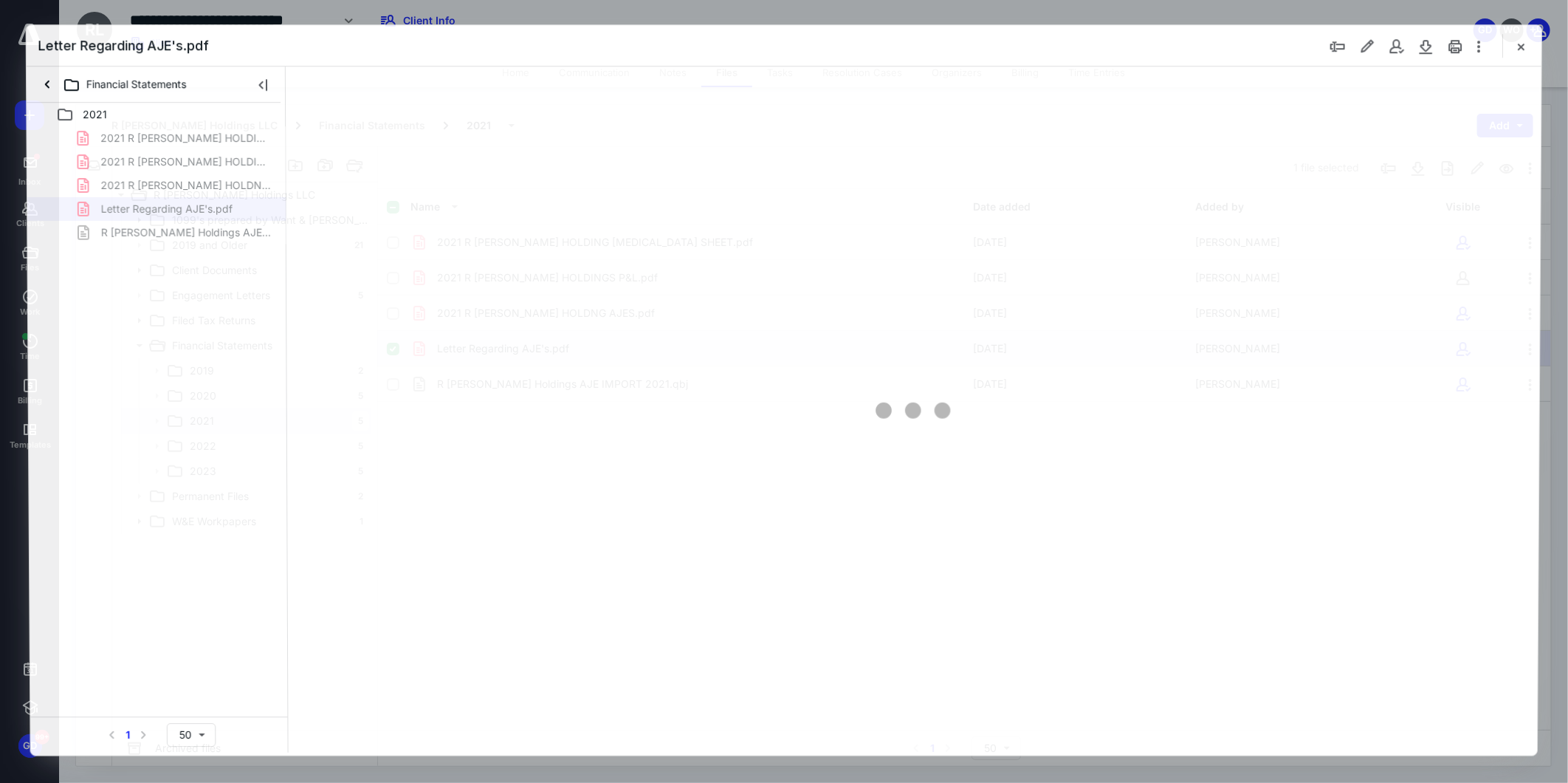 scroll, scrollTop: 0, scrollLeft: 0, axis: both 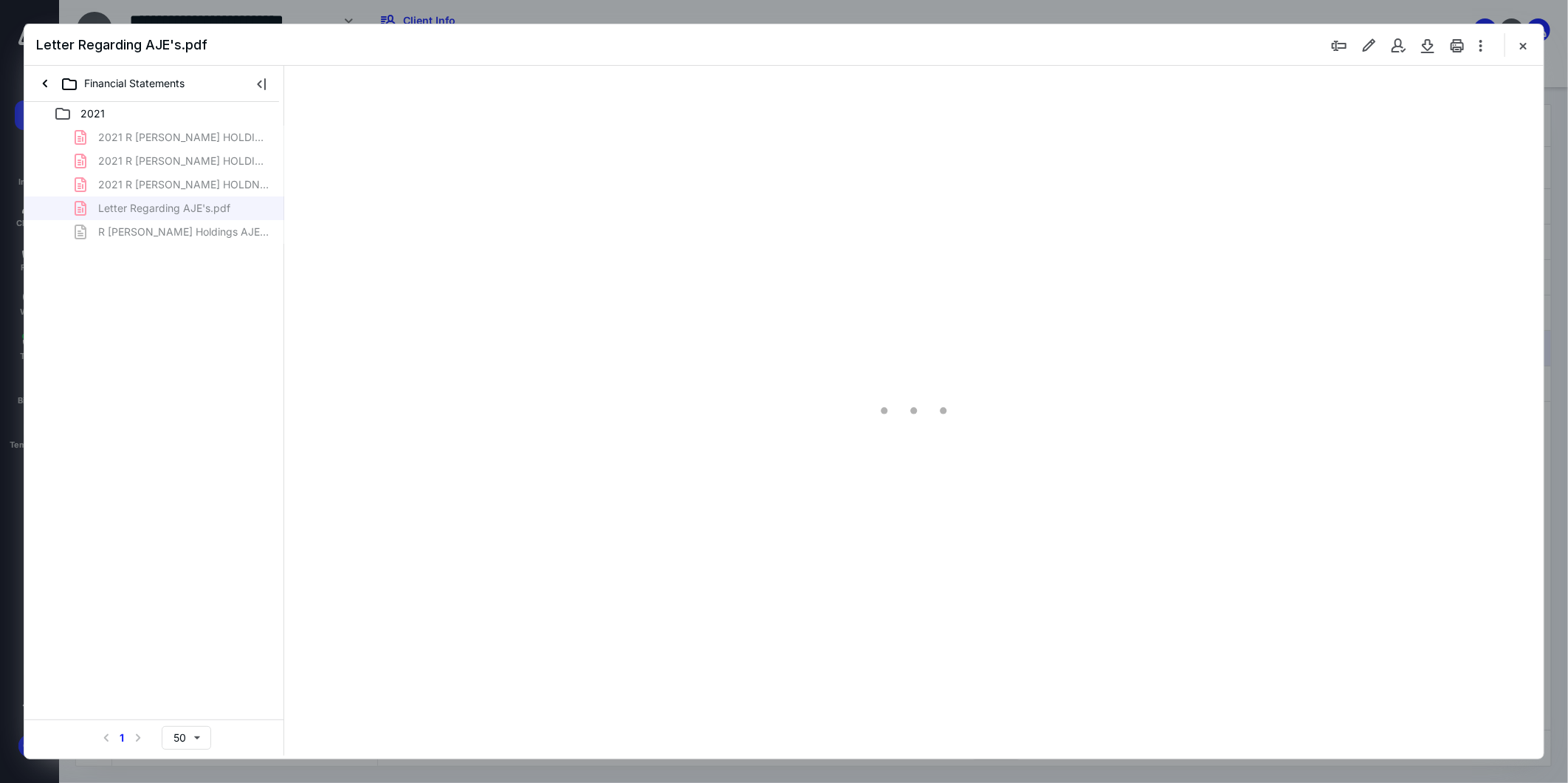 type on "274" 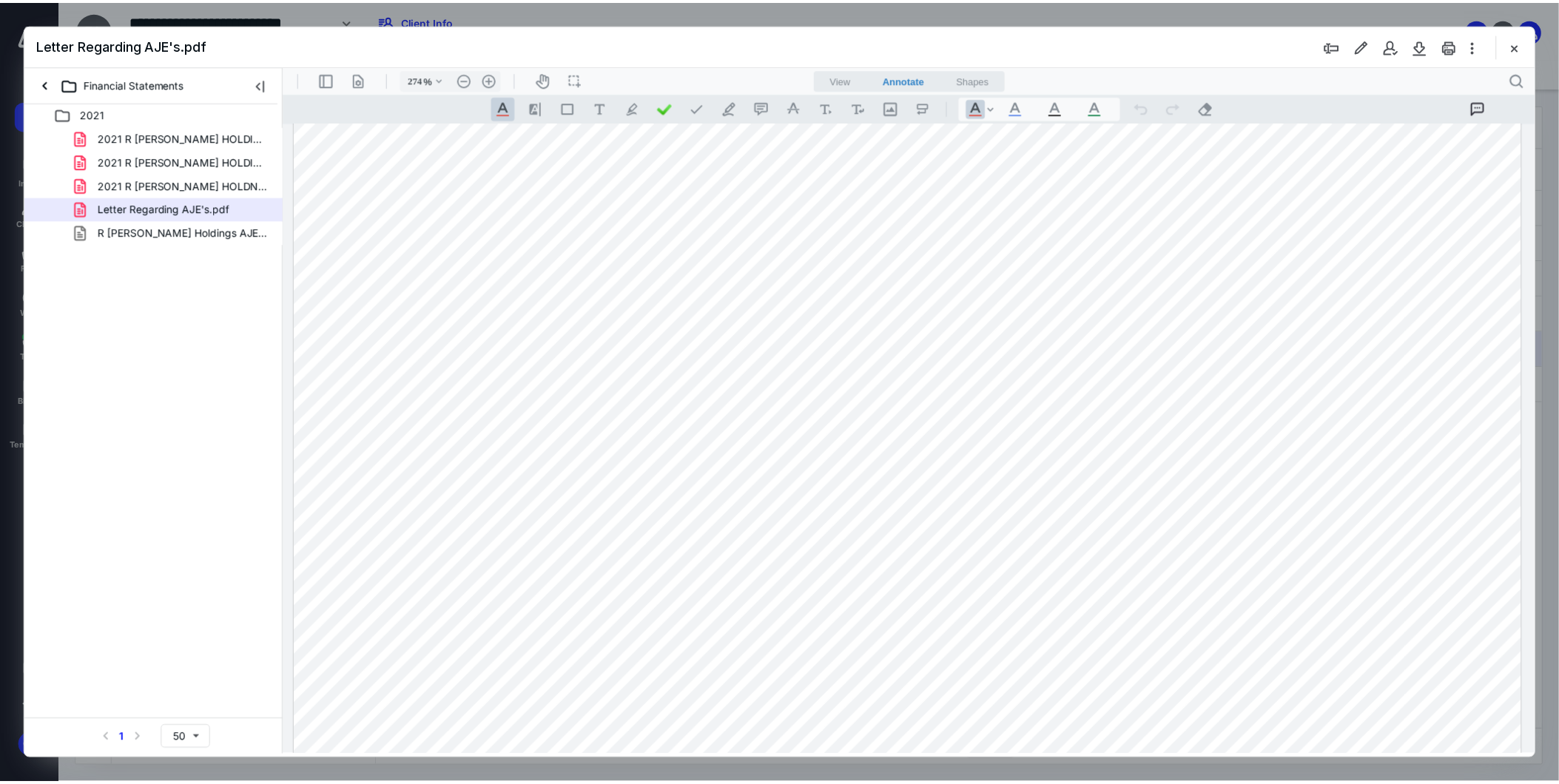 scroll, scrollTop: 822, scrollLeft: 0, axis: vertical 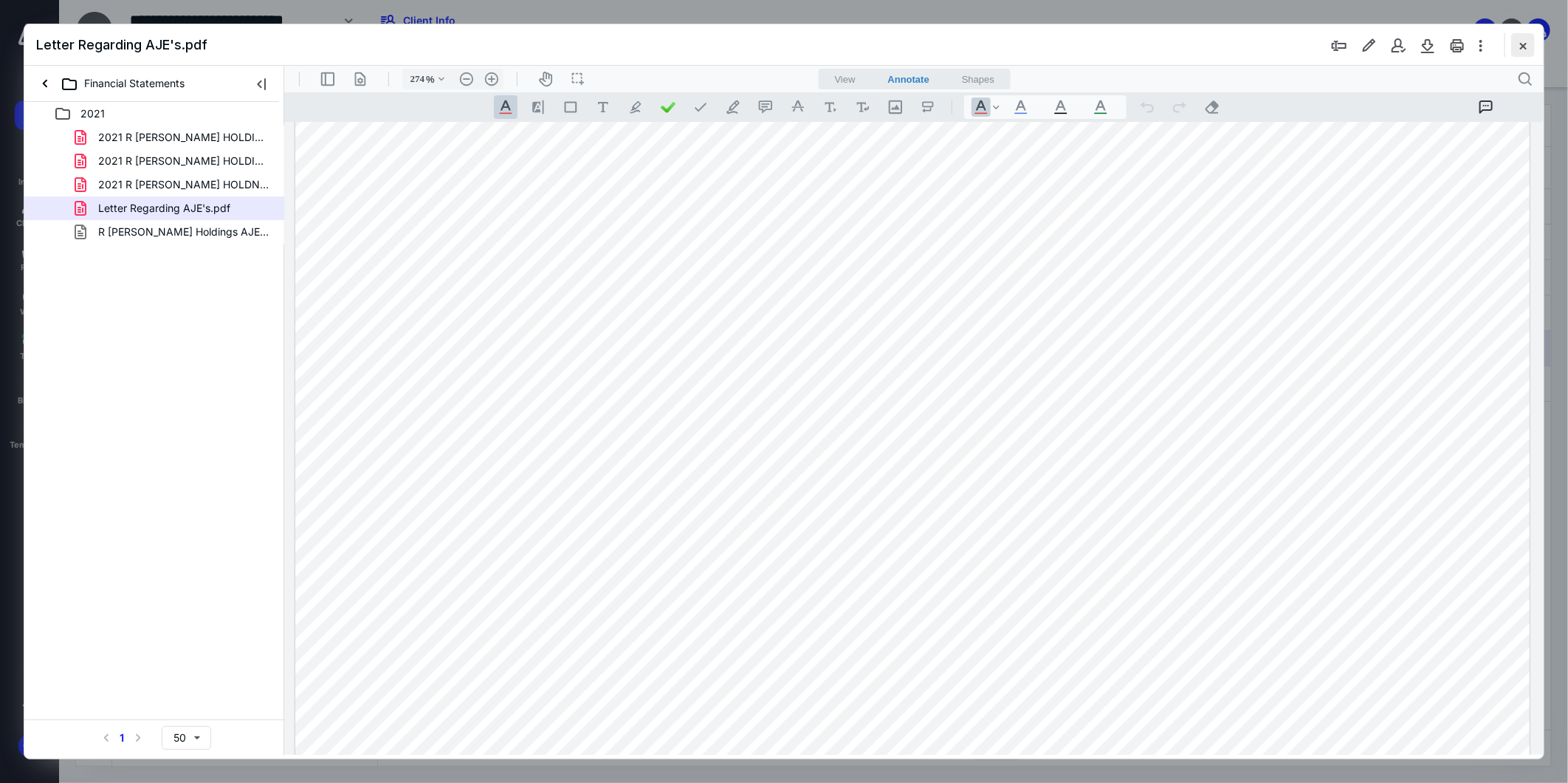 click at bounding box center (1523, 45) 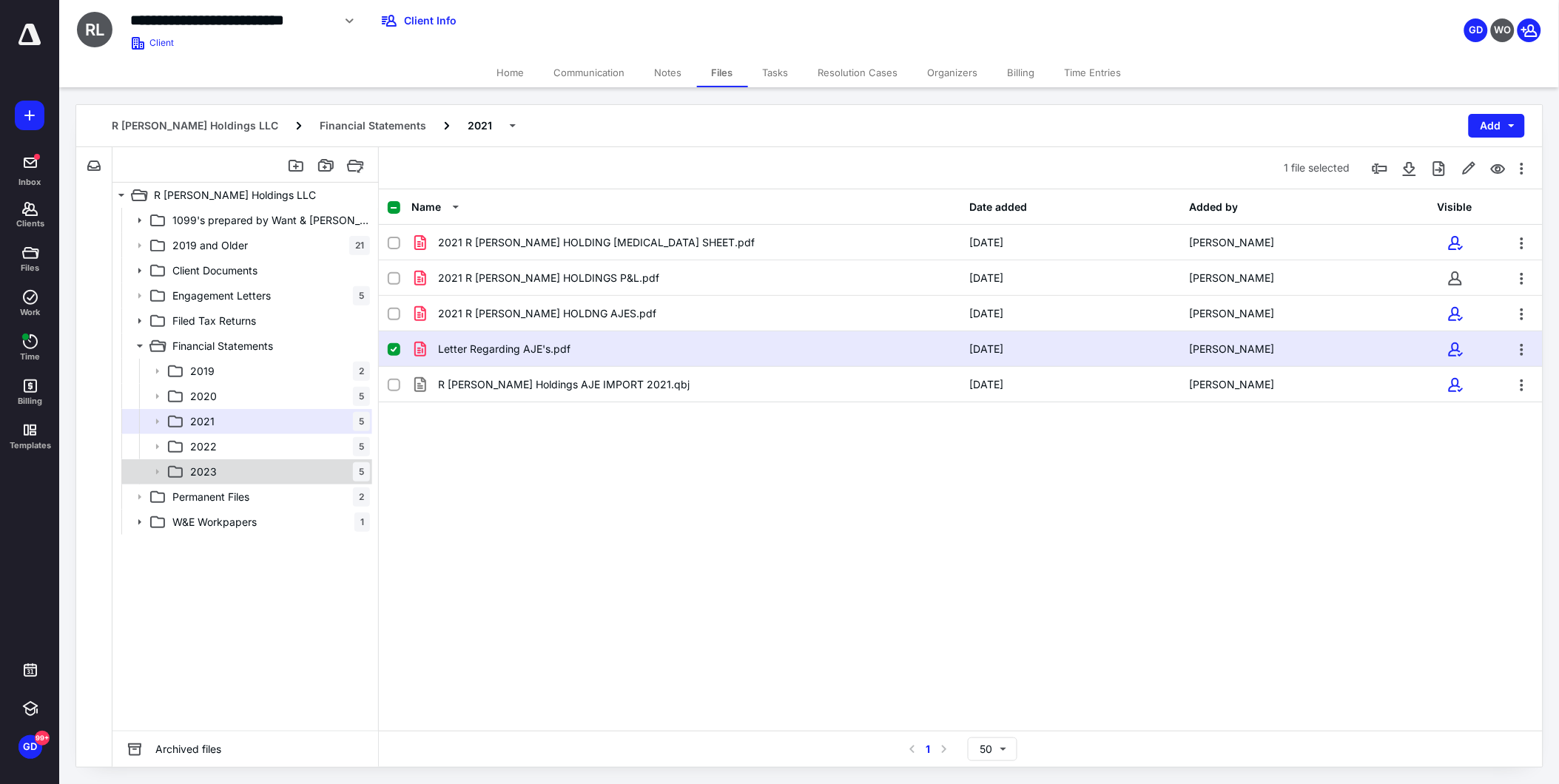 click on "2023 5" at bounding box center [277, 472] 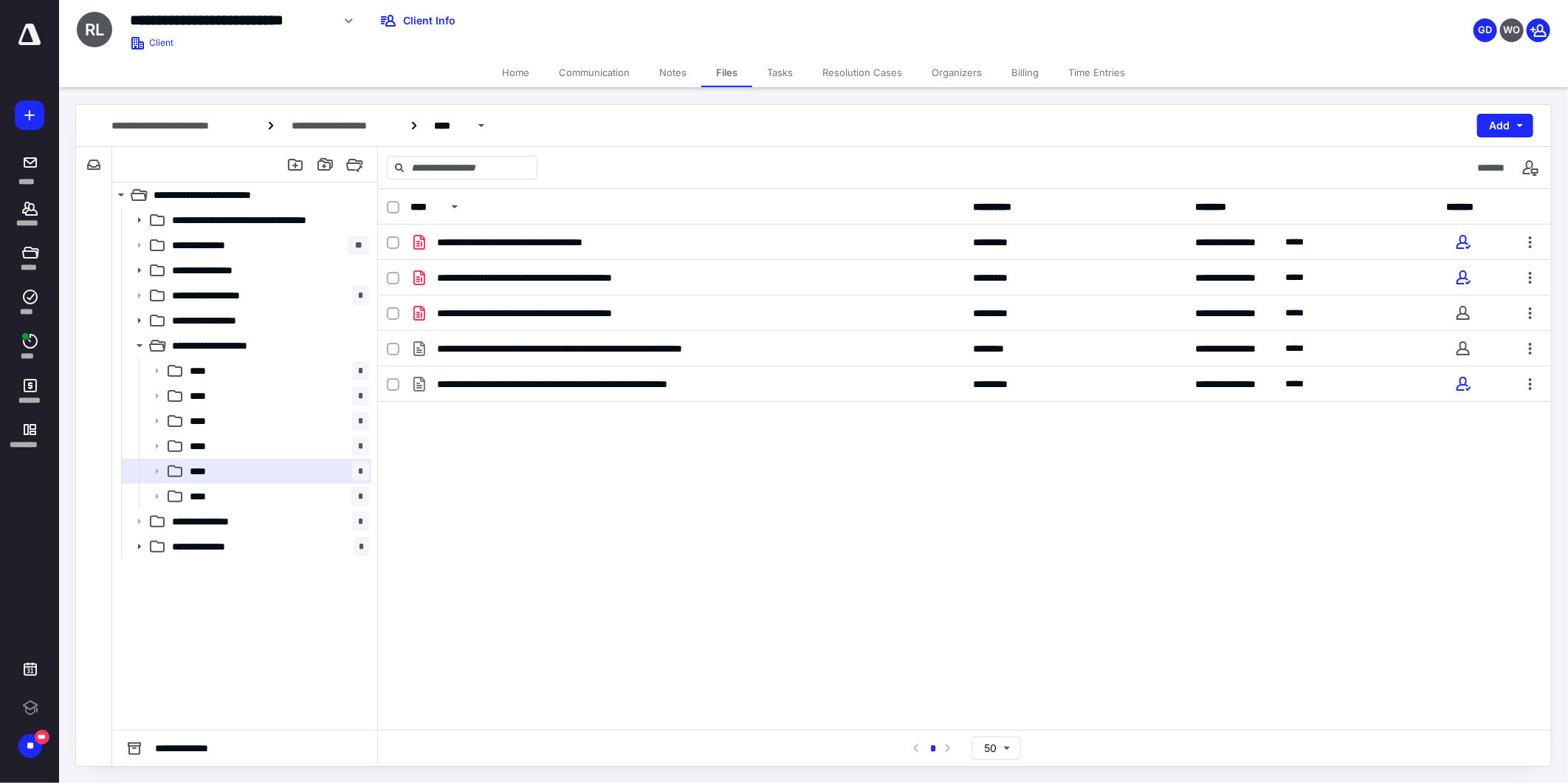 scroll, scrollTop: 0, scrollLeft: 0, axis: both 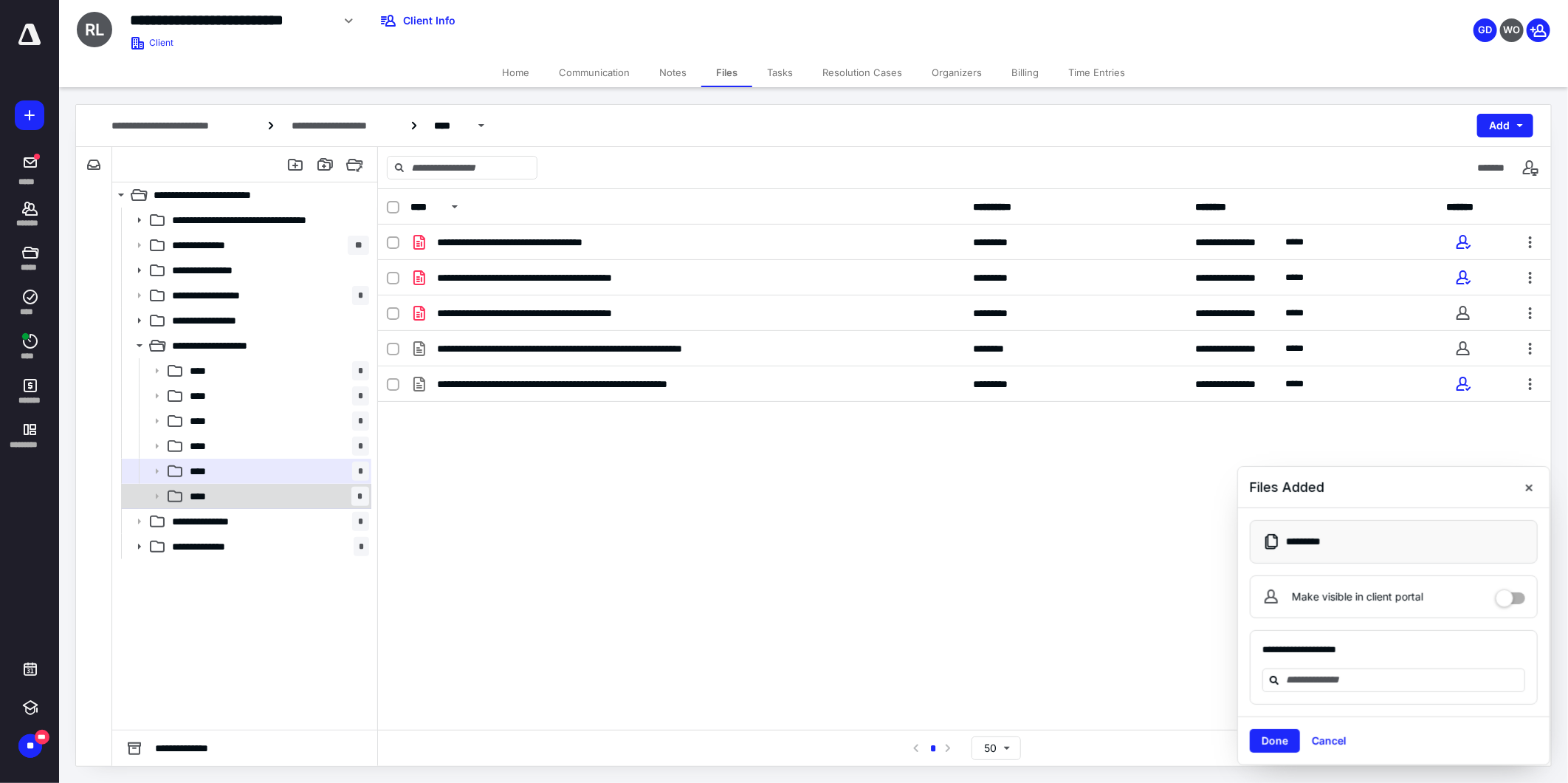 click on "**** *" at bounding box center [276, 496] 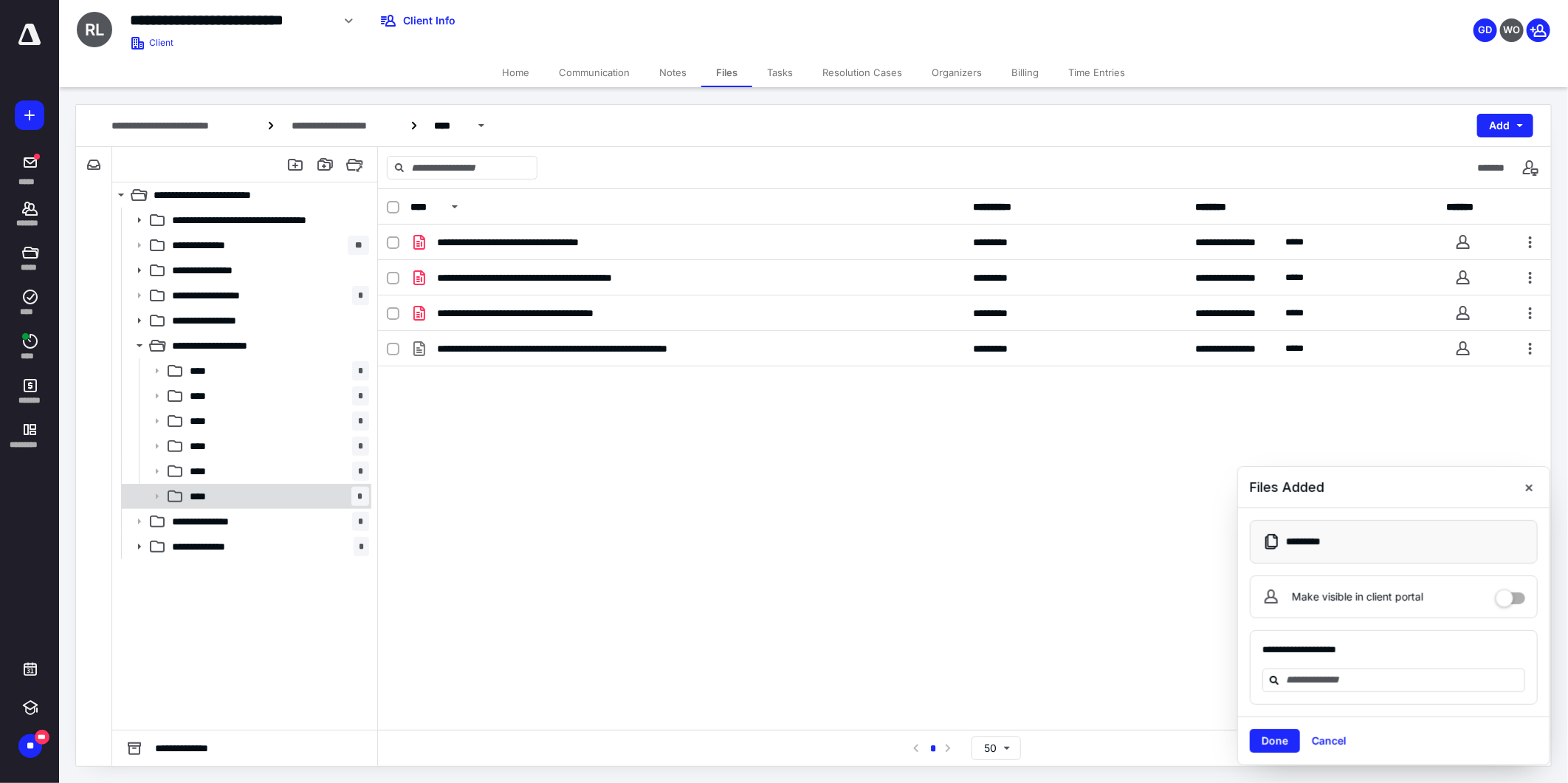click on "**** *" at bounding box center [276, 496] 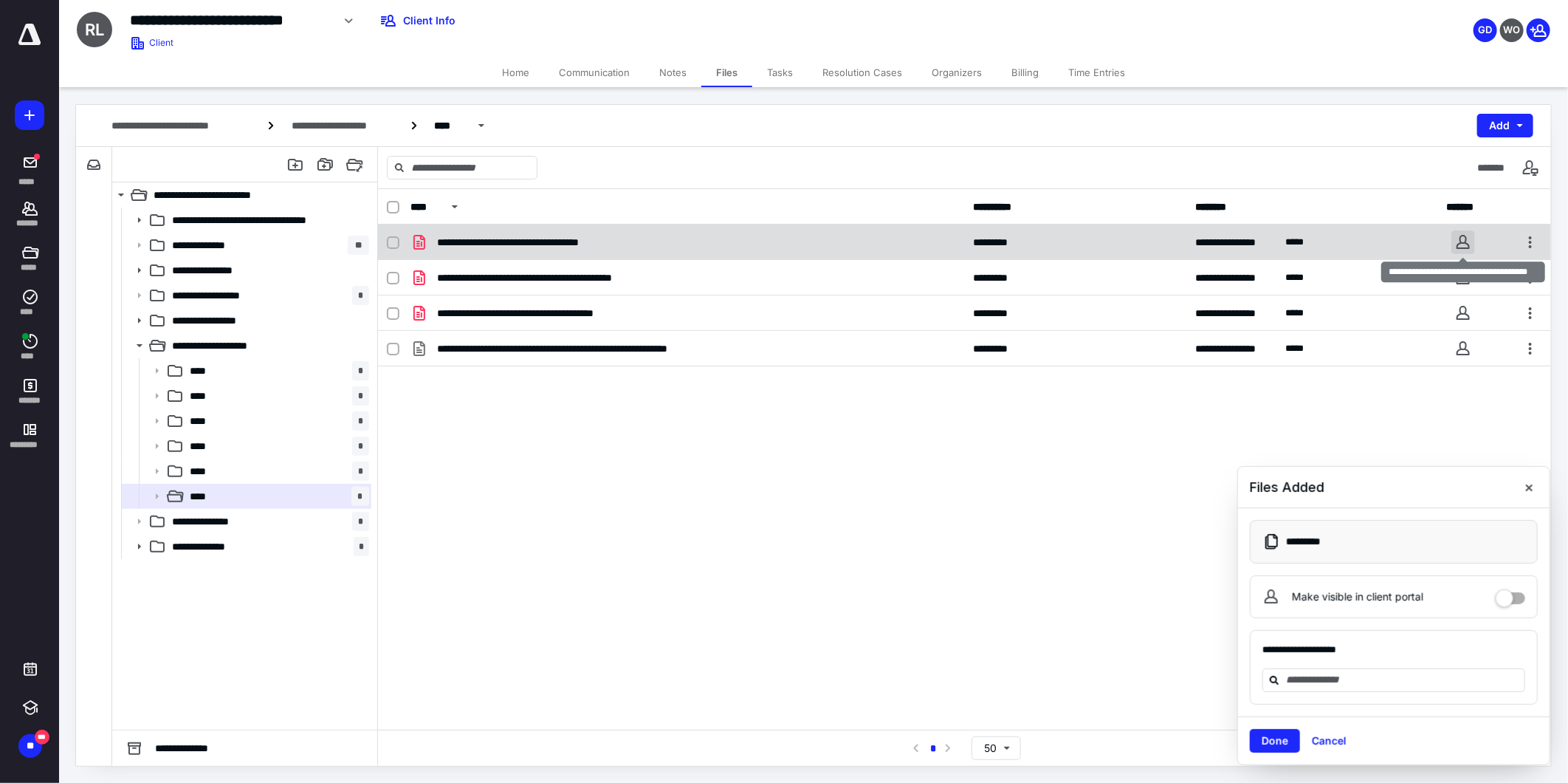 click at bounding box center [1463, 242] 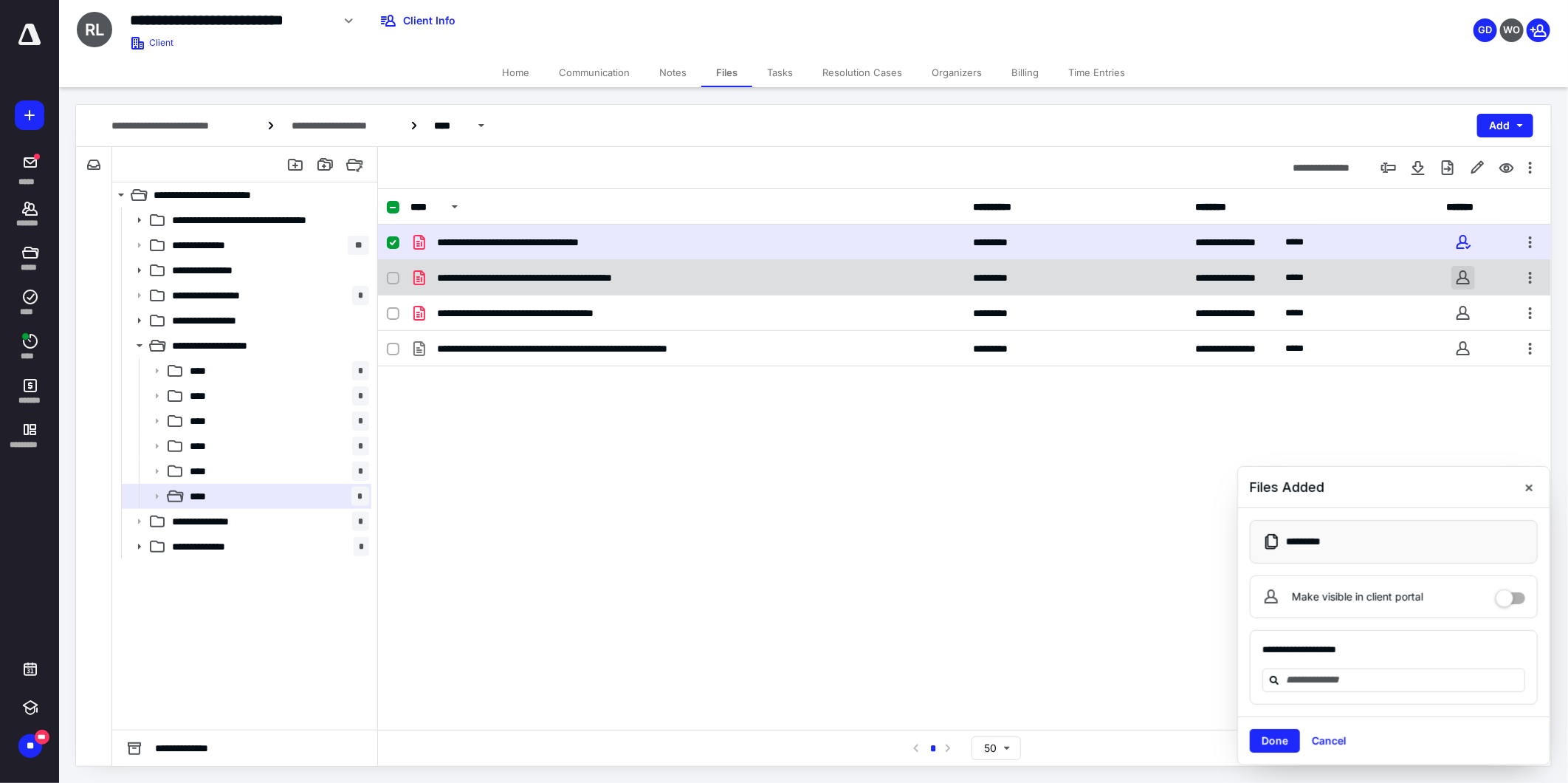 click at bounding box center [1463, 278] 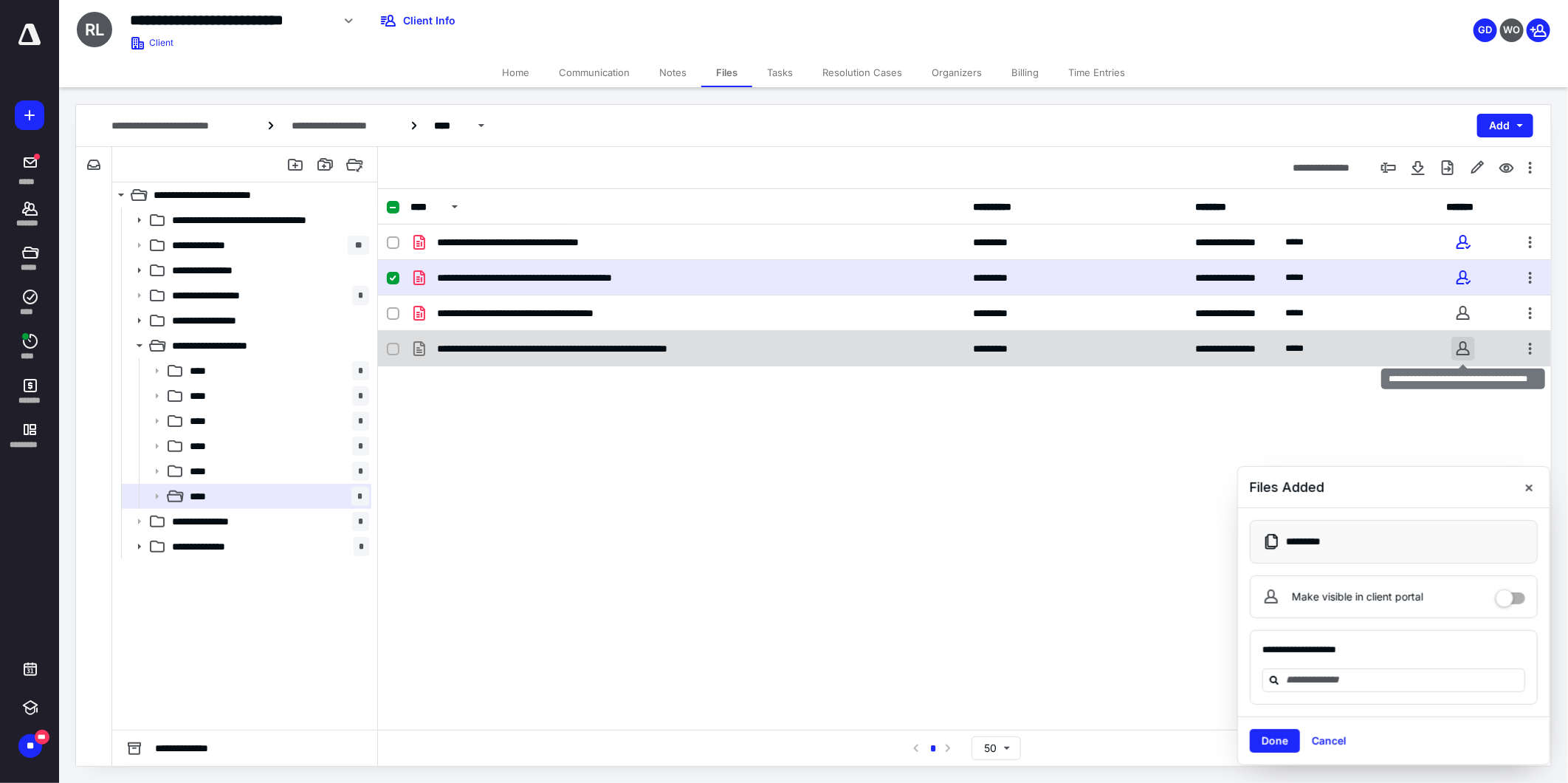 click at bounding box center [1463, 349] 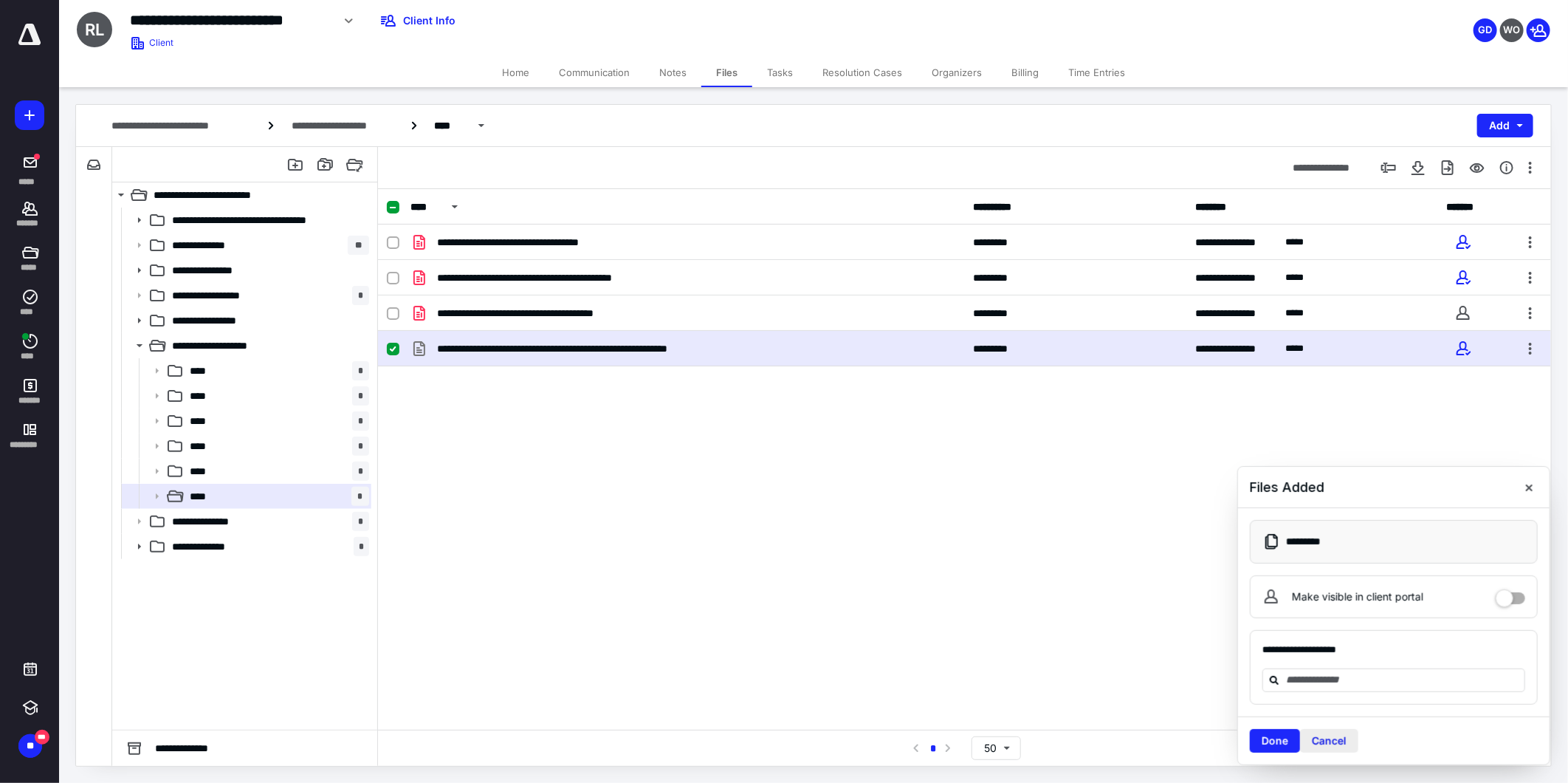click on "Cancel" at bounding box center [1329, 741] 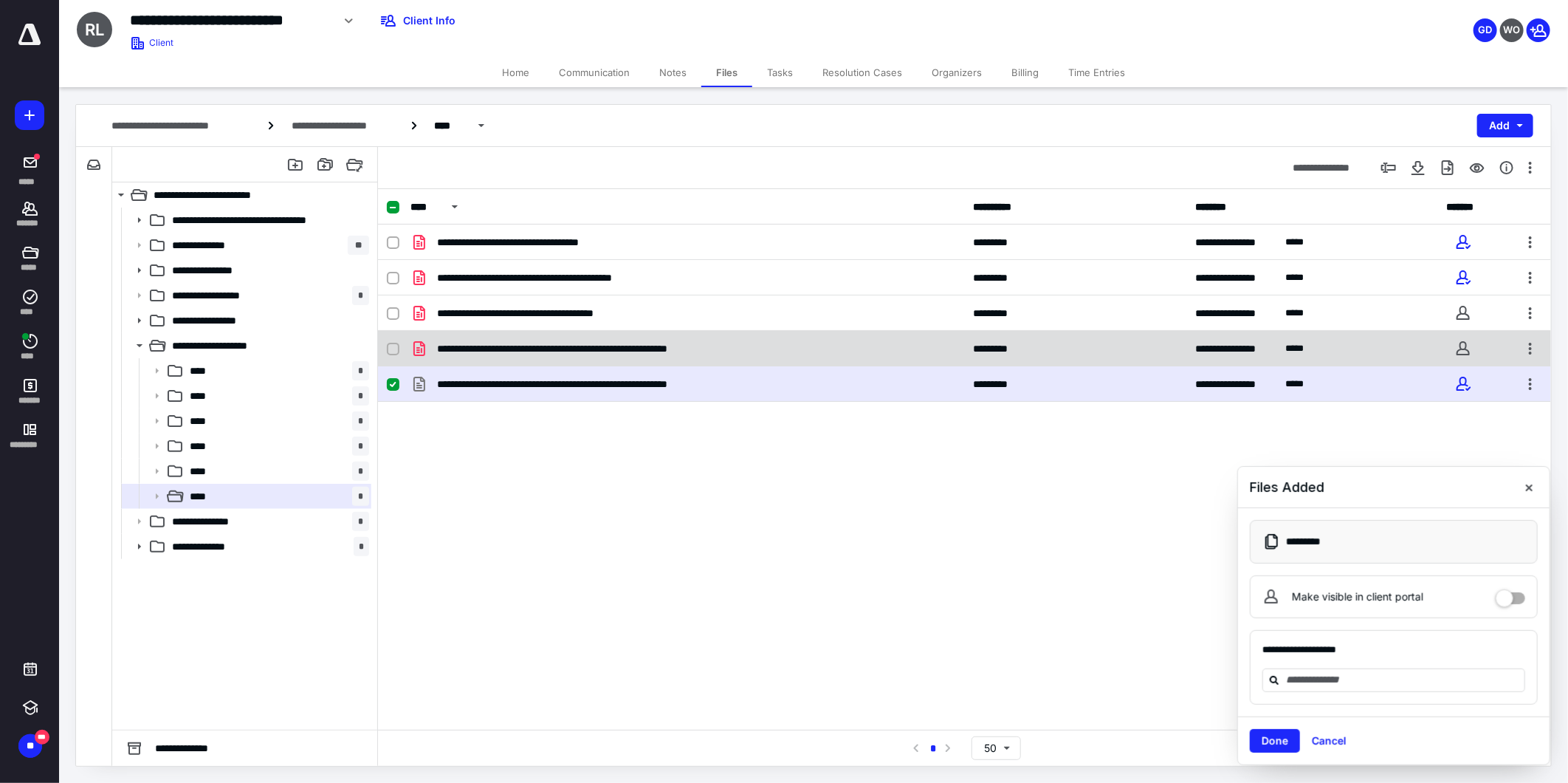 click on "**********" at bounding box center [964, 349] 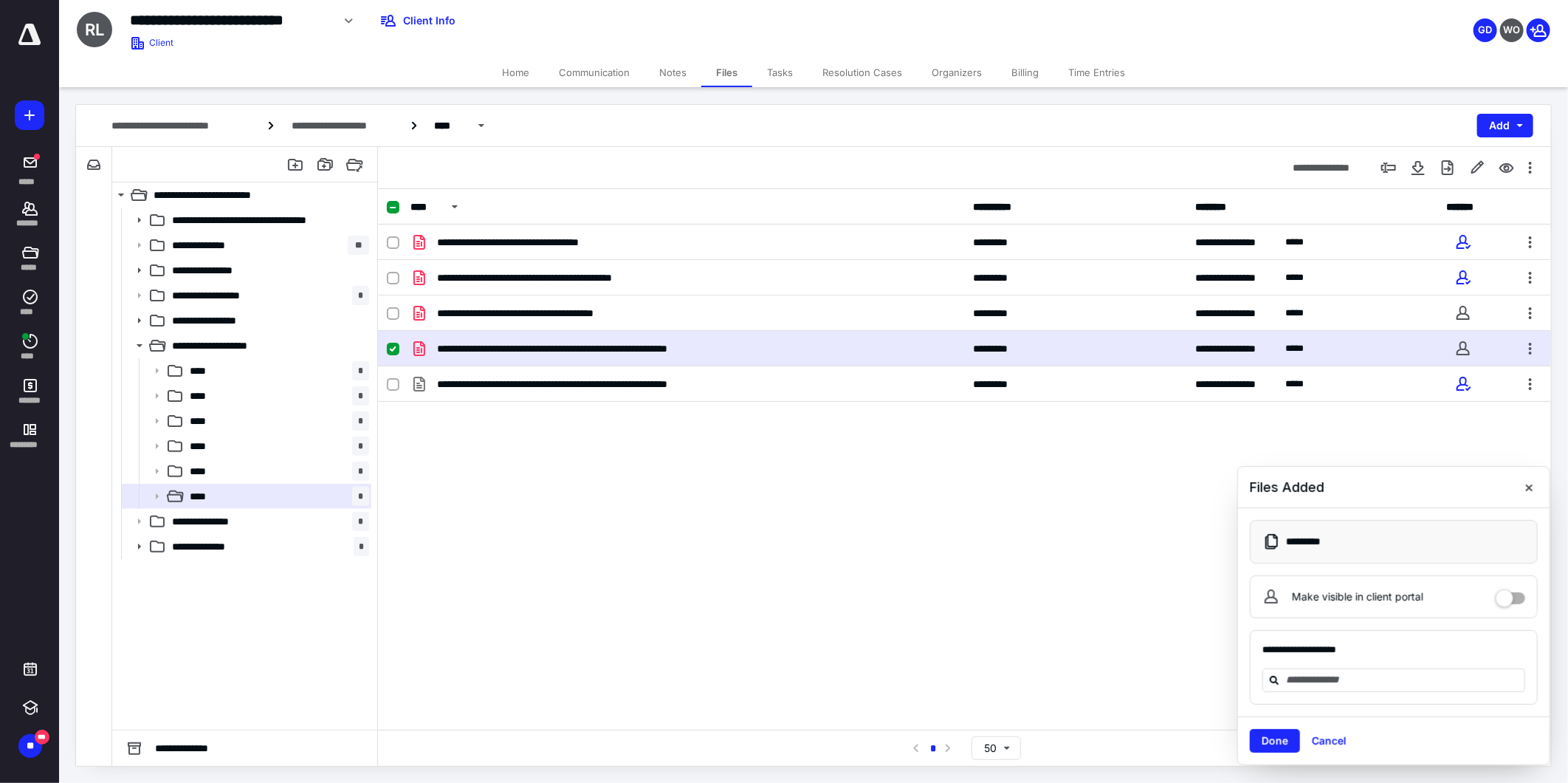 click on "**********" at bounding box center [964, 349] 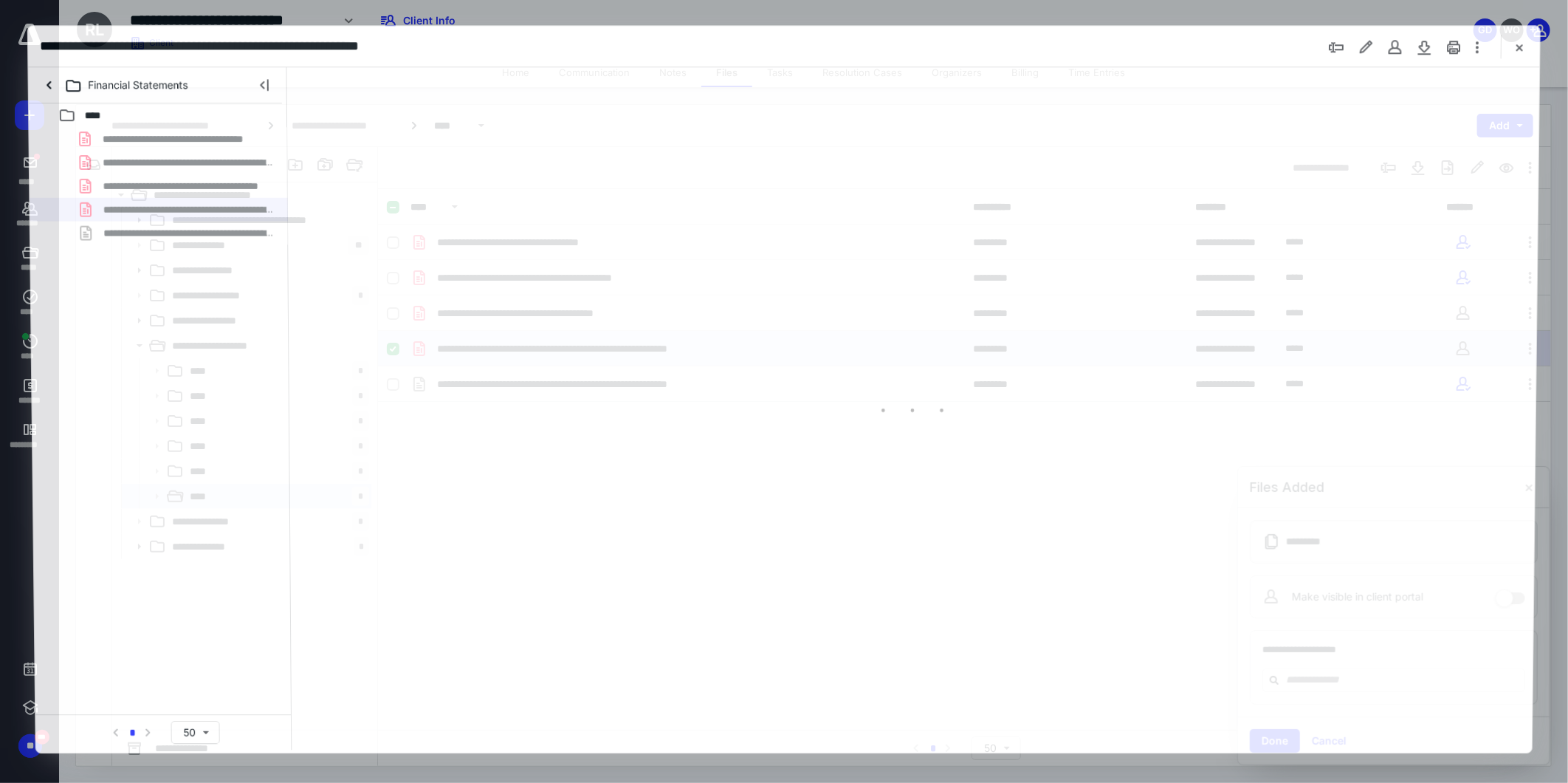 scroll, scrollTop: 0, scrollLeft: 0, axis: both 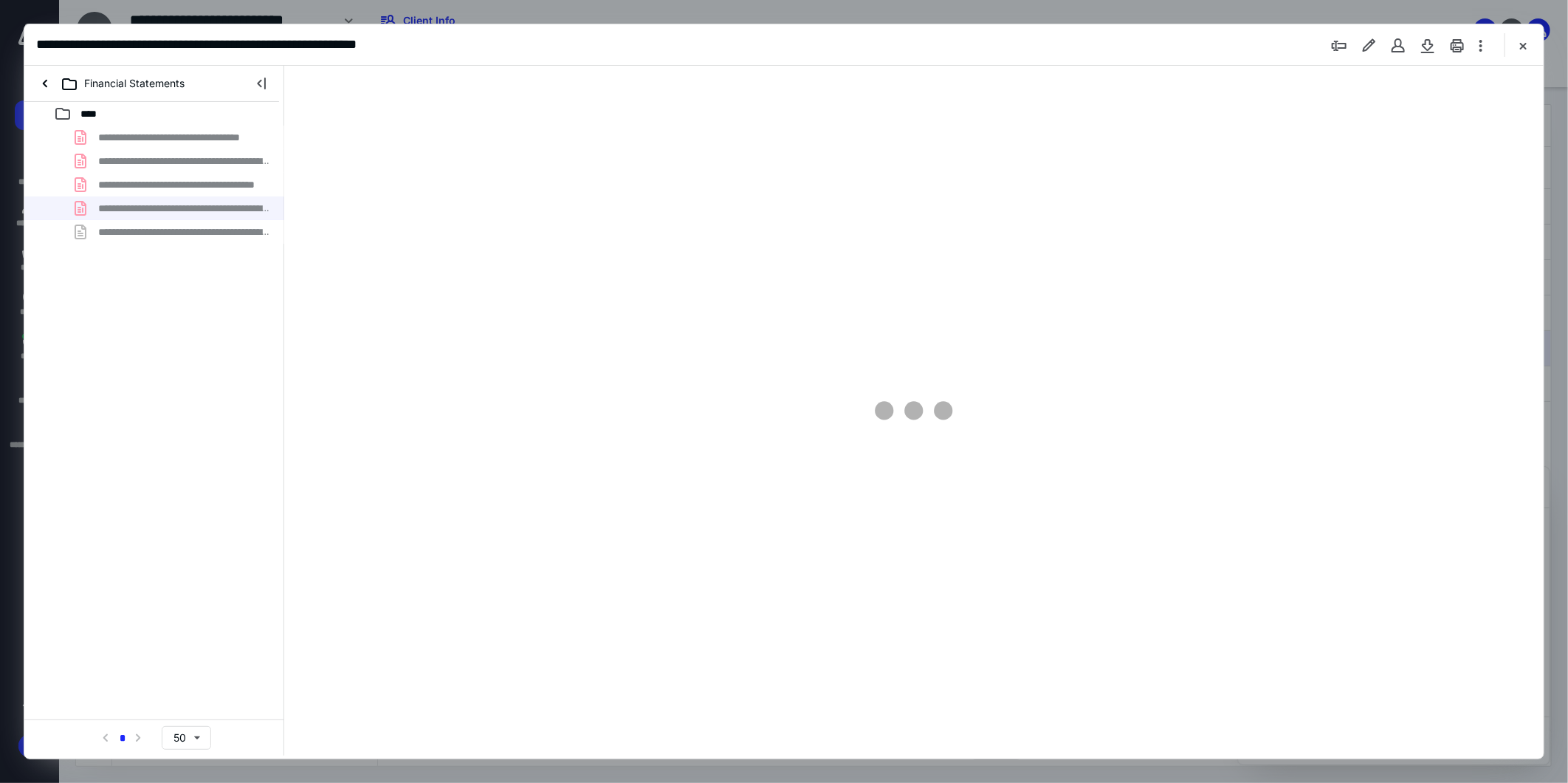 type on "274" 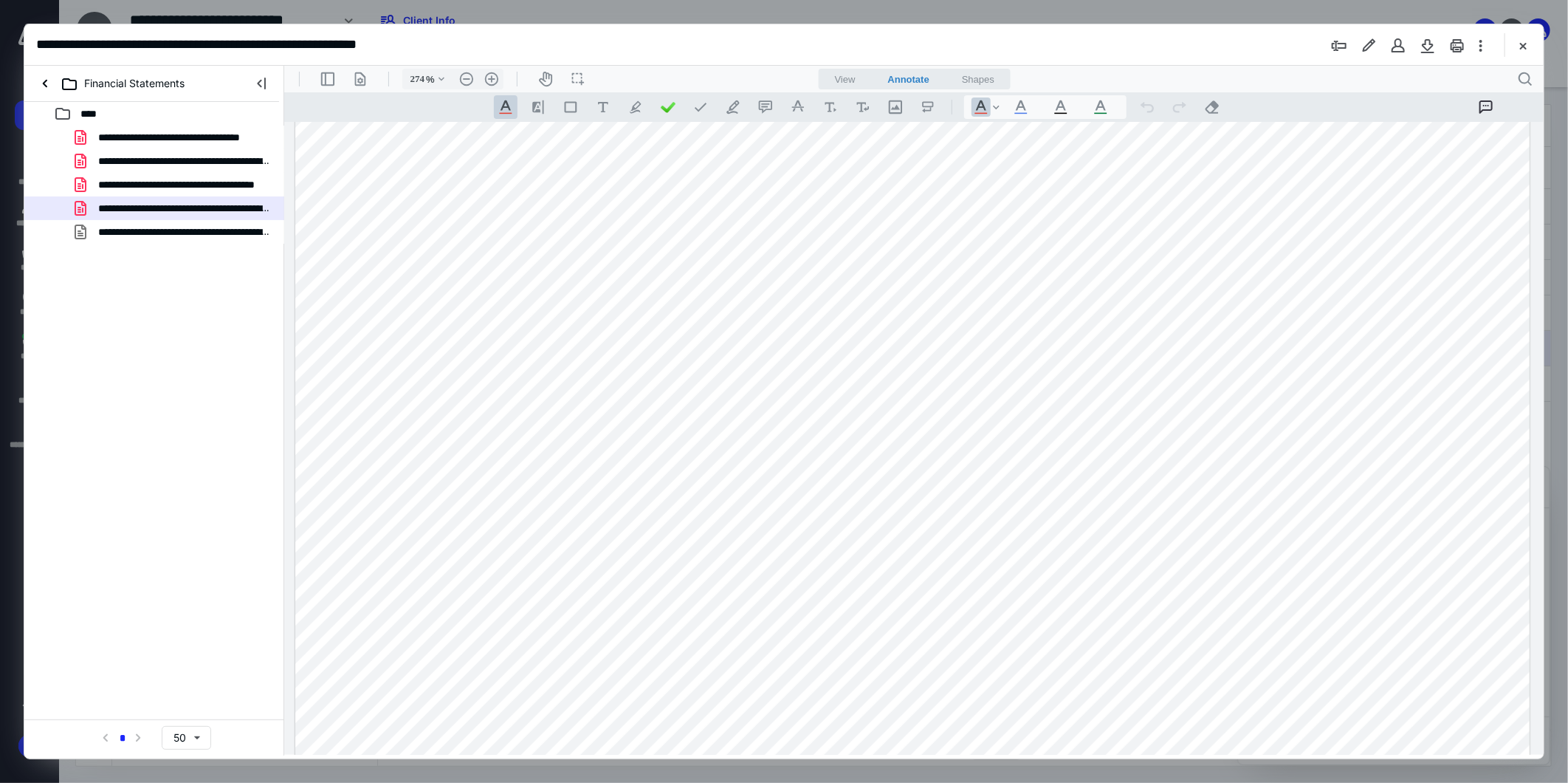 scroll, scrollTop: 410, scrollLeft: 0, axis: vertical 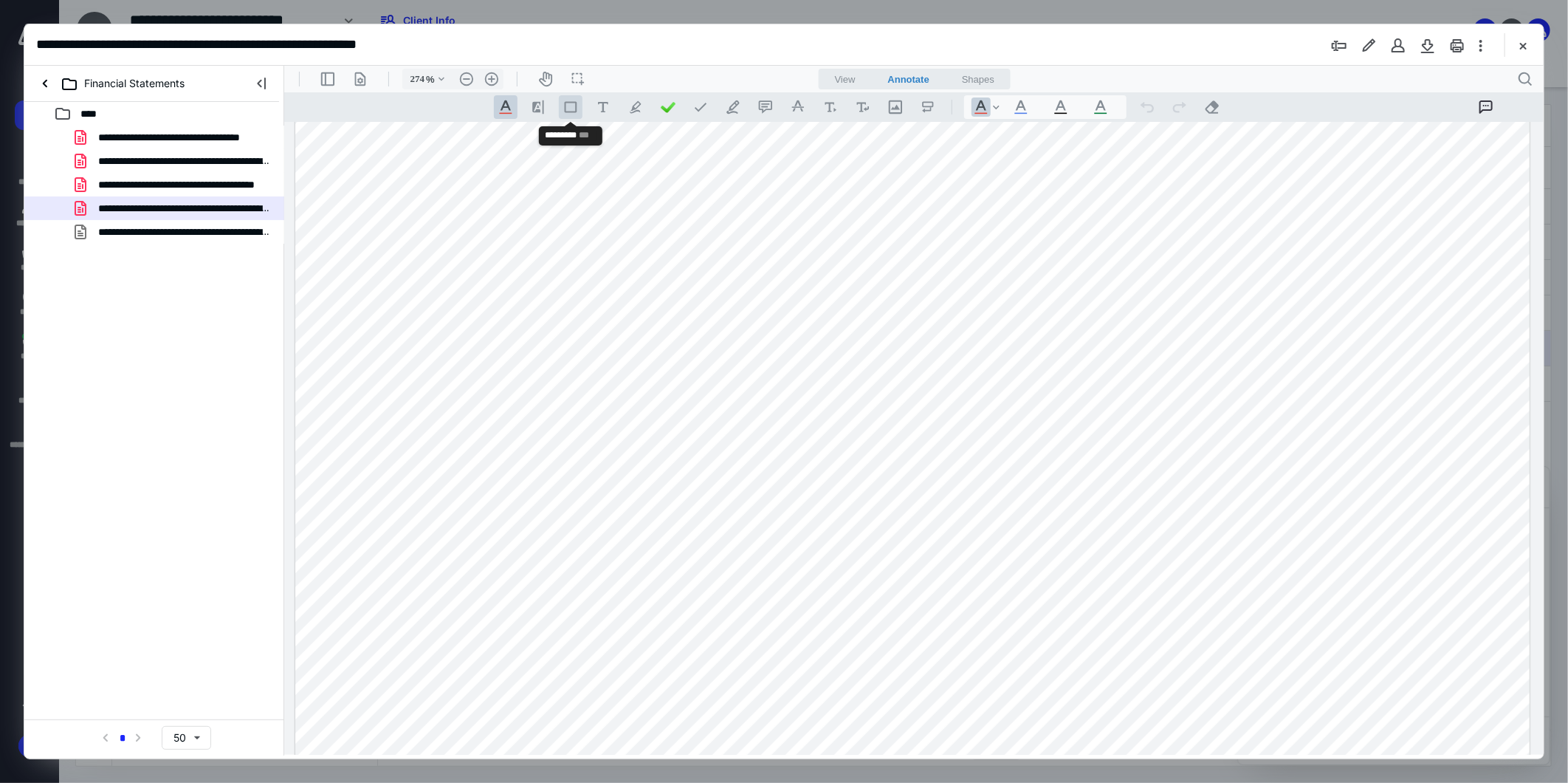 click on ".st0{fill:#868E96;}" at bounding box center [570, 106] 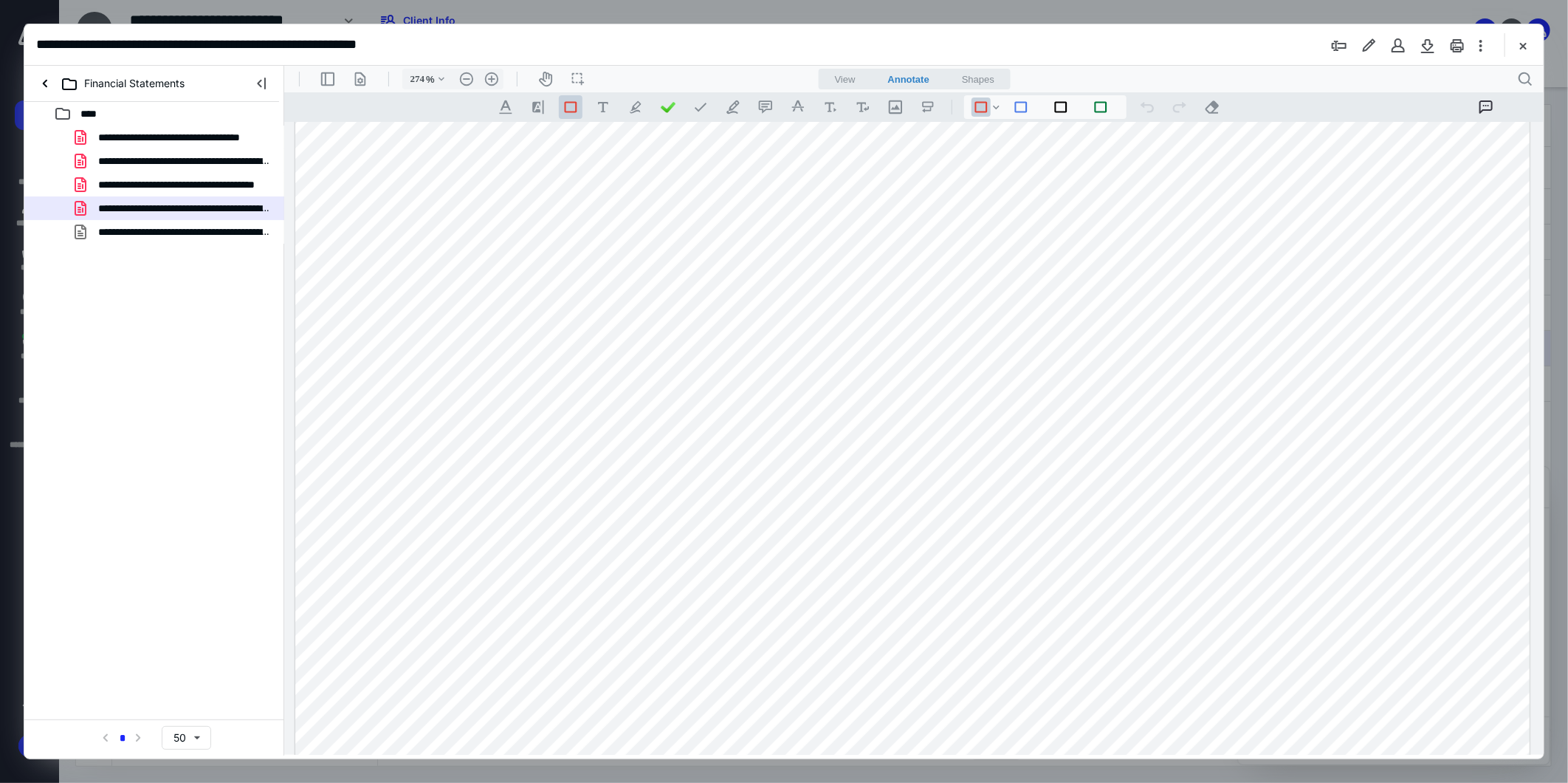 click on ".cls-1{fill:#abb0c4;} icon - chevron - down" at bounding box center [995, 106] 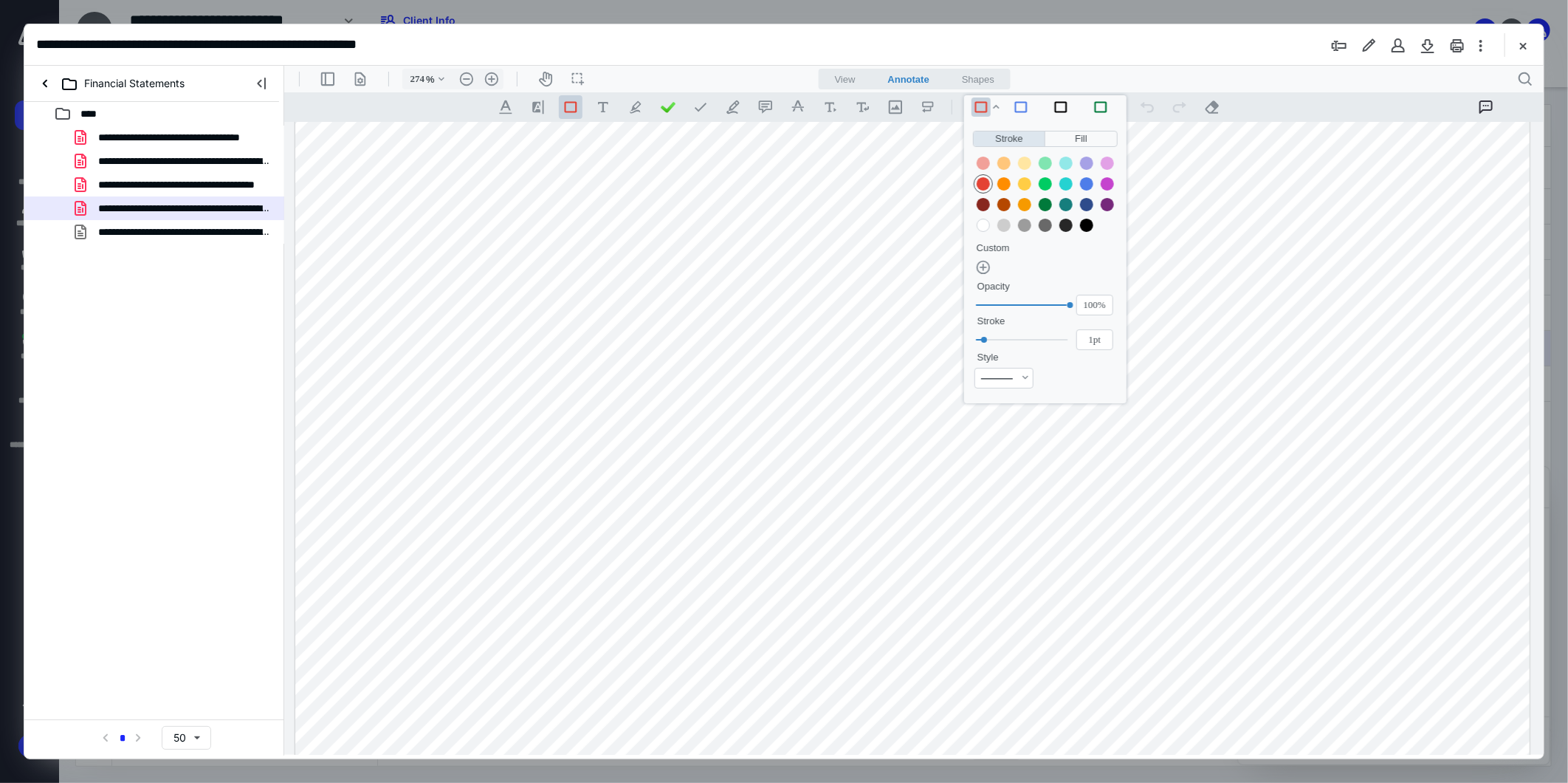 click on ".cls-1{fill:#abb0c4;} icon - chevron - up" at bounding box center (995, 106) 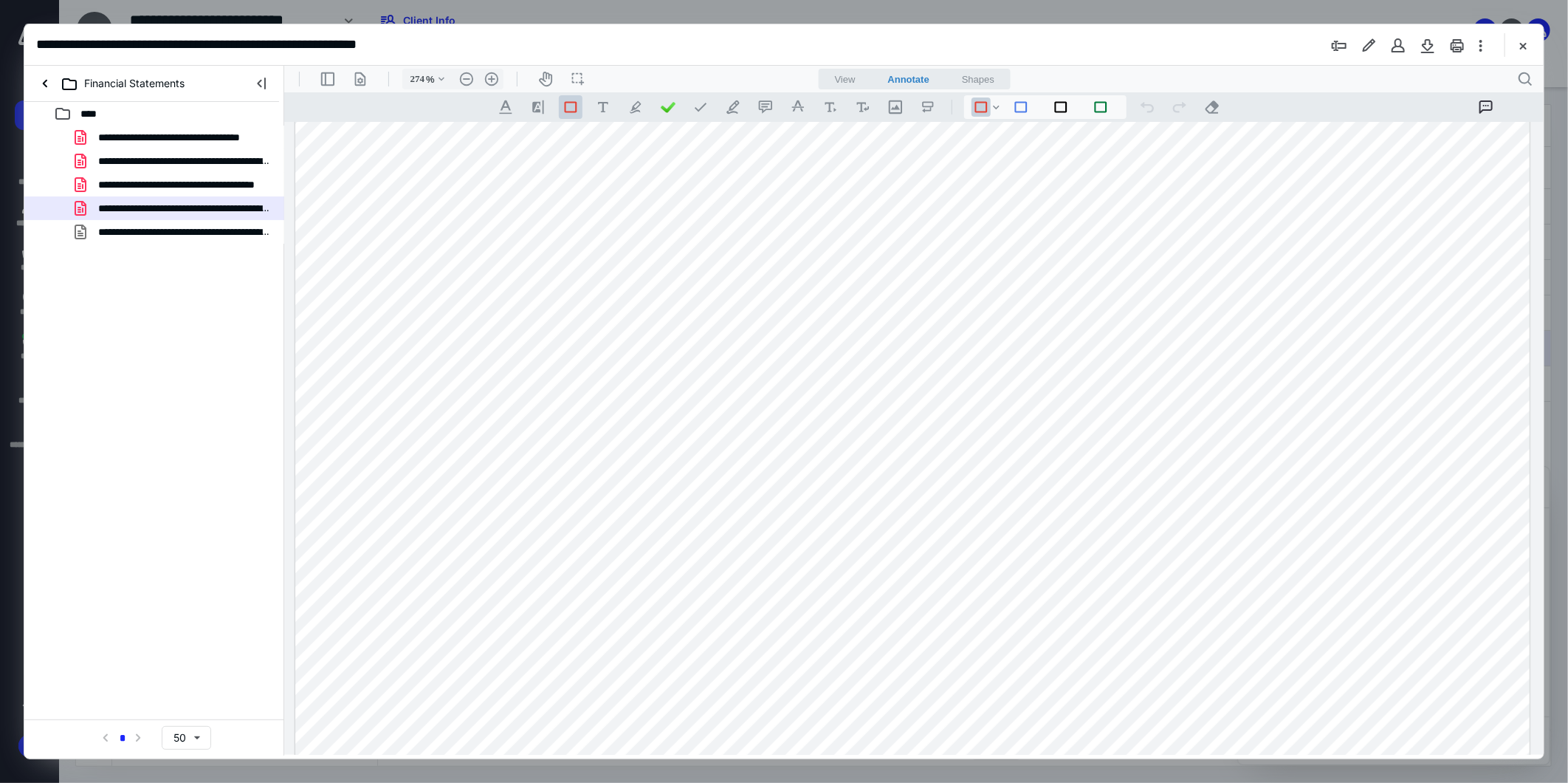 drag, startPoint x: 397, startPoint y: 282, endPoint x: 1418, endPoint y: 681, distance: 1096.1943 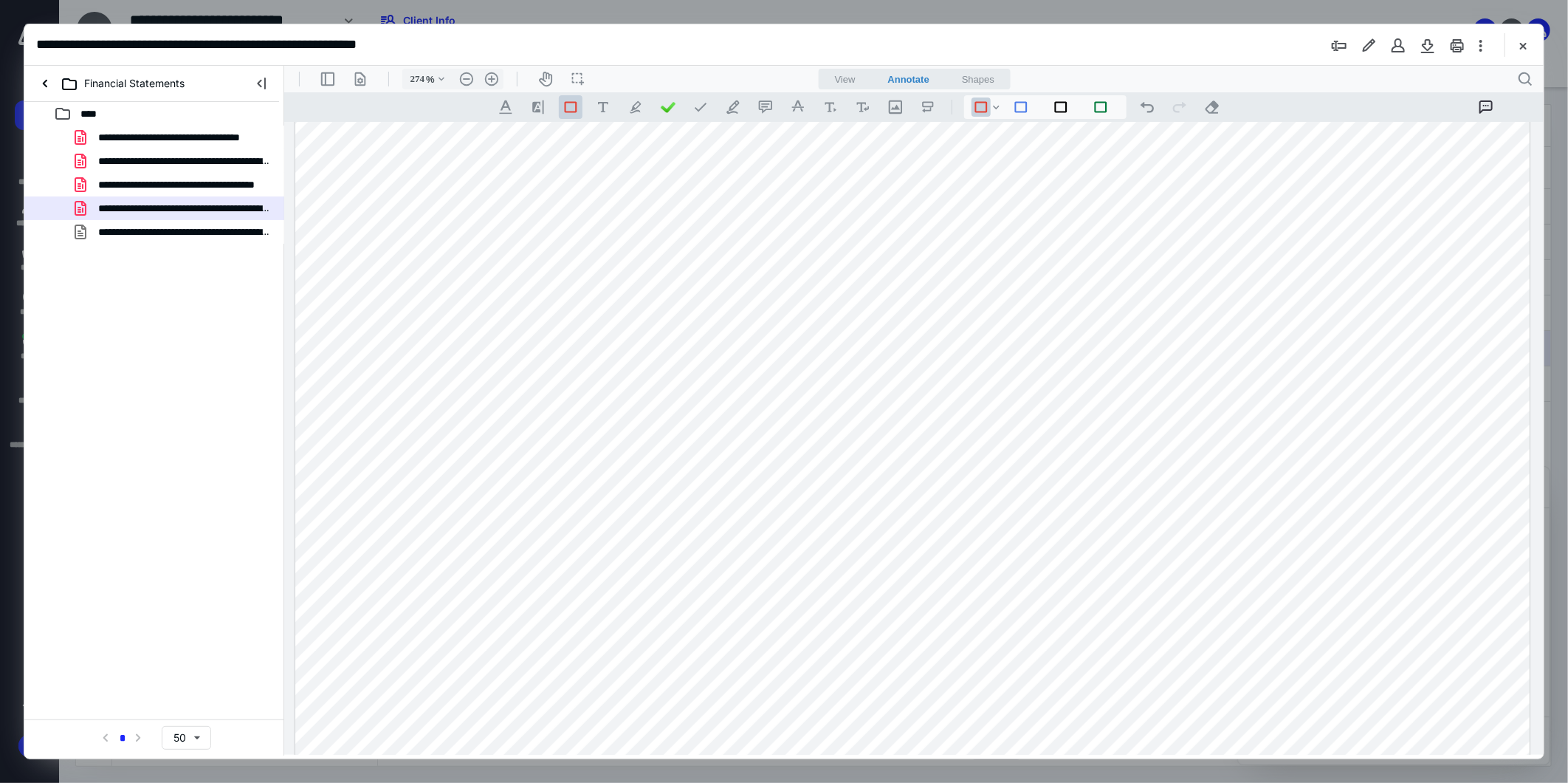 click on ".cls-1{fill:#abb0c4;} icon - chevron - down" at bounding box center (995, 106) 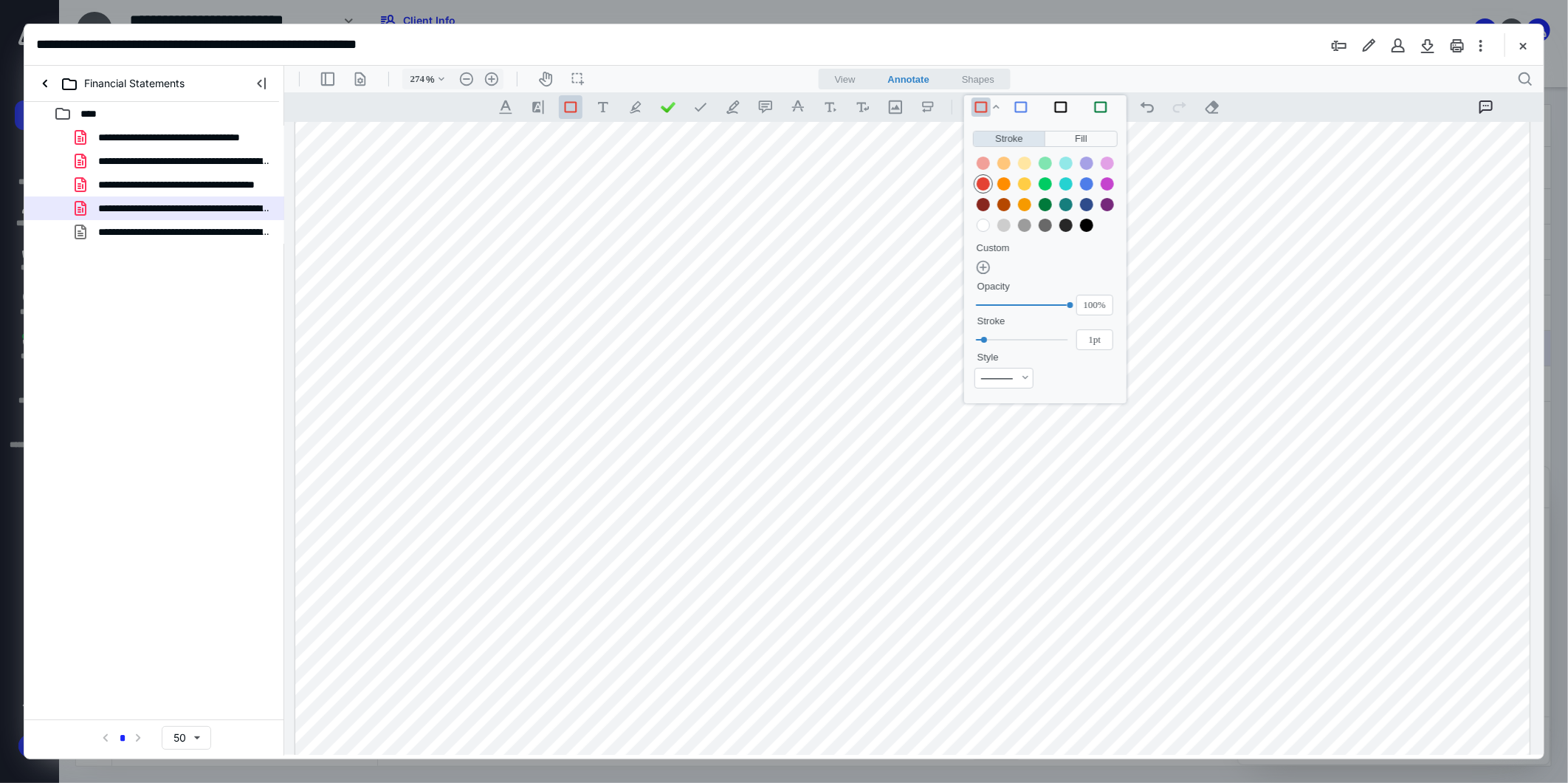 click at bounding box center (983, 225) 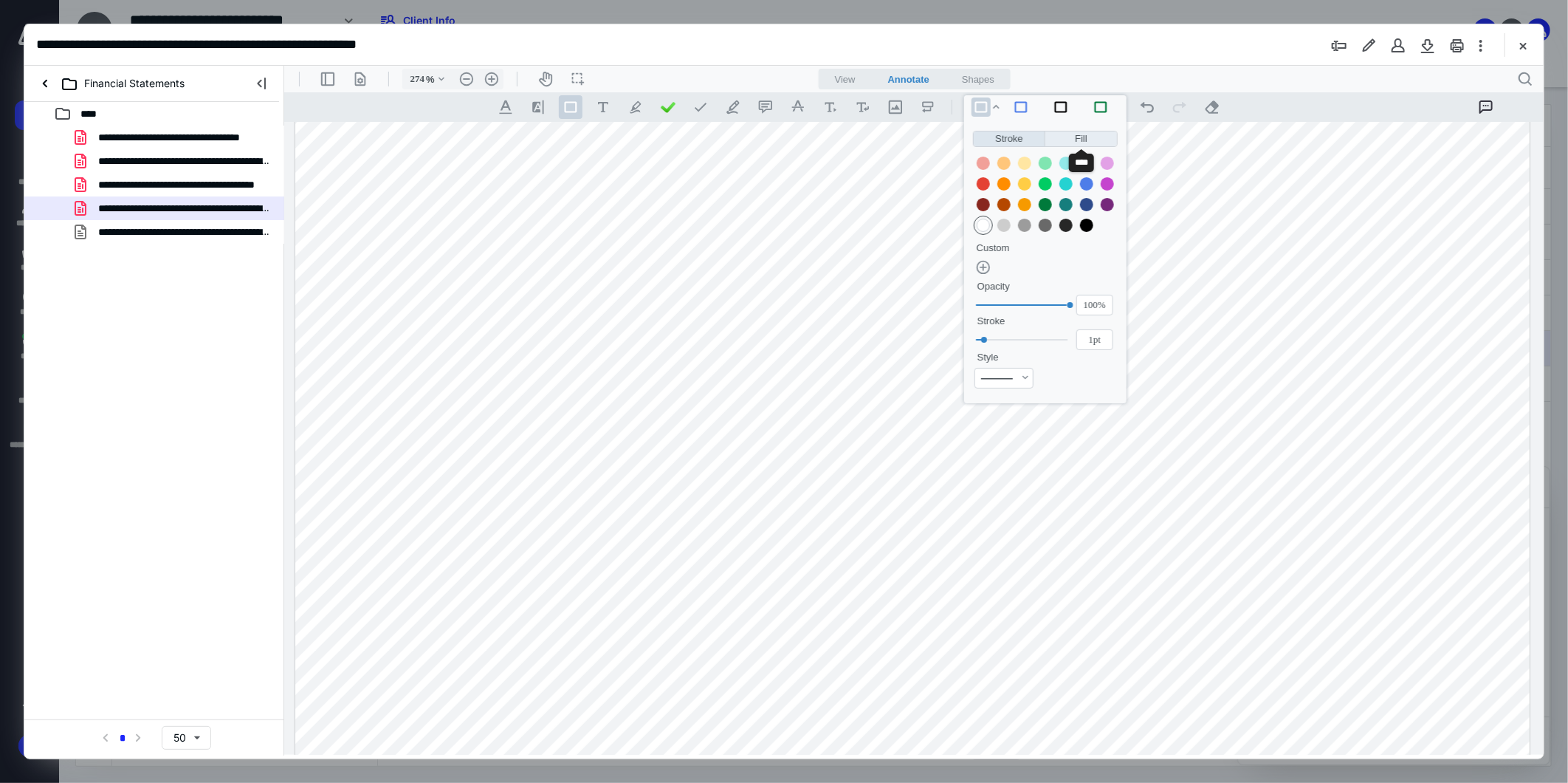 click on "Fill" at bounding box center [1080, 138] 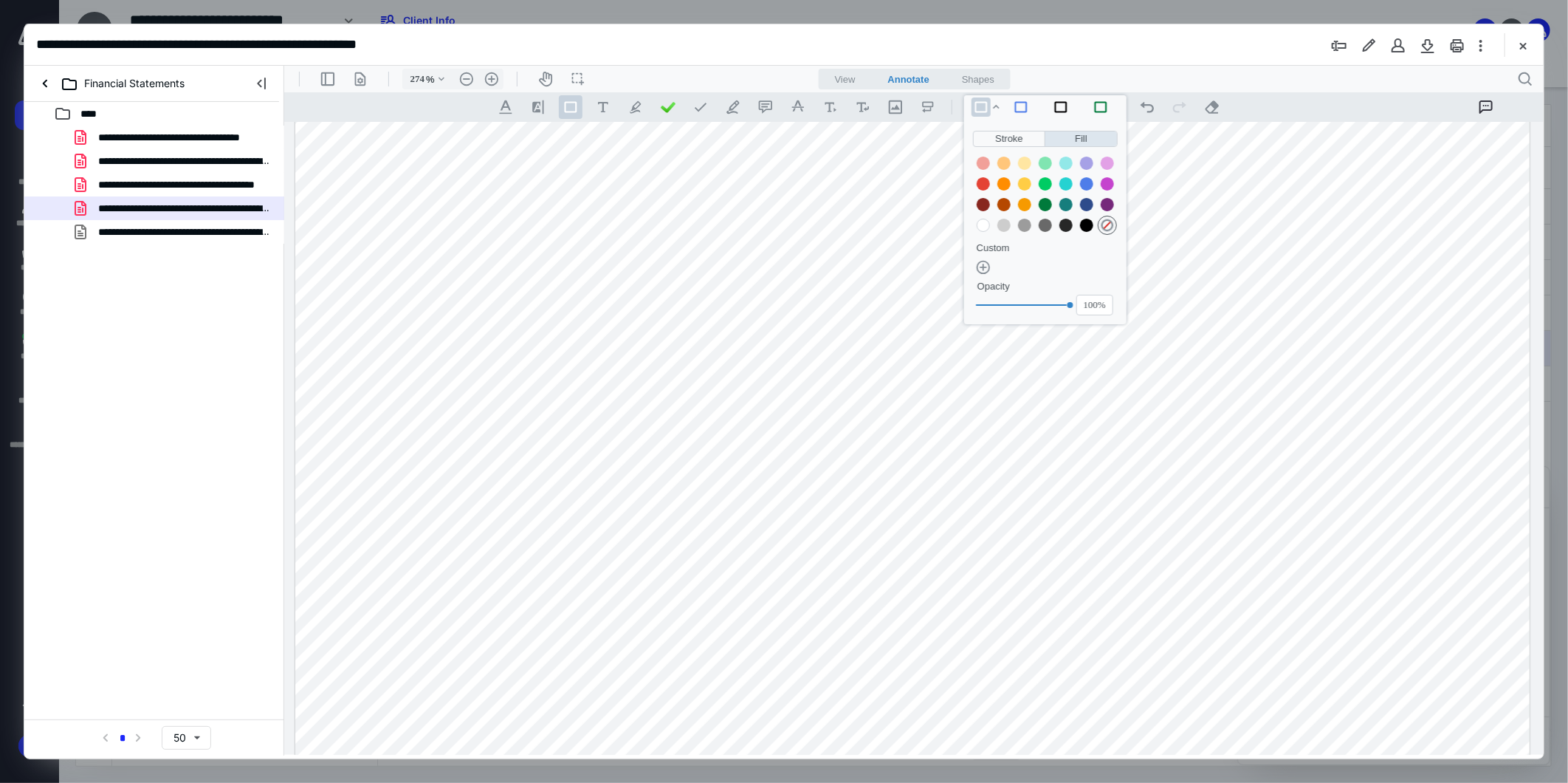 click at bounding box center [983, 225] 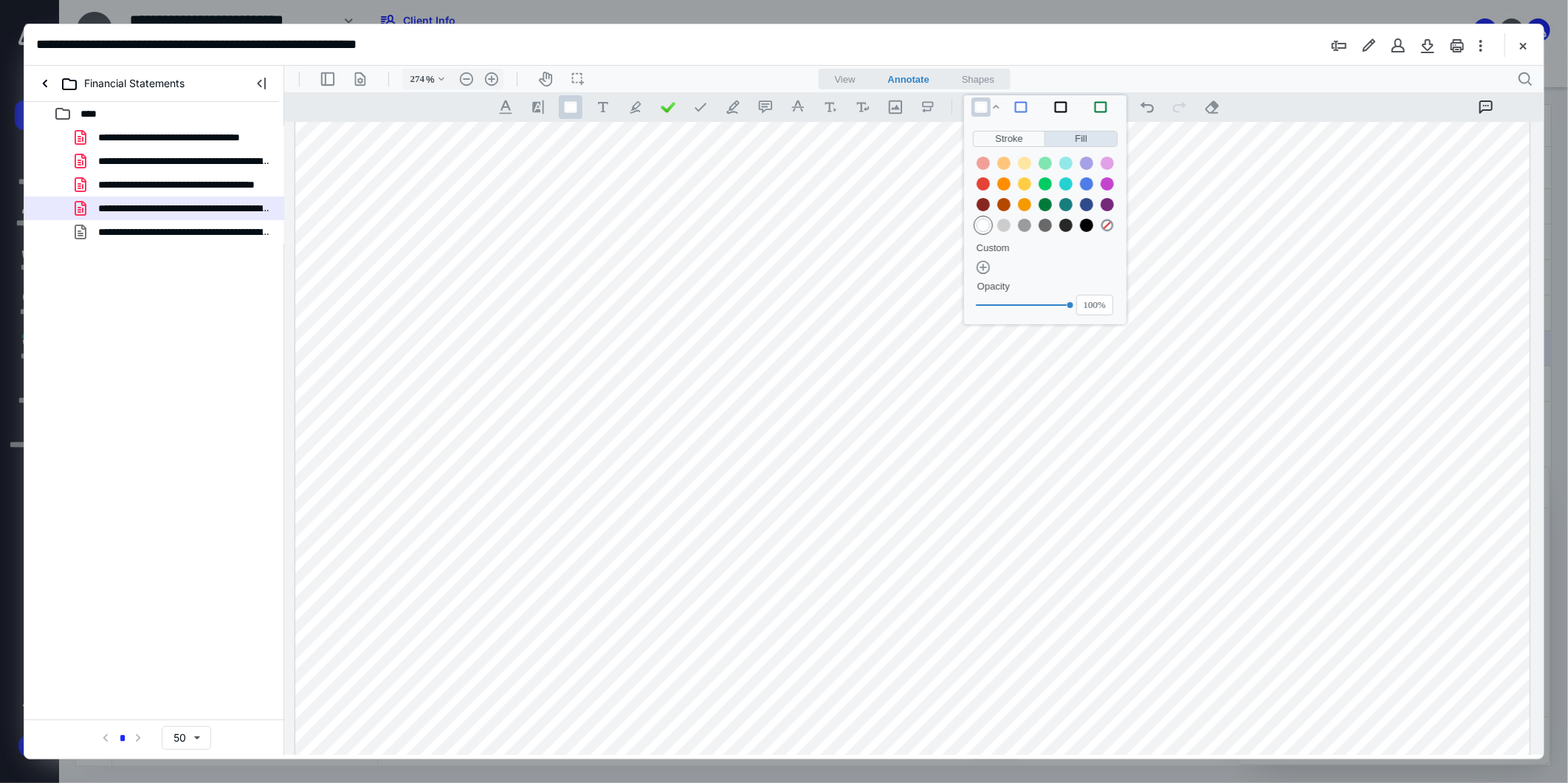 click at bounding box center [912, 519] 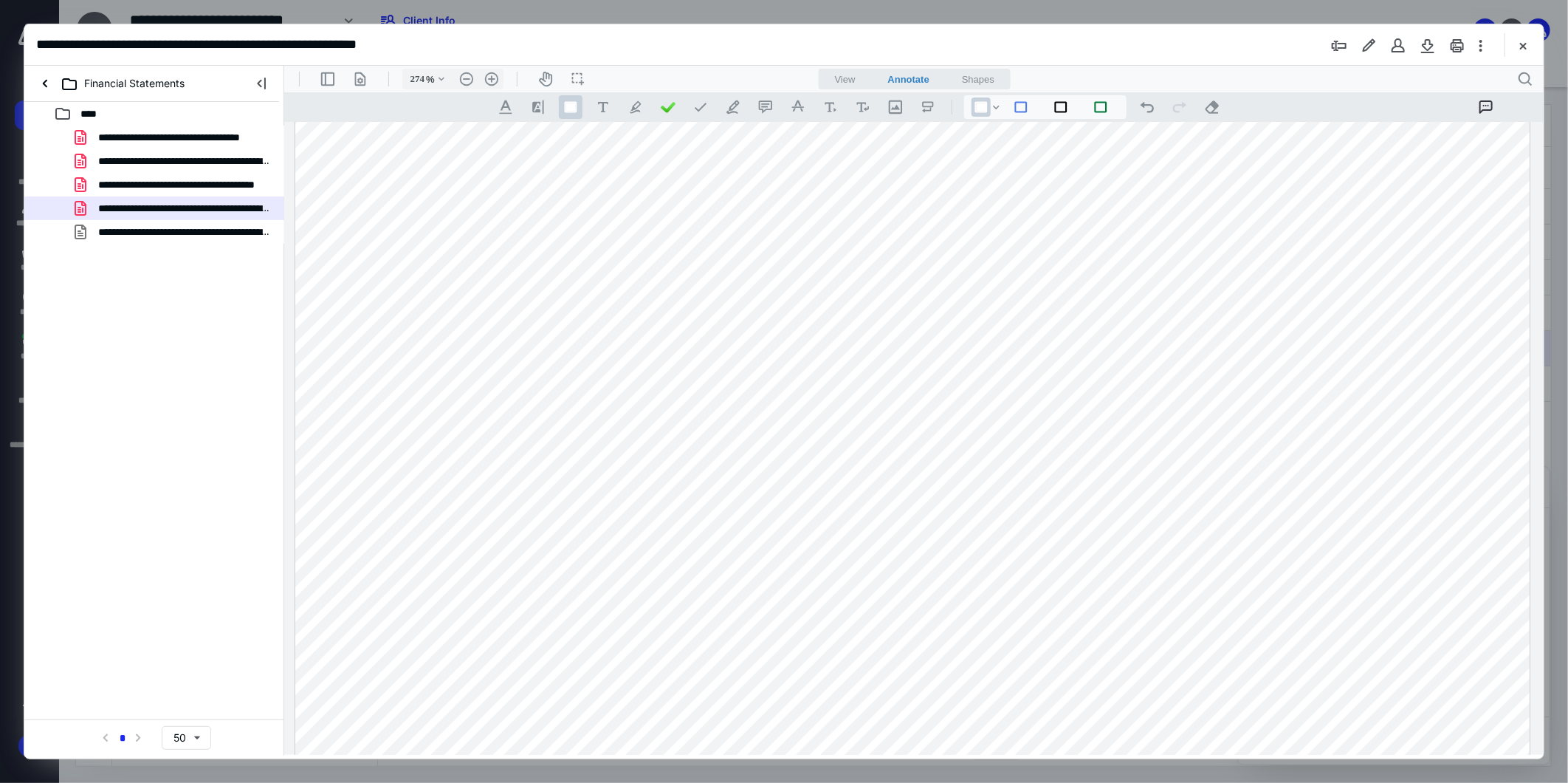 click at bounding box center [912, 519] 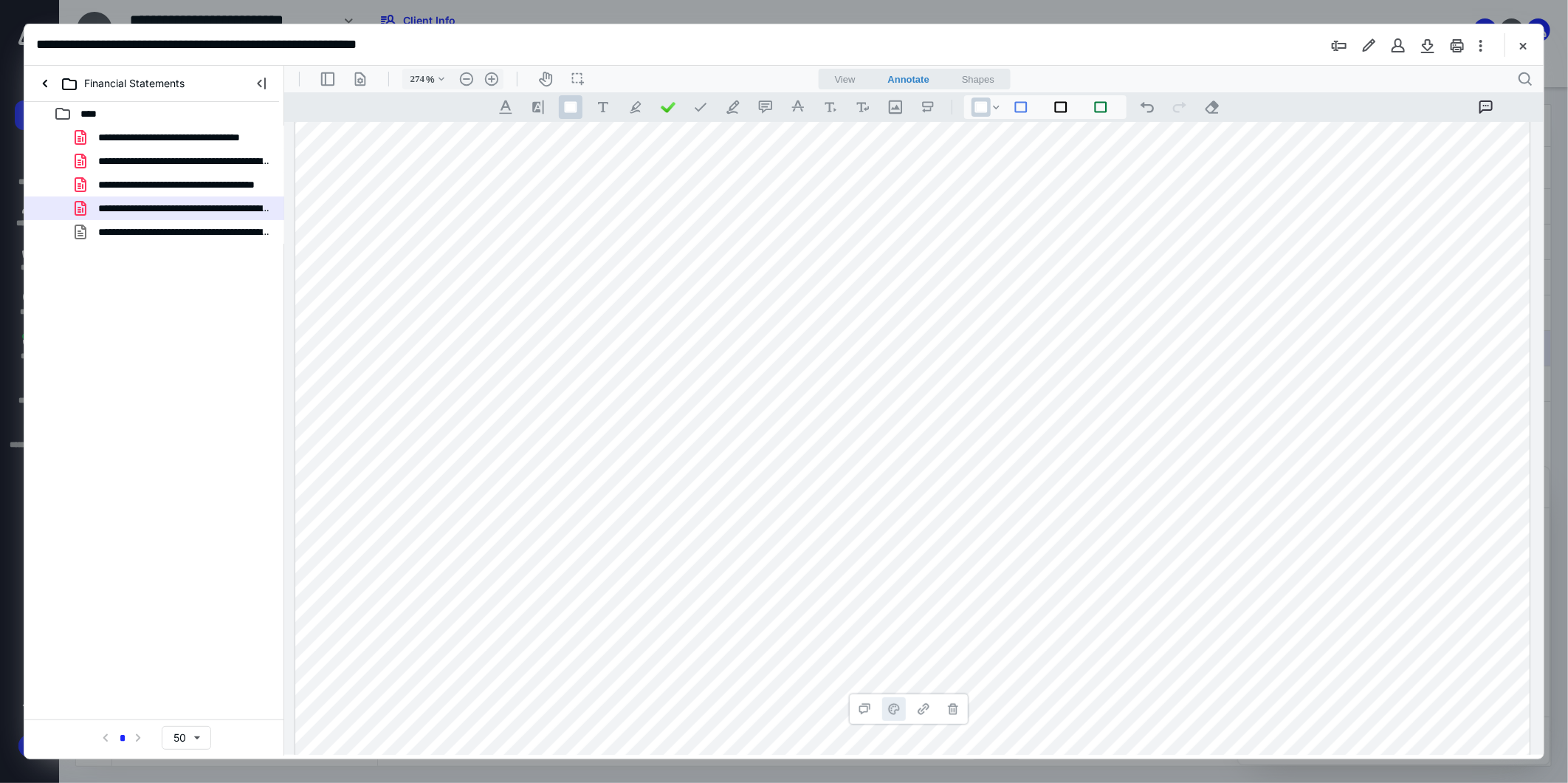 click on "**********" at bounding box center [893, 708] 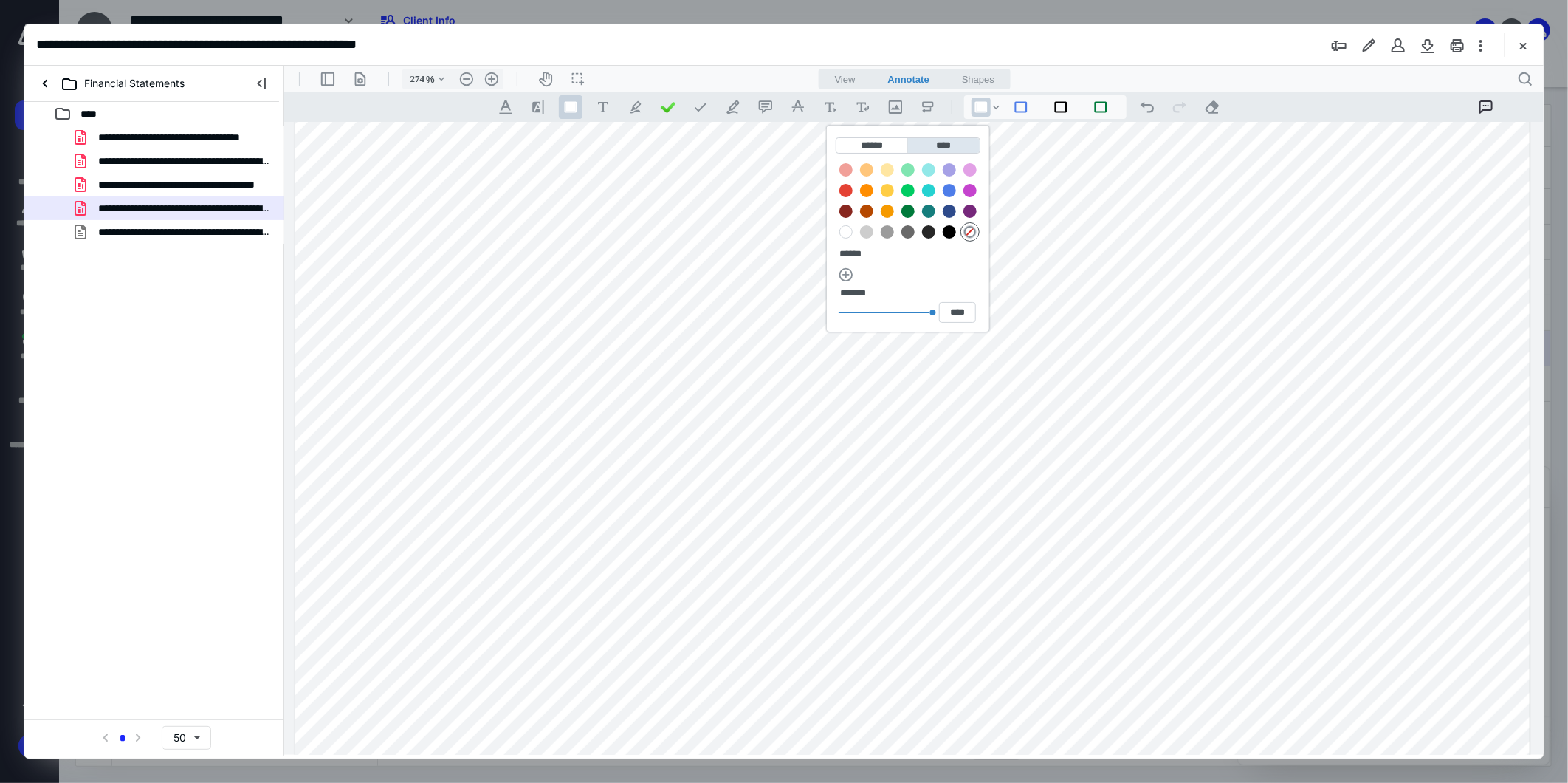 click at bounding box center (845, 231) 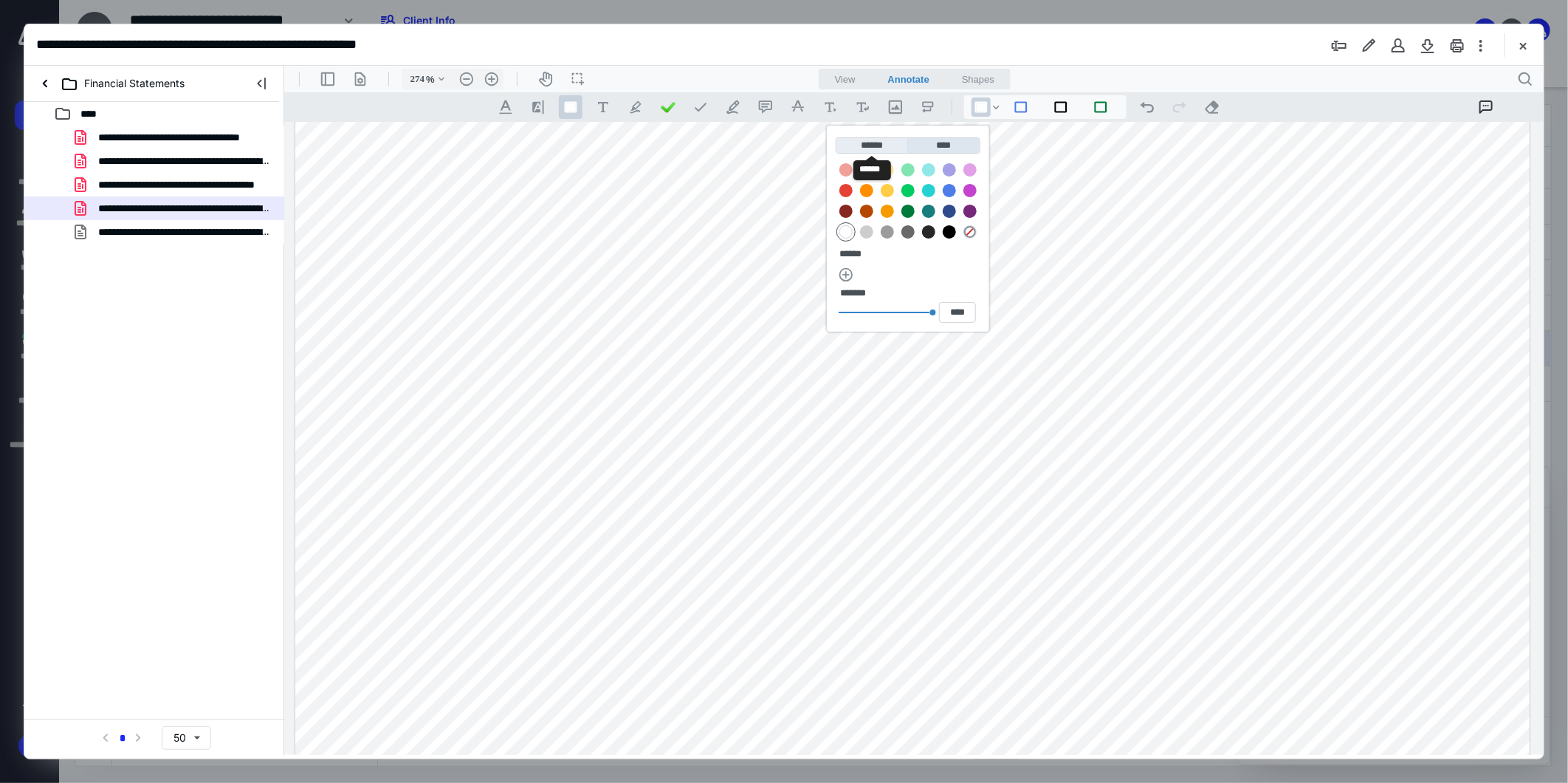 click on "******" at bounding box center (871, 145) 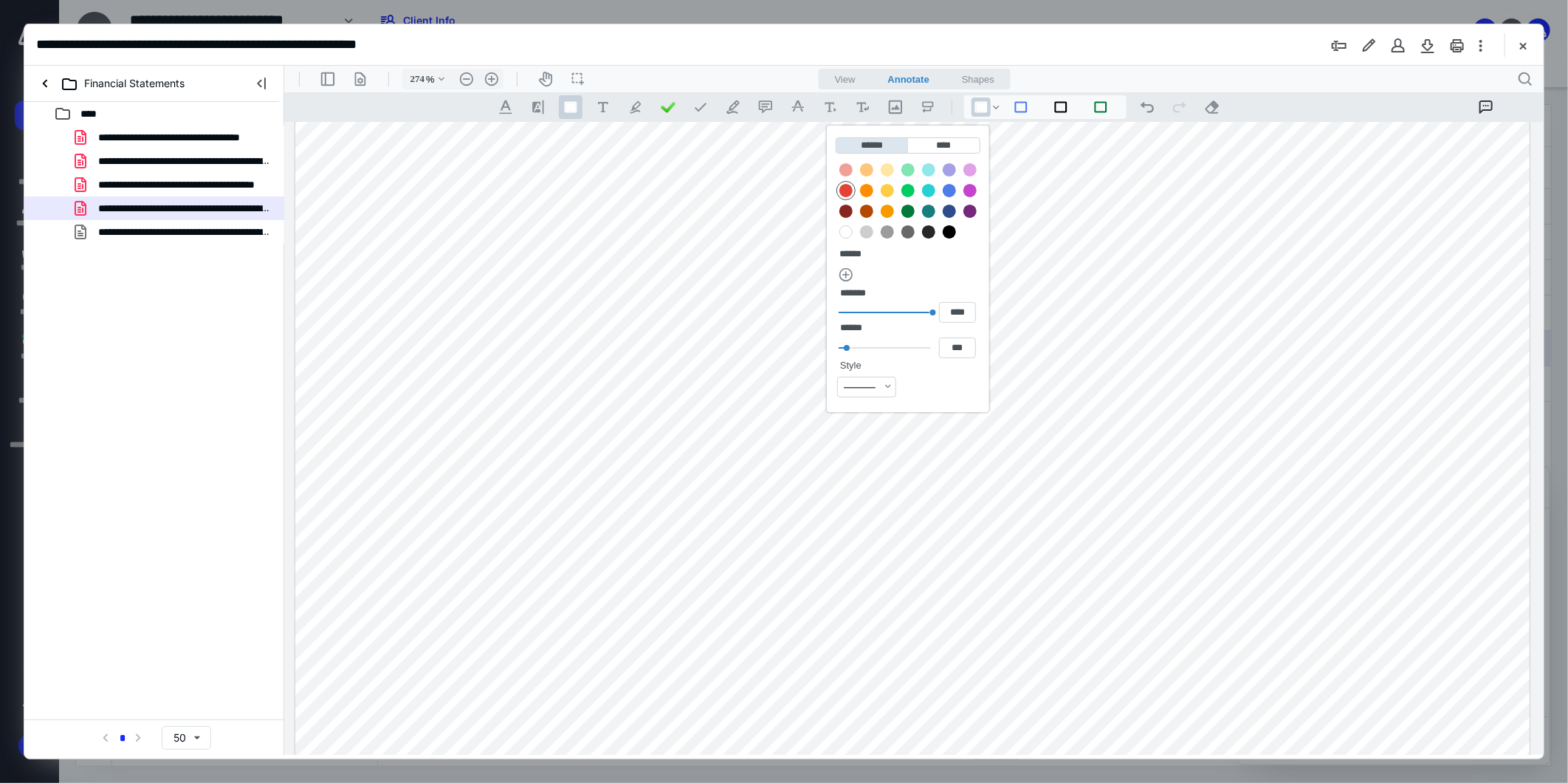 click at bounding box center (845, 231) 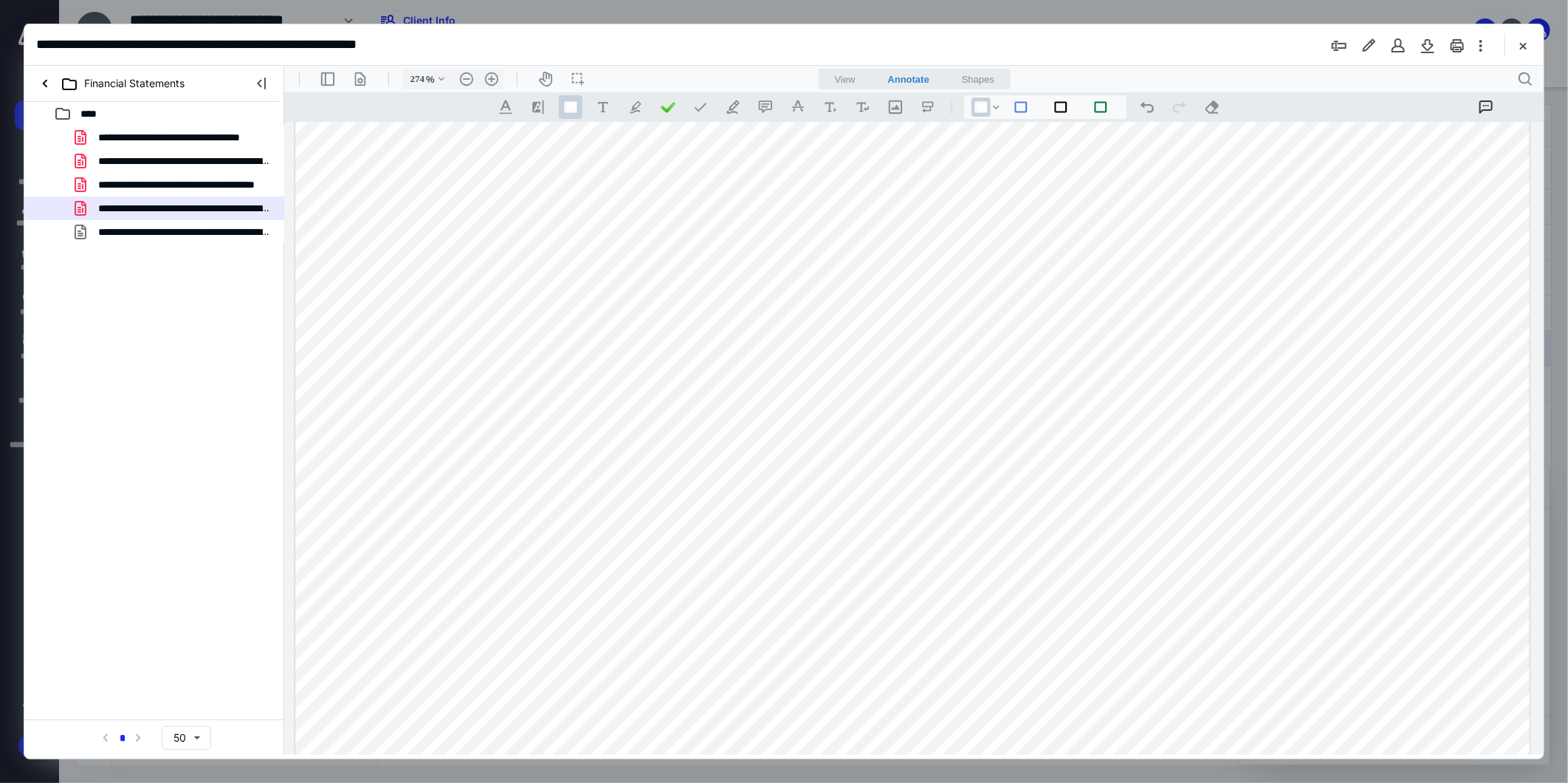 click at bounding box center [912, 519] 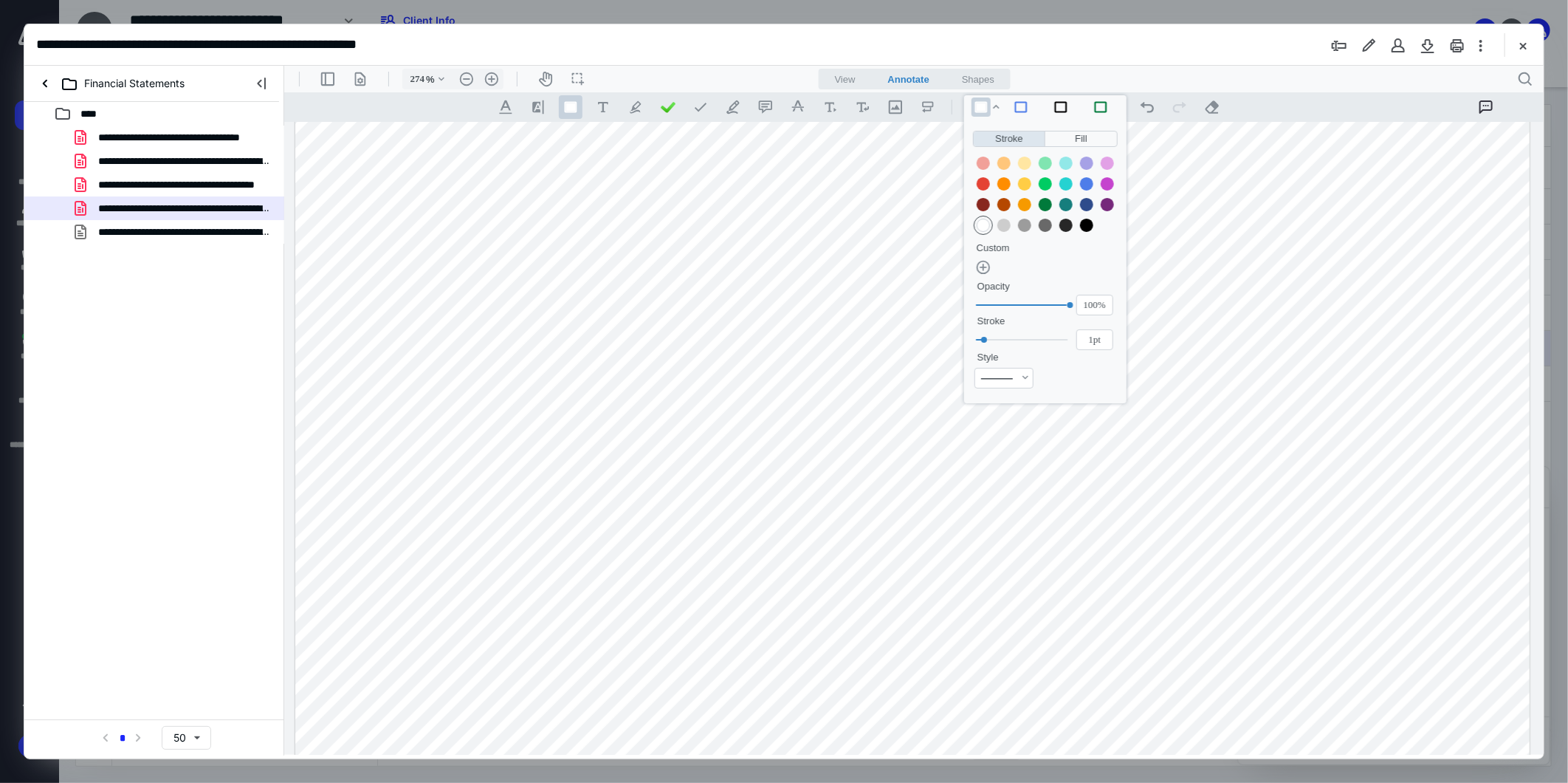 click on ".st0{fill:#868E96;}" at bounding box center (570, 106) 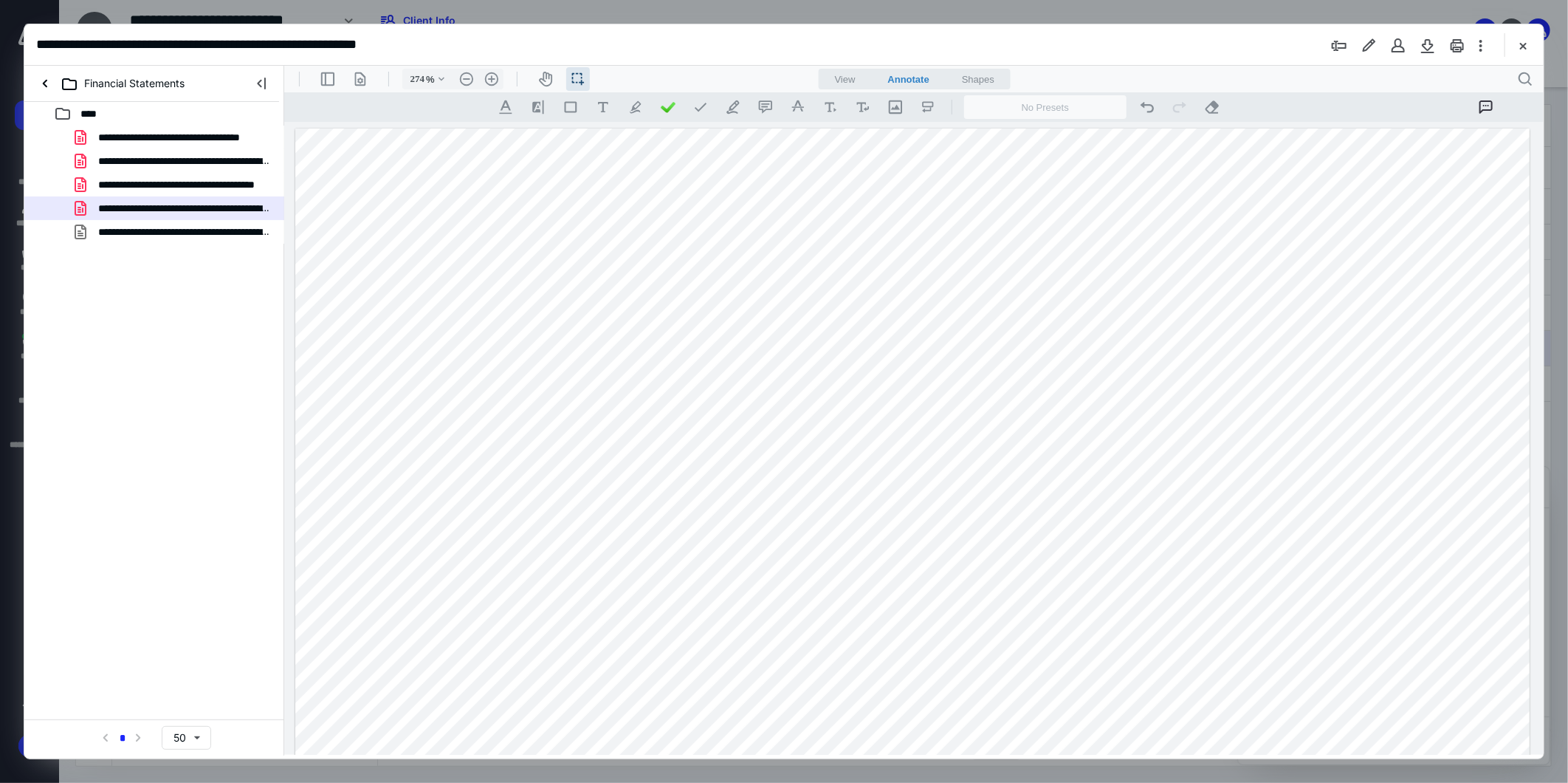 scroll, scrollTop: 0, scrollLeft: 0, axis: both 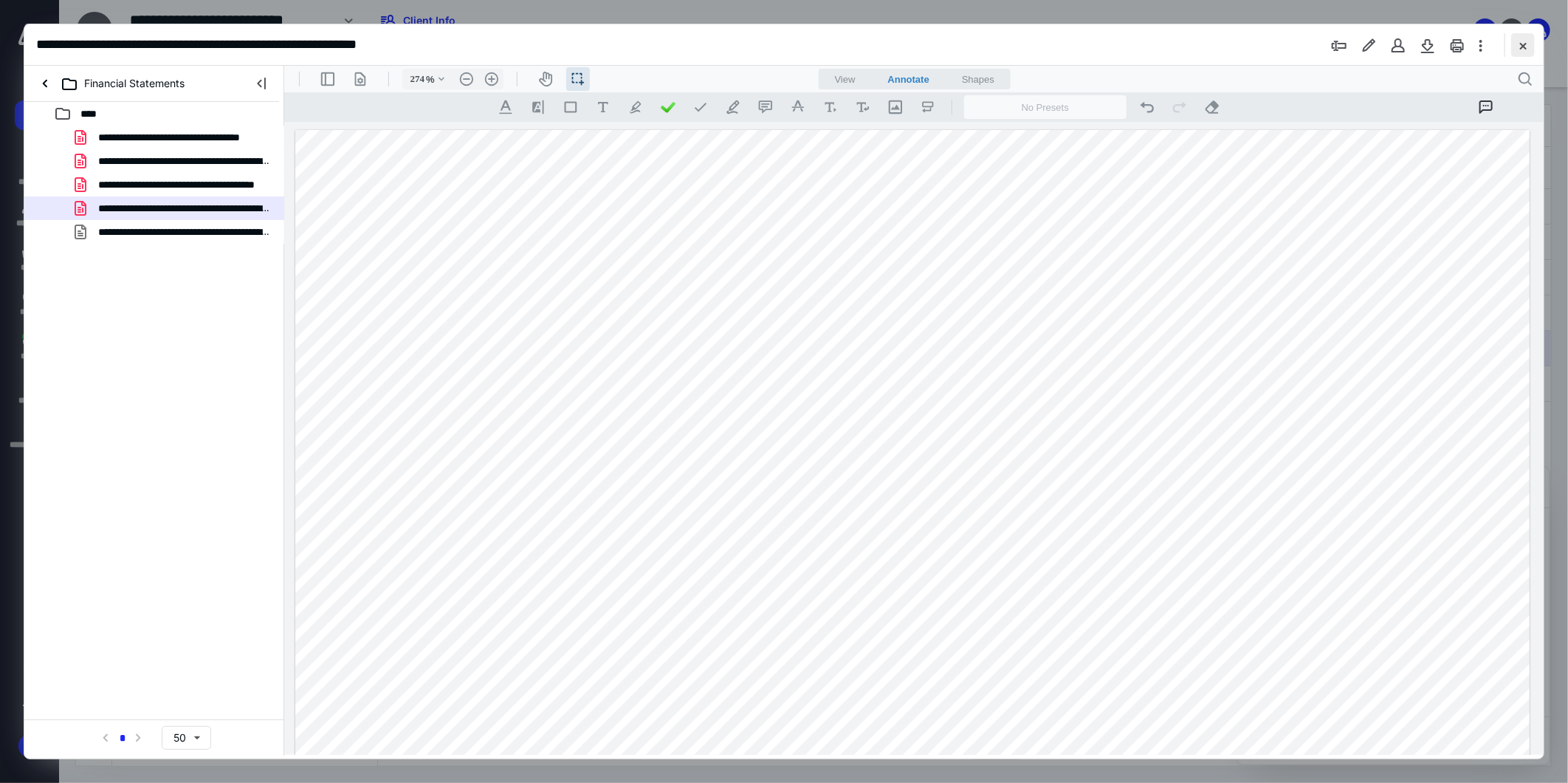 click at bounding box center [1523, 45] 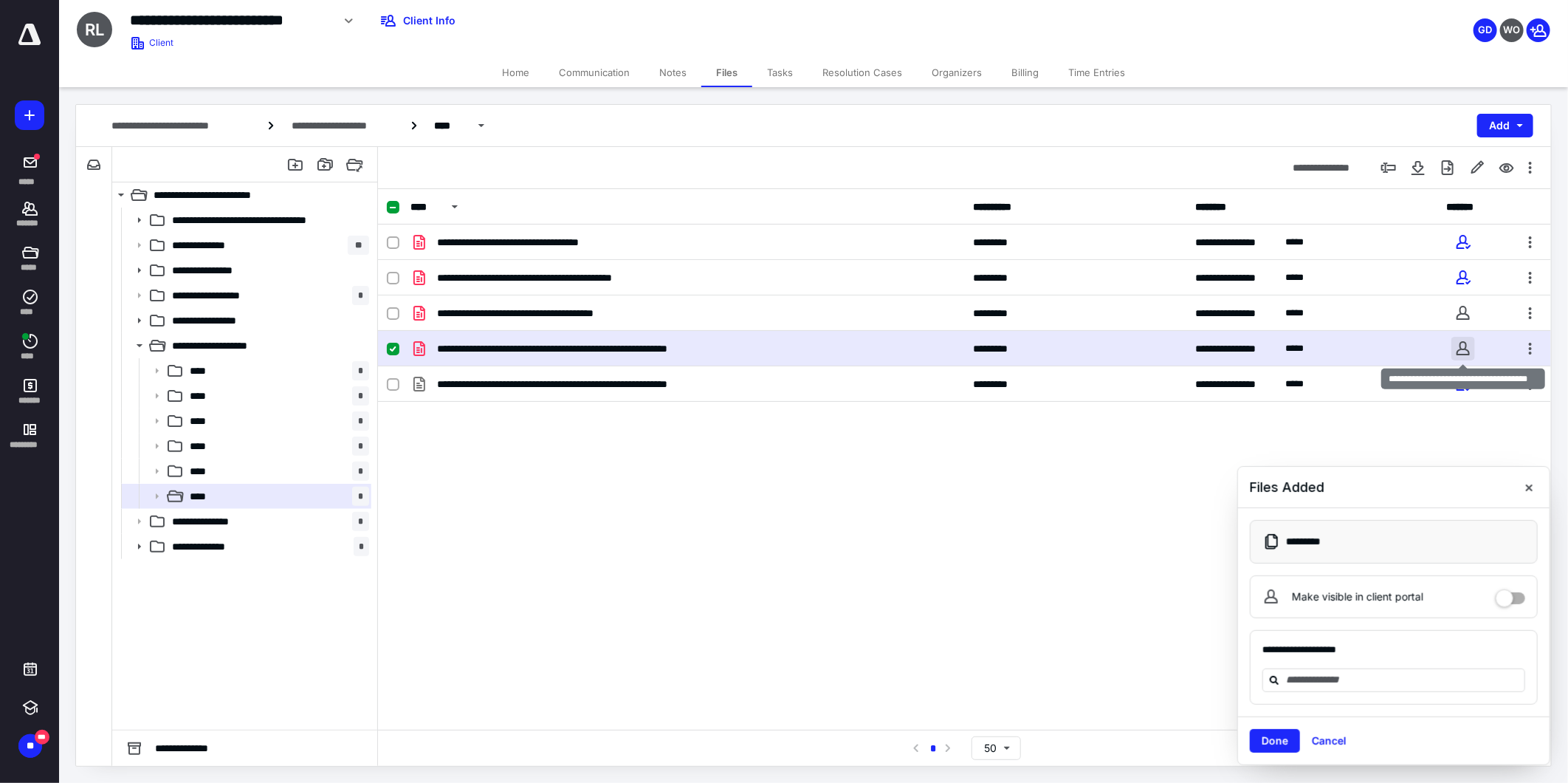 click at bounding box center [1463, 349] 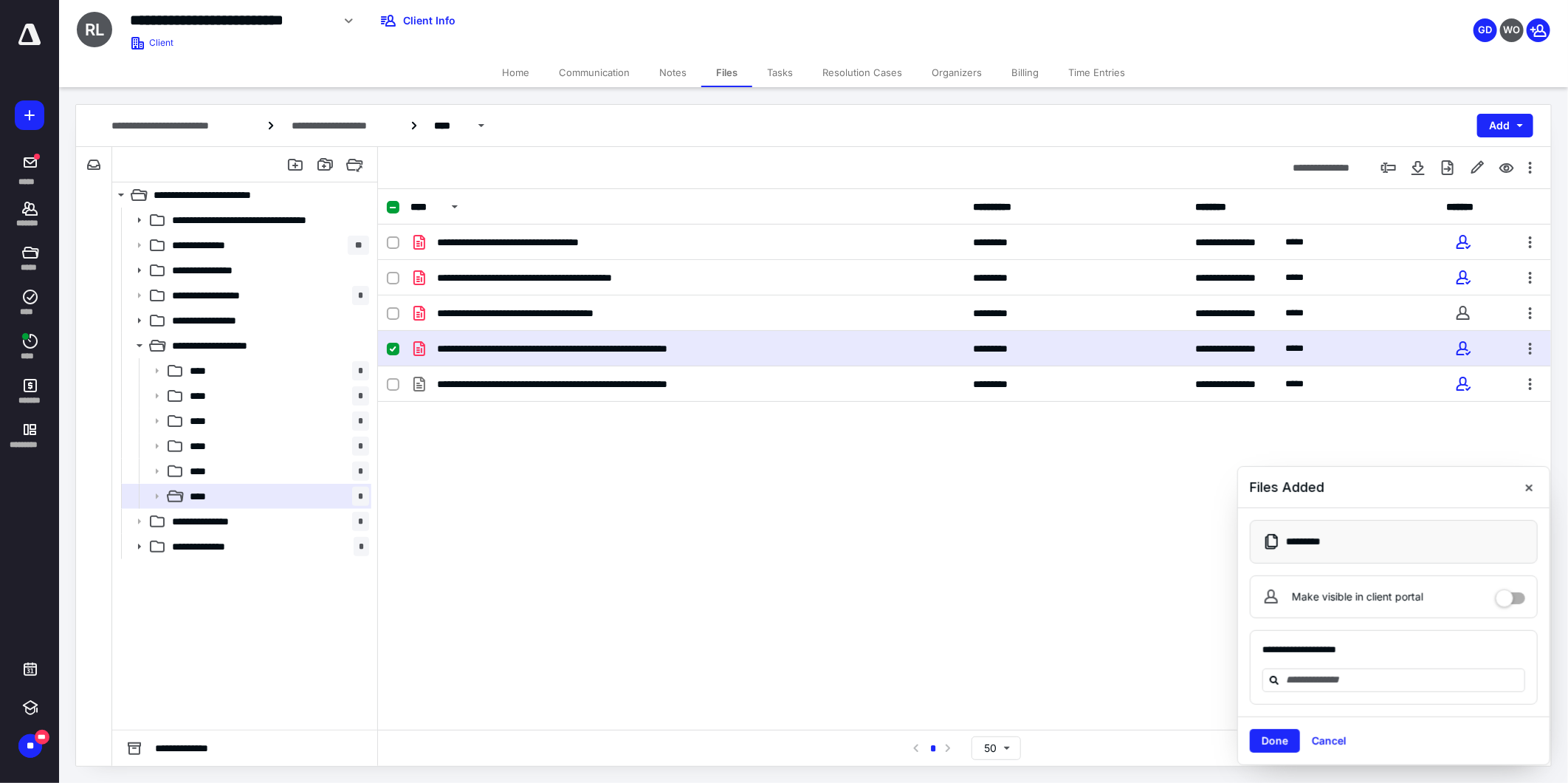 click on "**********" at bounding box center (687, 349) 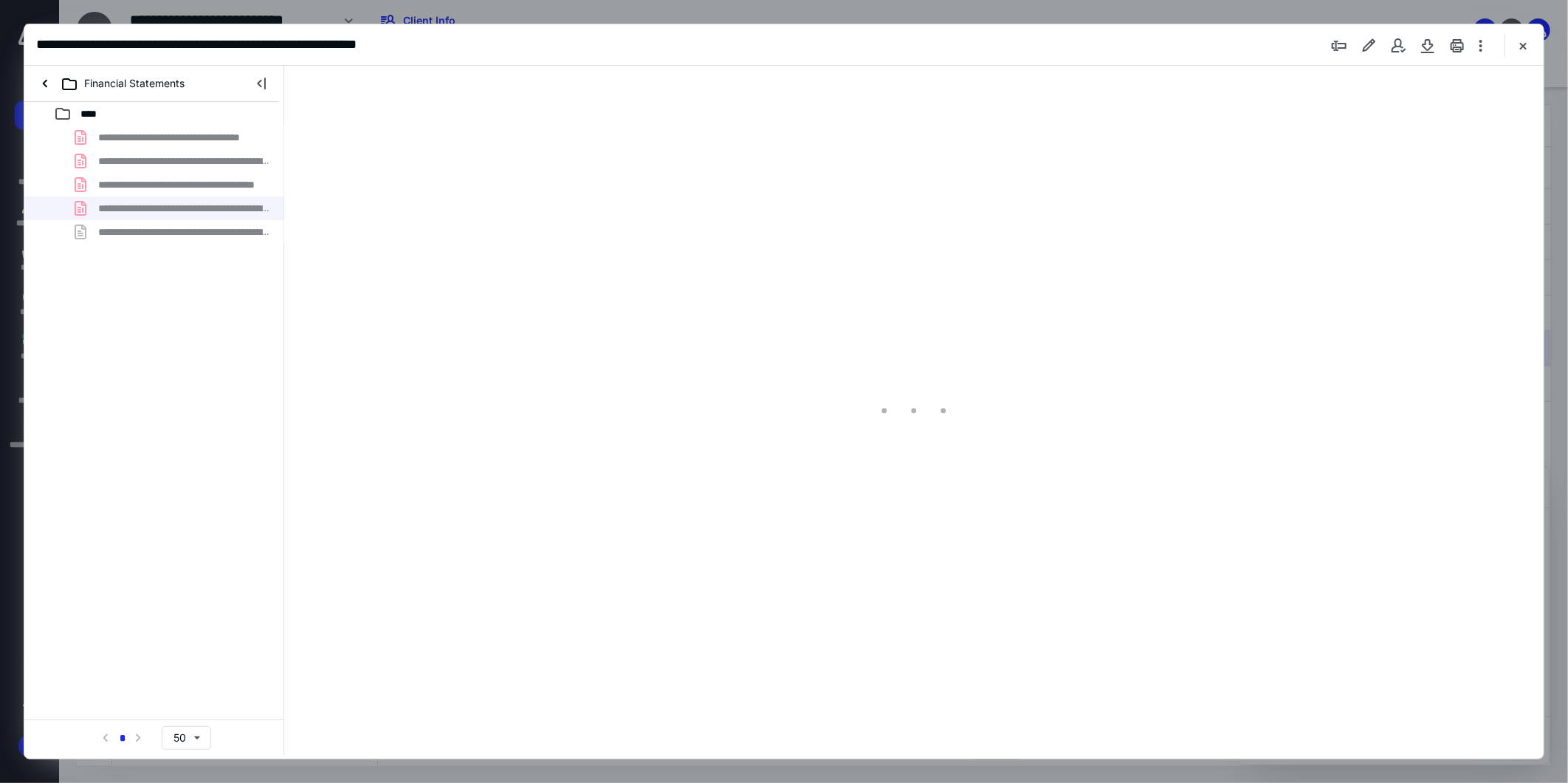 scroll, scrollTop: 0, scrollLeft: 0, axis: both 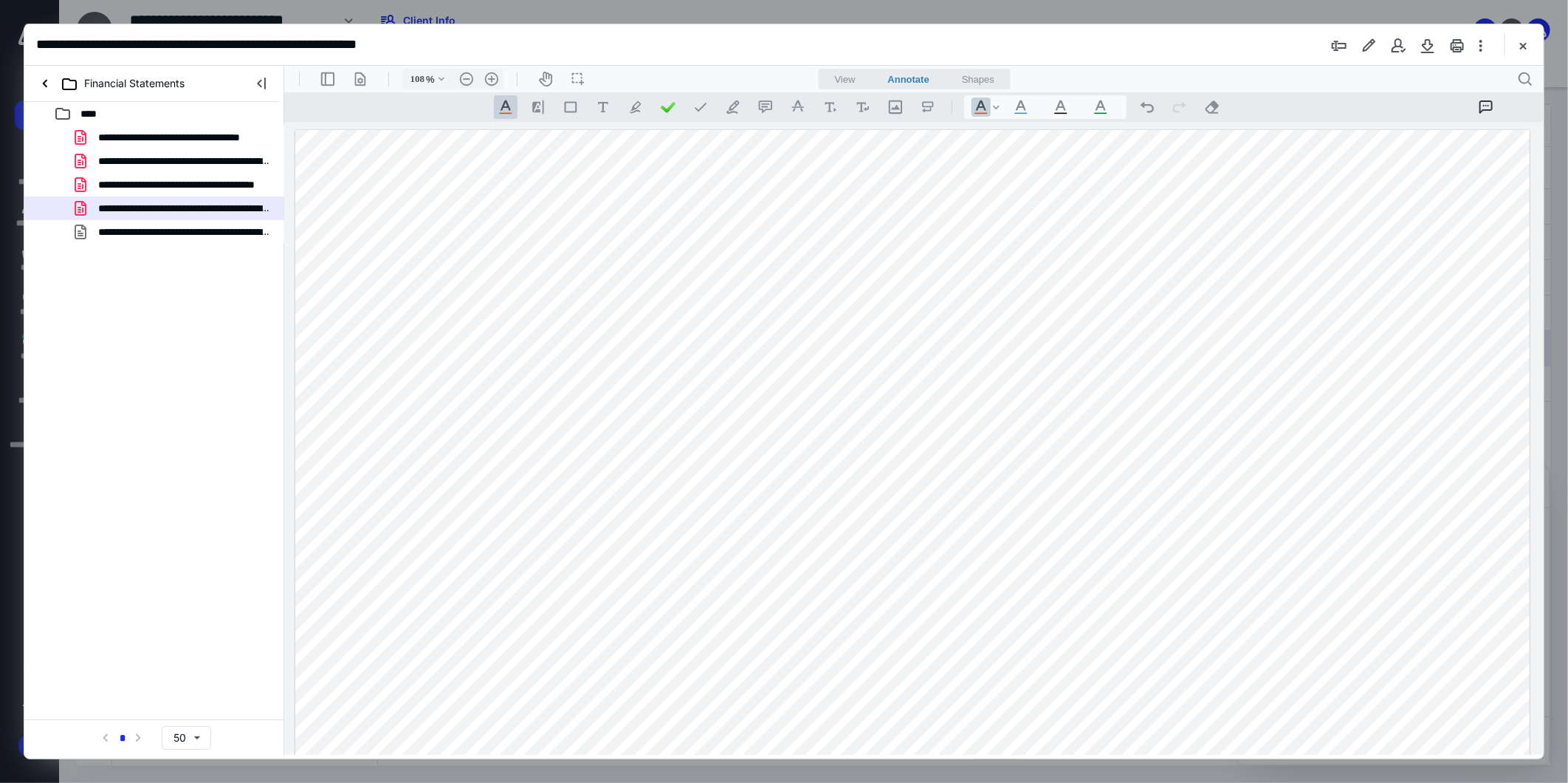 type on "274" 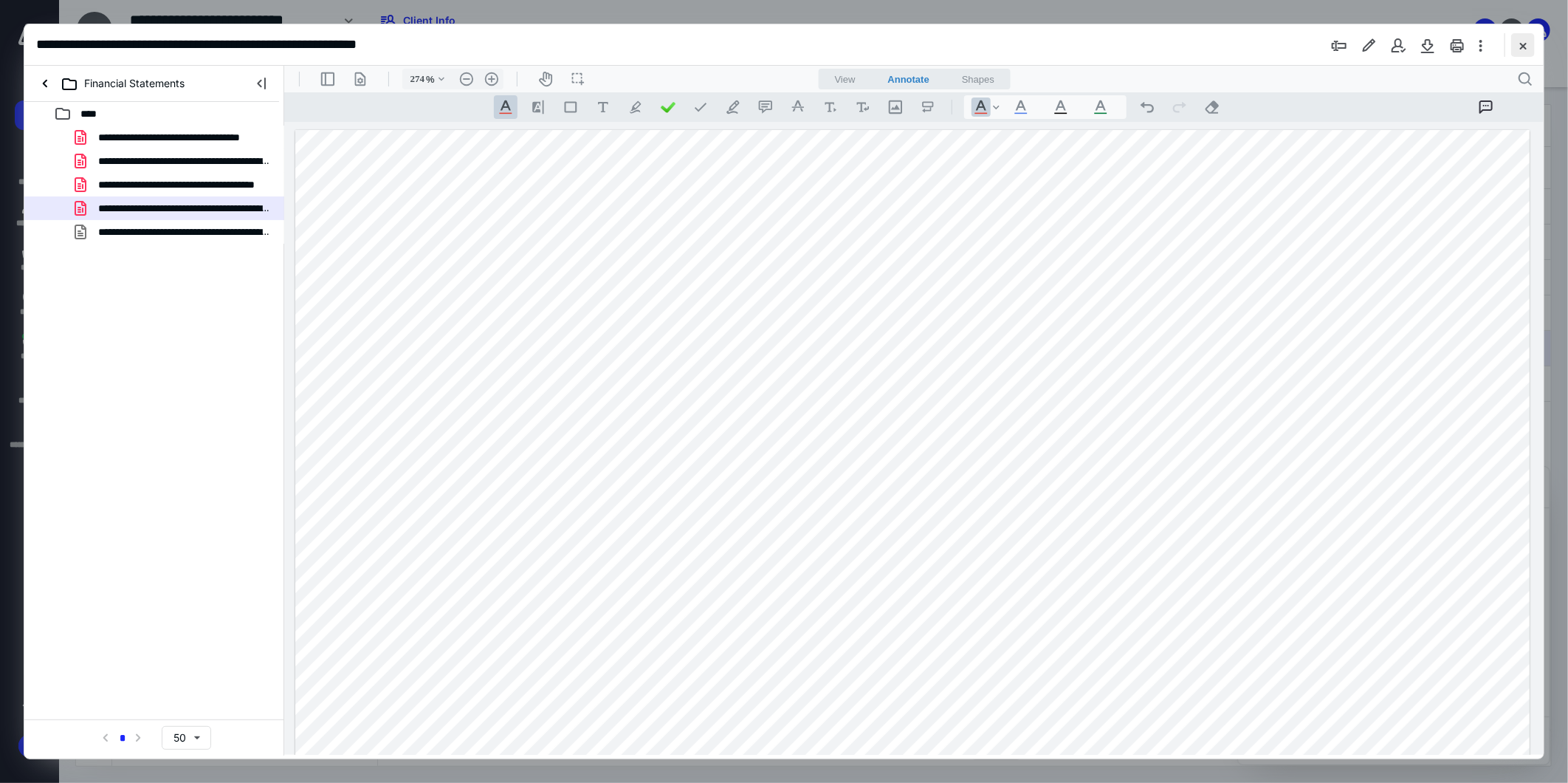 click at bounding box center (1523, 45) 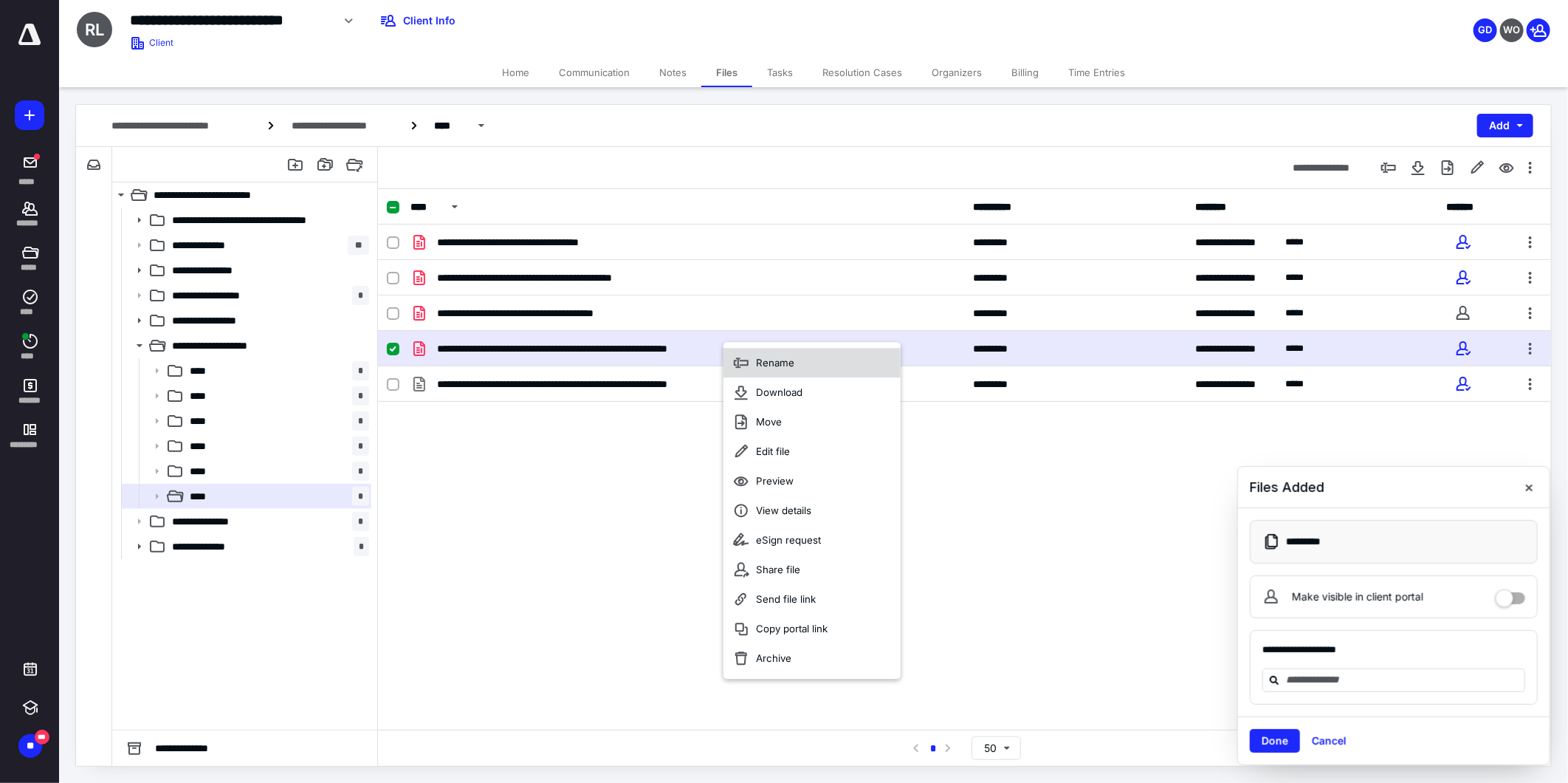 click on "Rename" at bounding box center (812, 363) 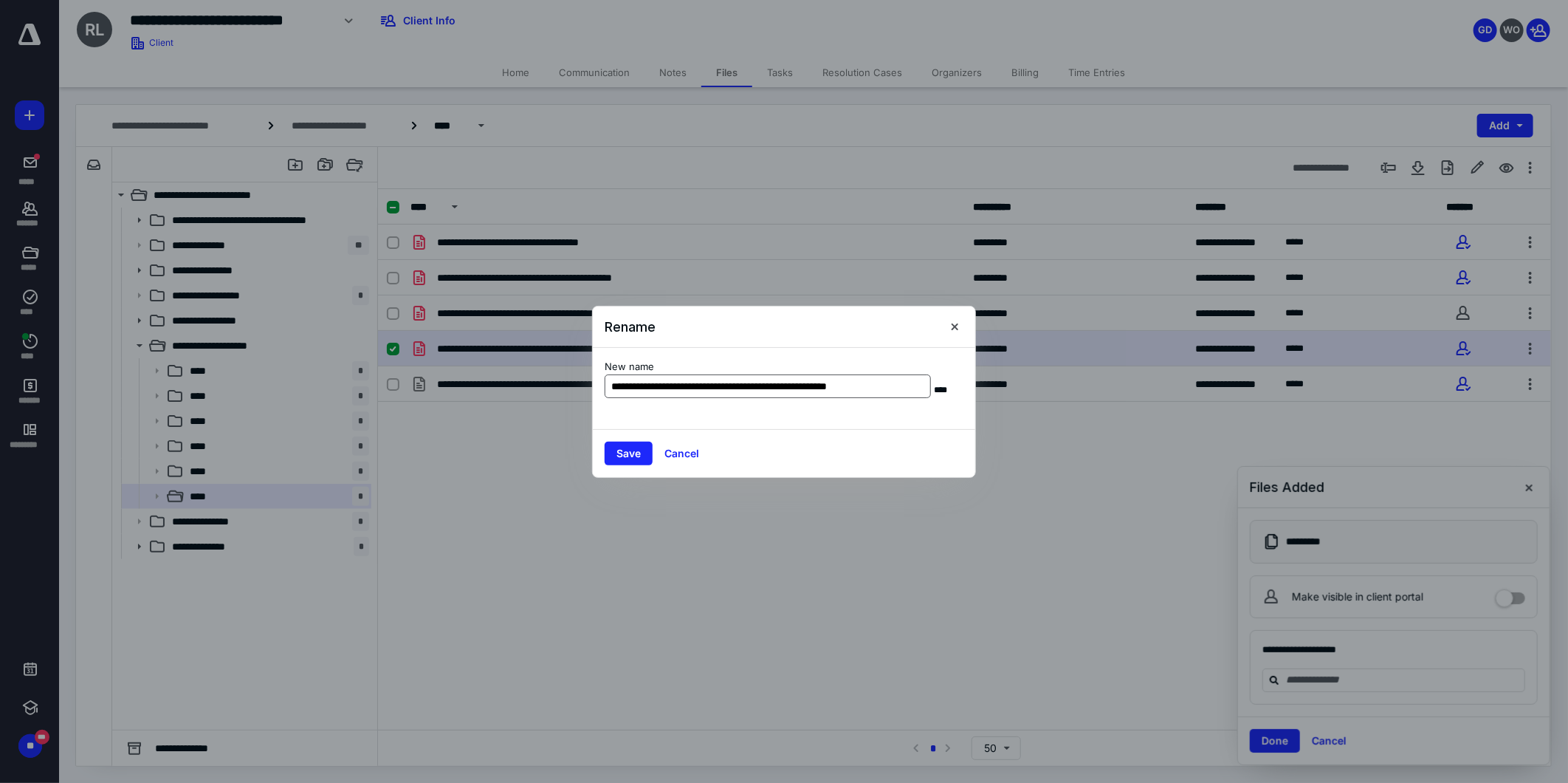 click on "**********" at bounding box center (768, 386) 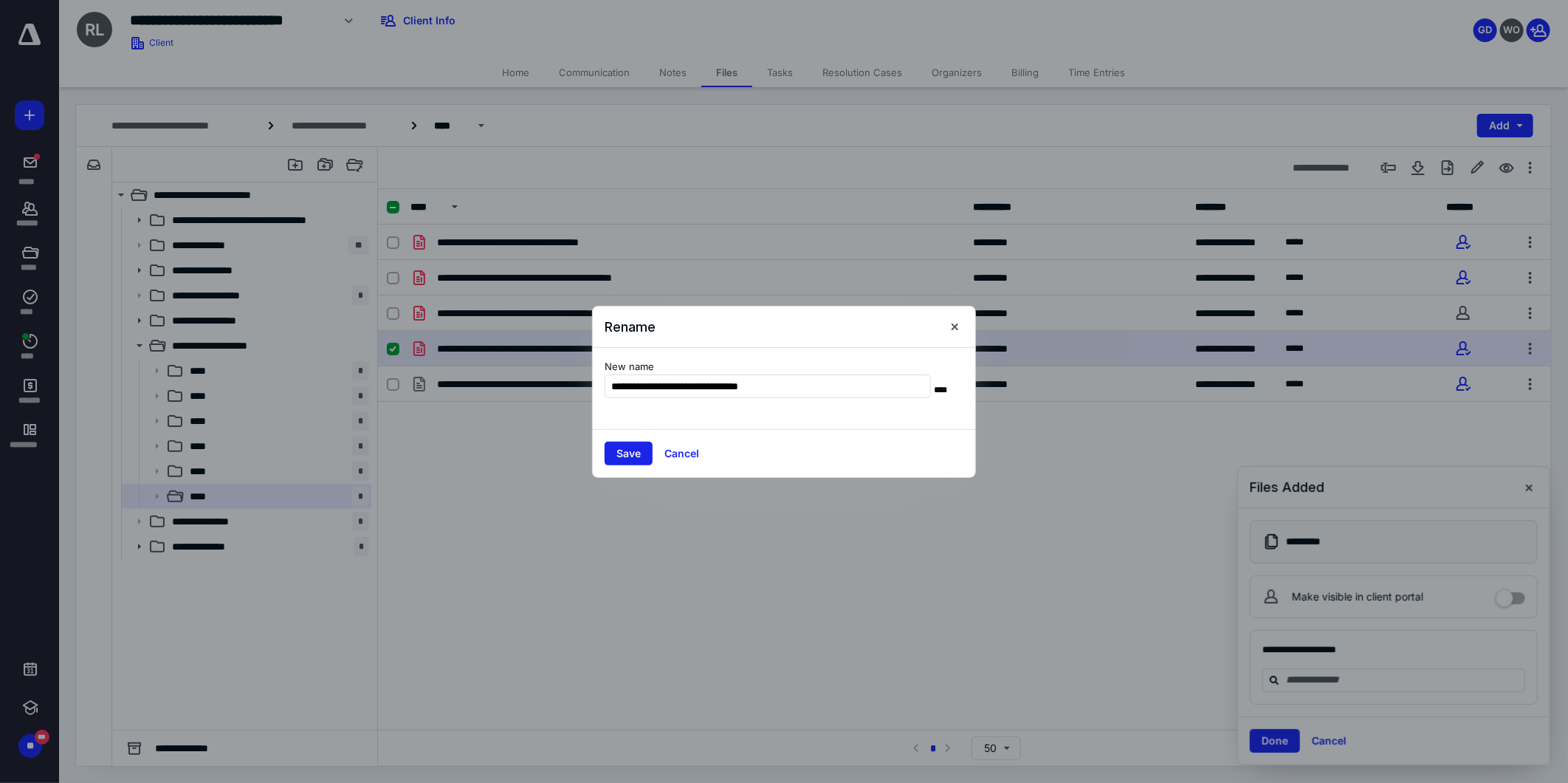 type on "**********" 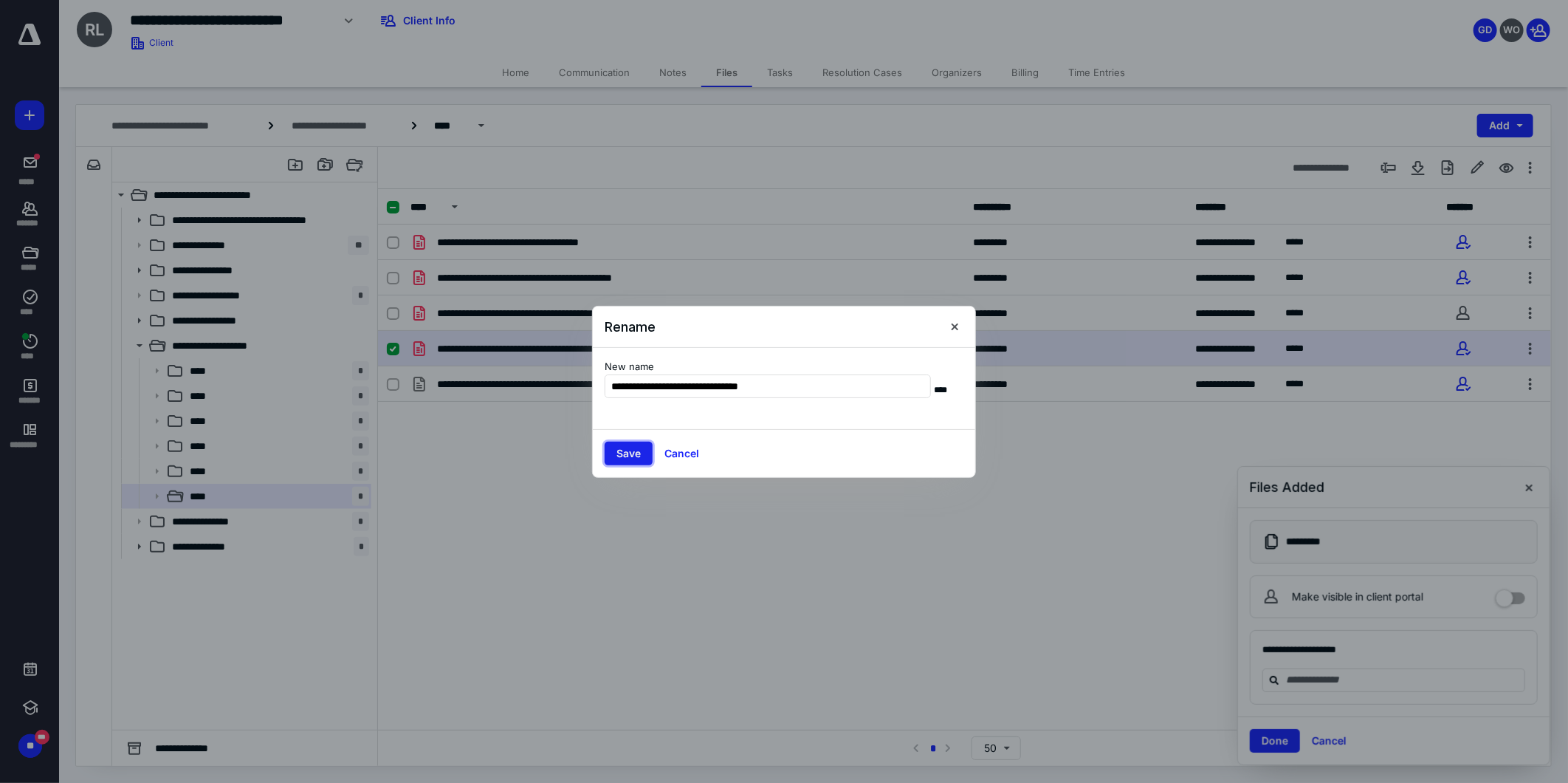 click on "Save" at bounding box center [628, 454] 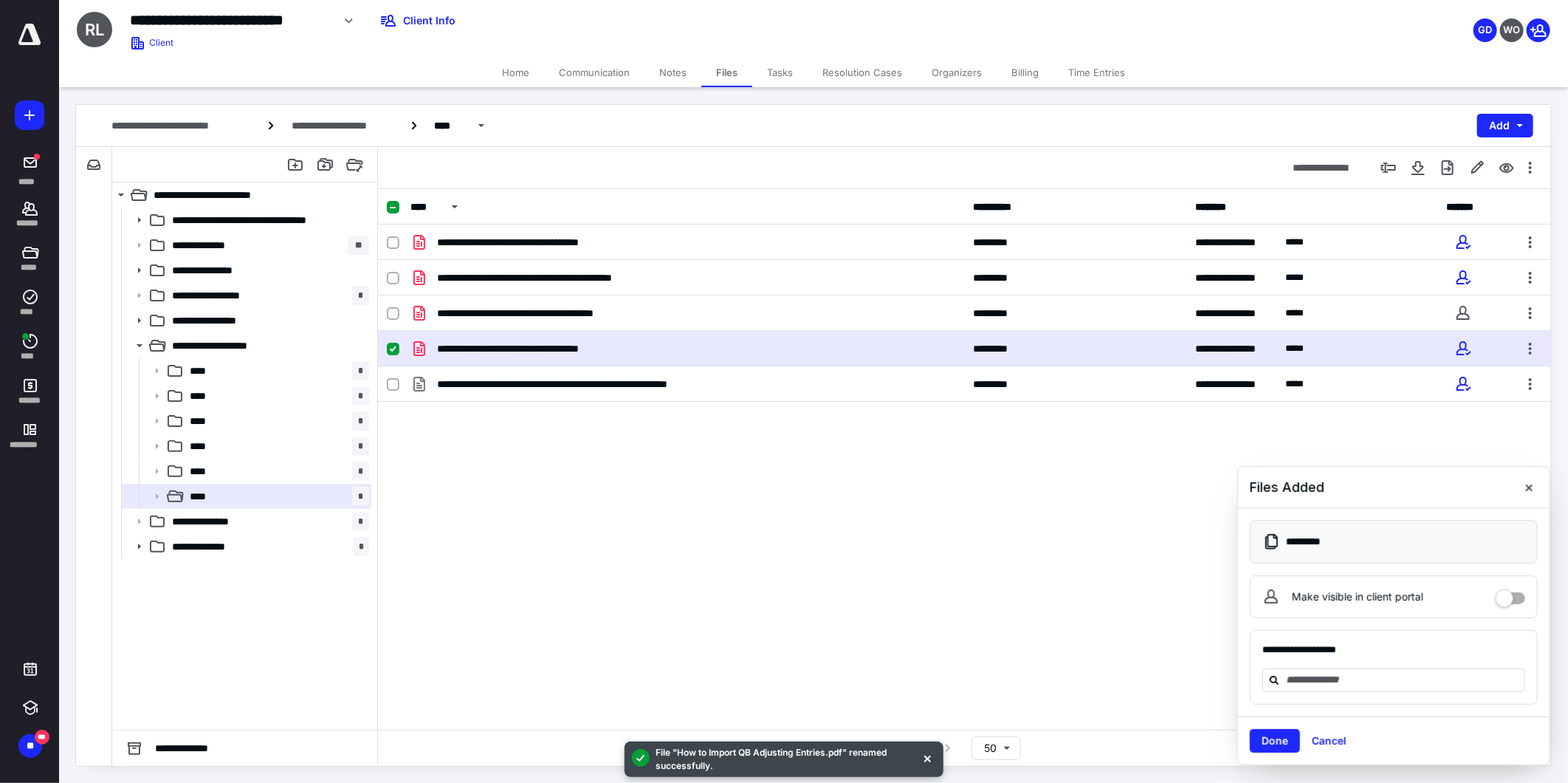 click on "**********" at bounding box center [687, 349] 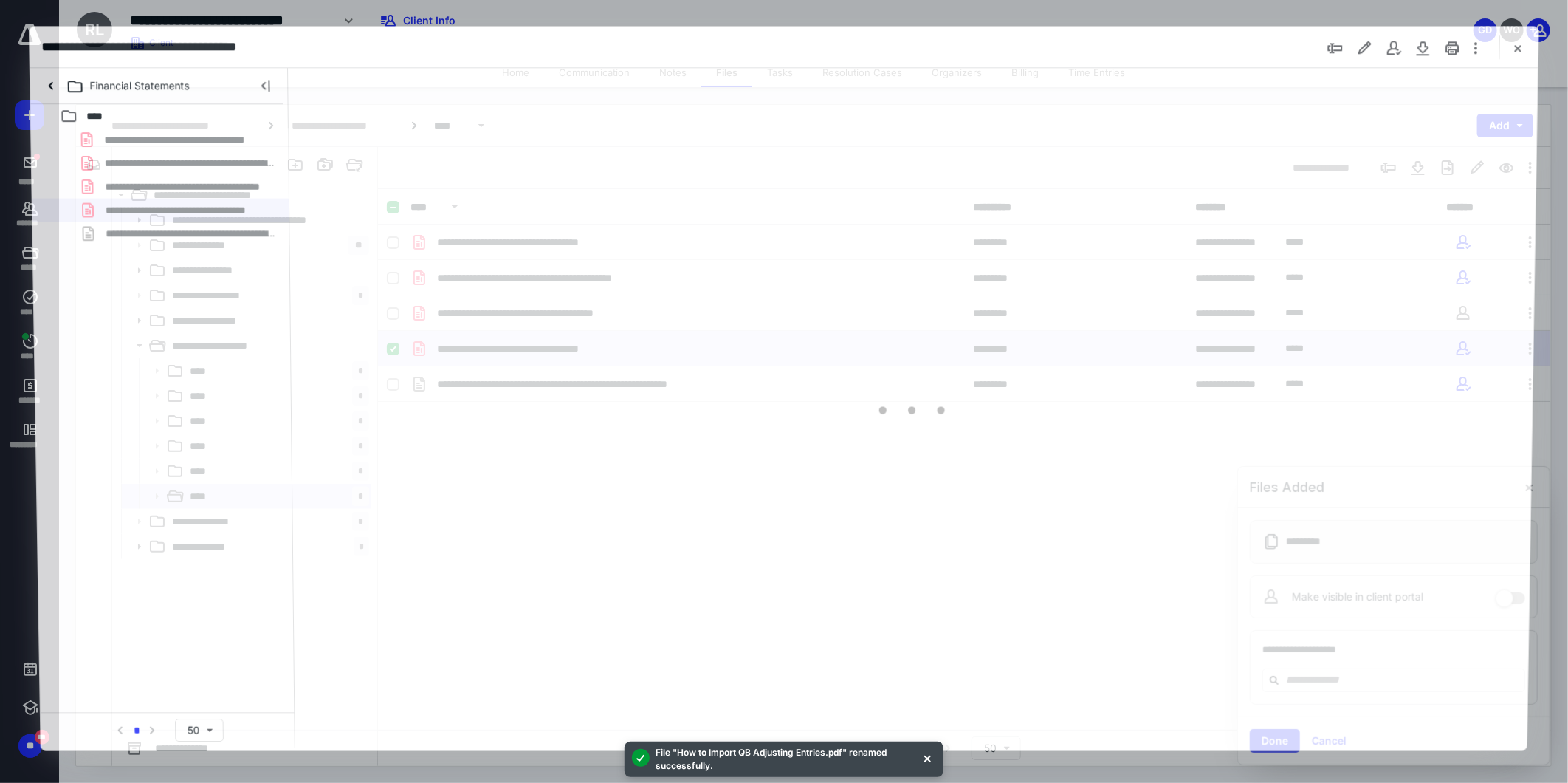 scroll, scrollTop: 0, scrollLeft: 0, axis: both 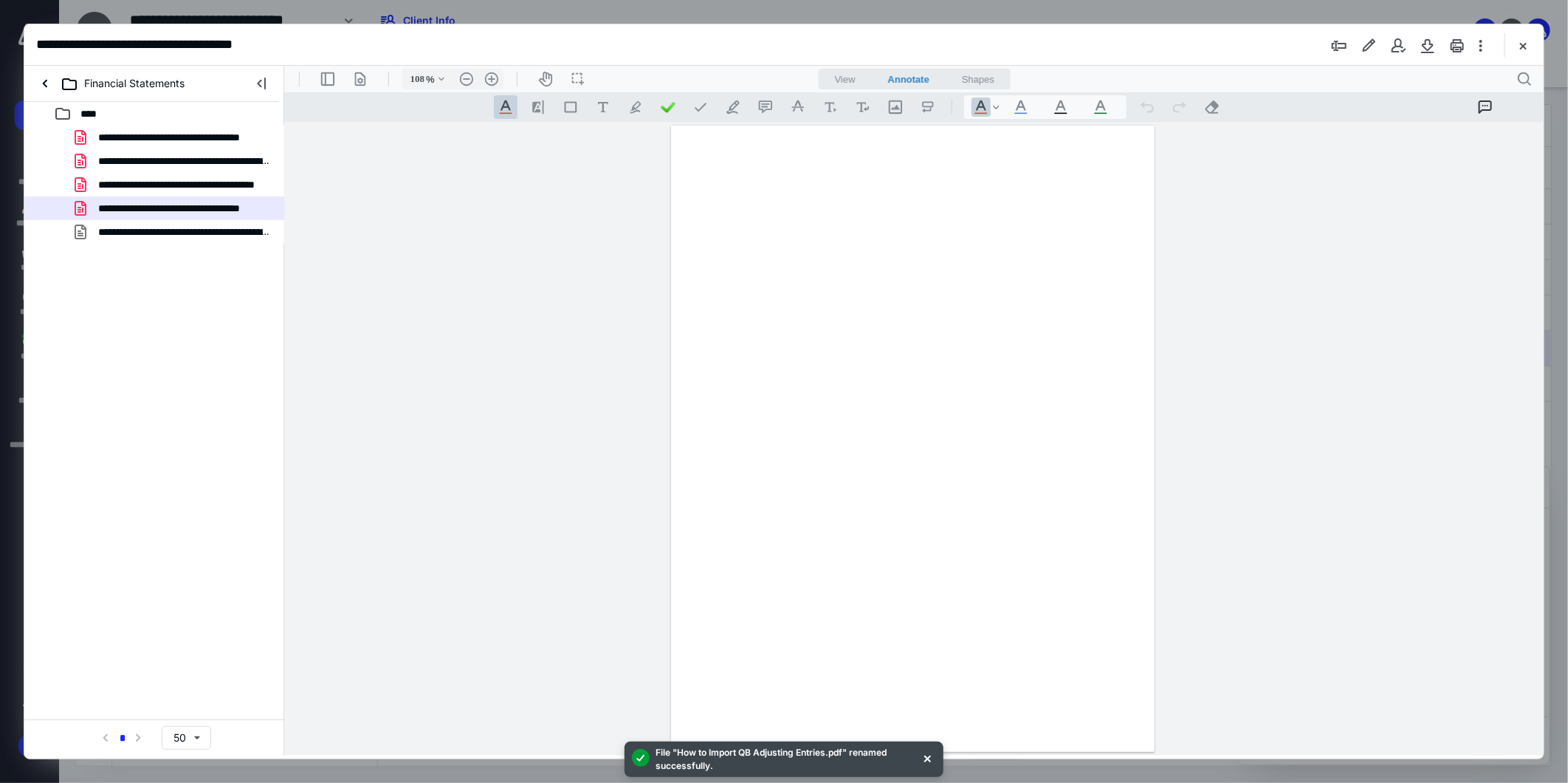 type on "274" 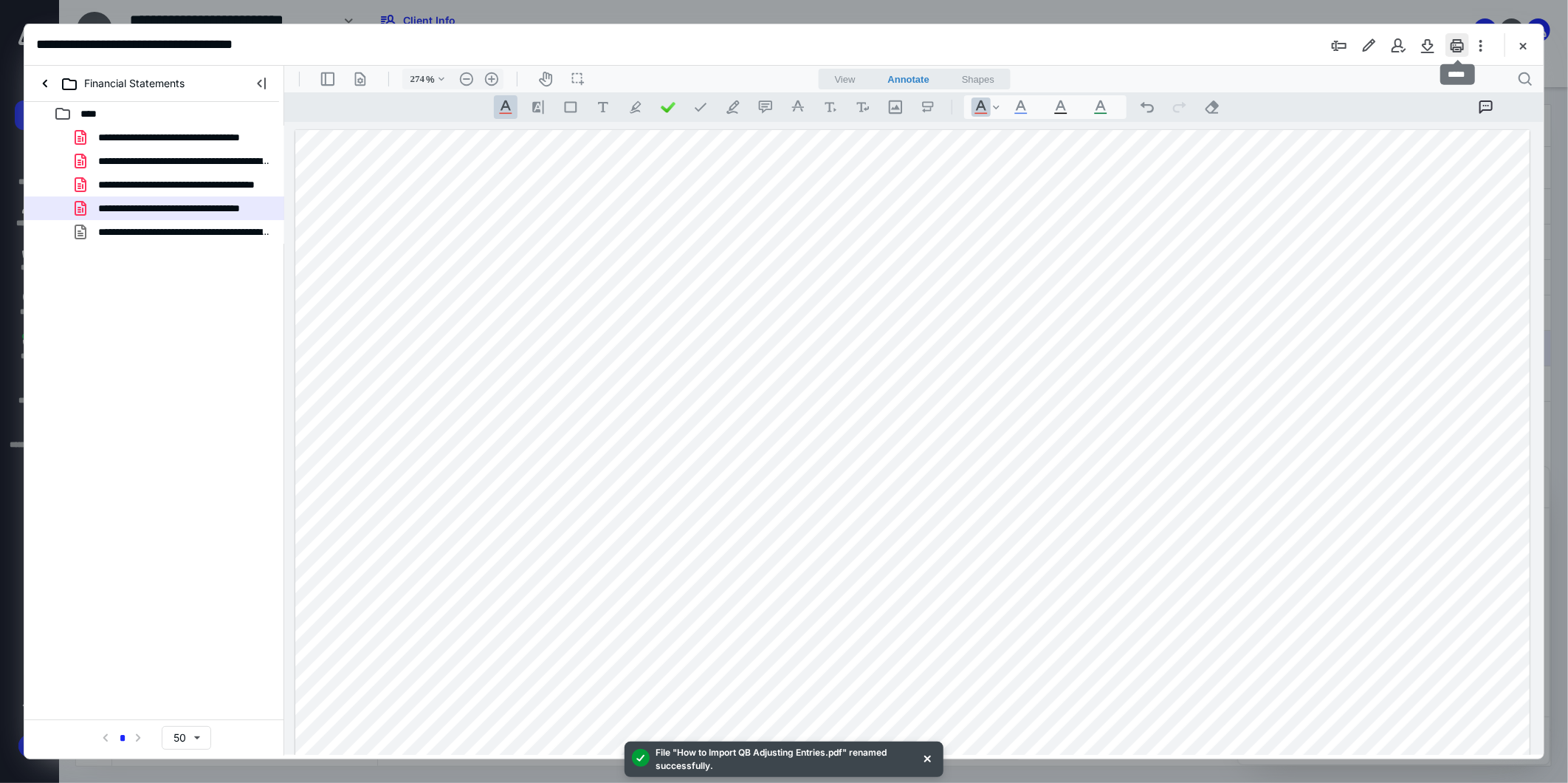 click at bounding box center (1457, 45) 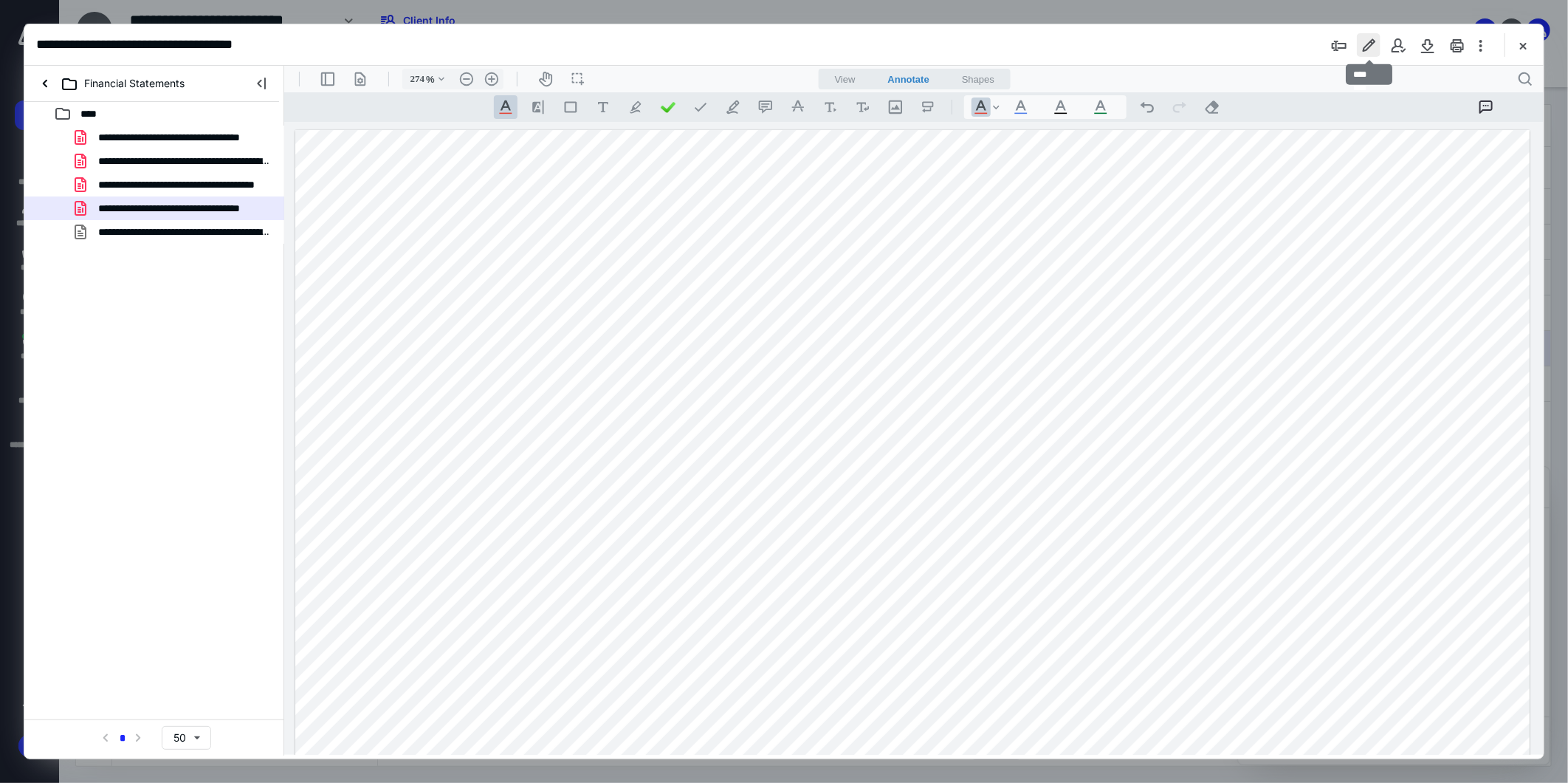 click at bounding box center [1369, 45] 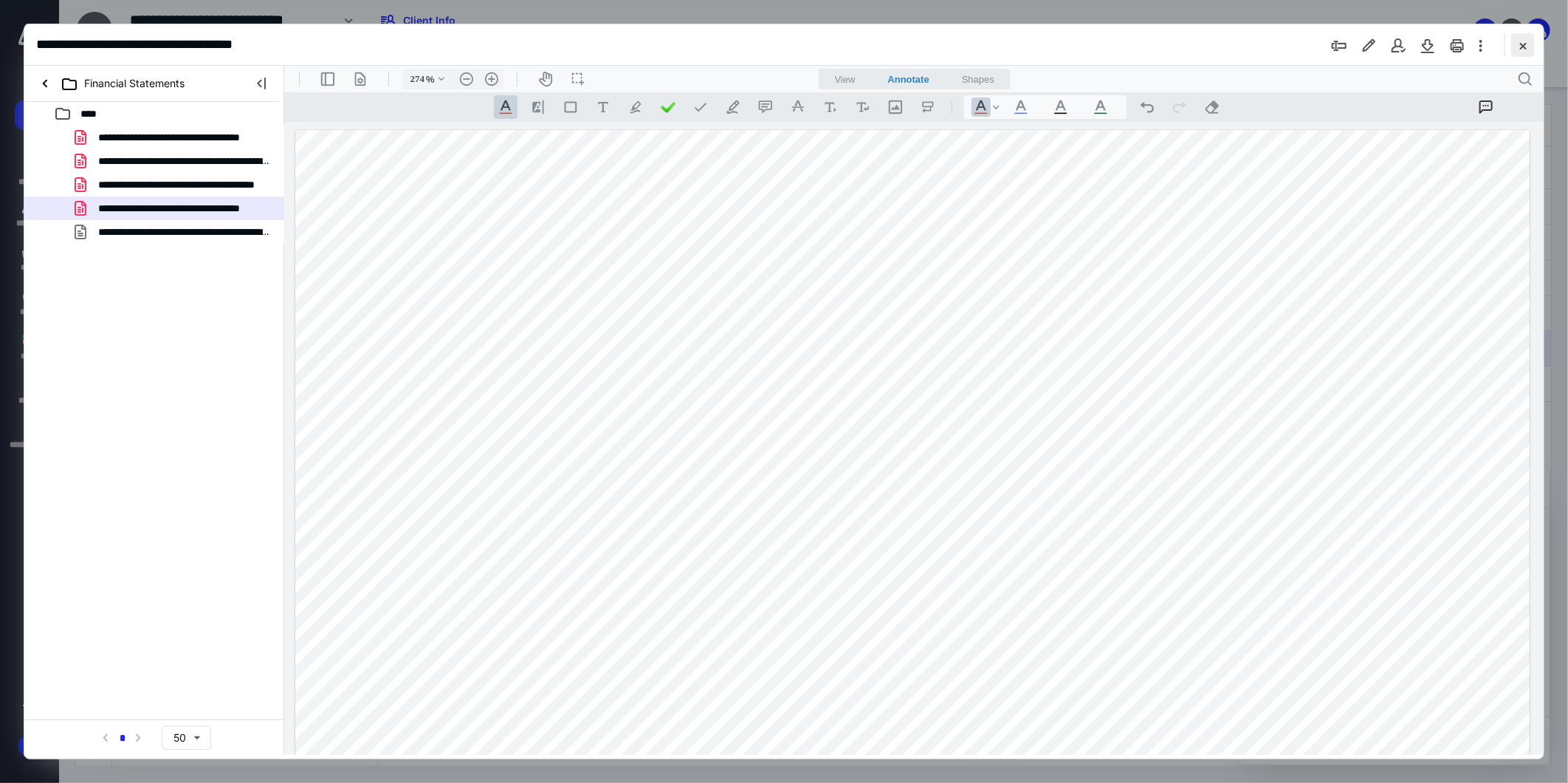 click at bounding box center (1523, 45) 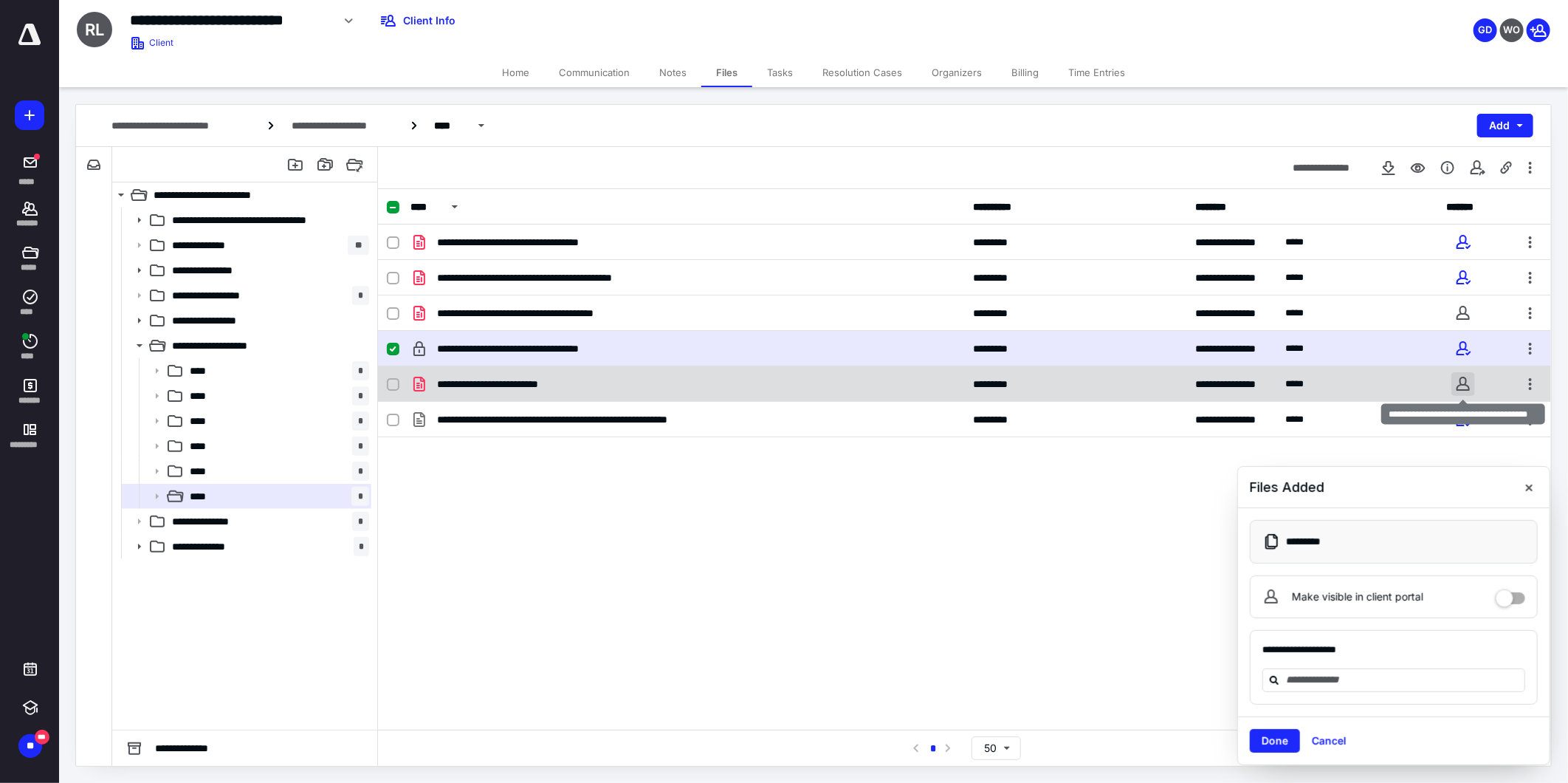 click at bounding box center (1463, 384) 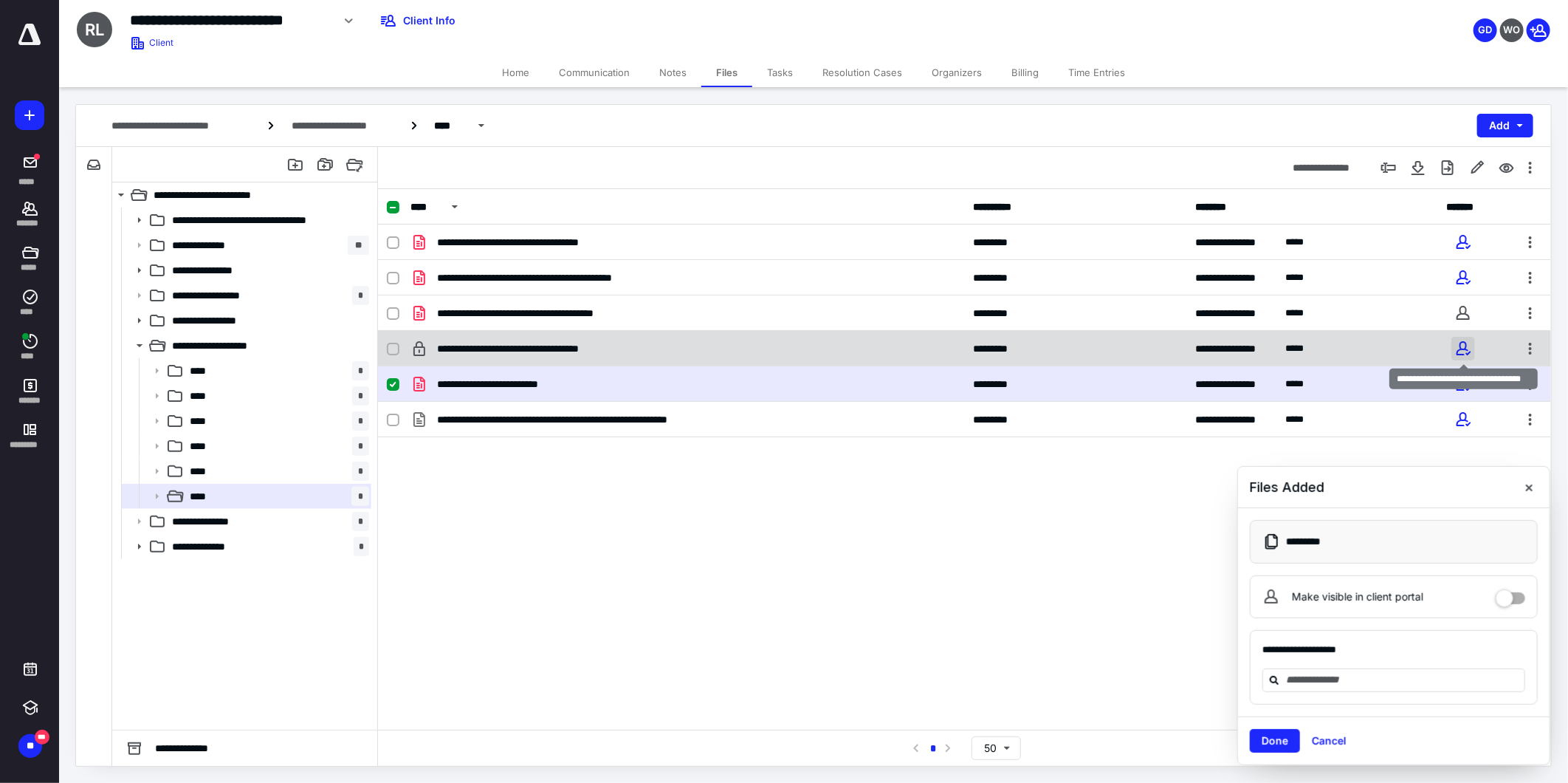 click at bounding box center [1463, 349] 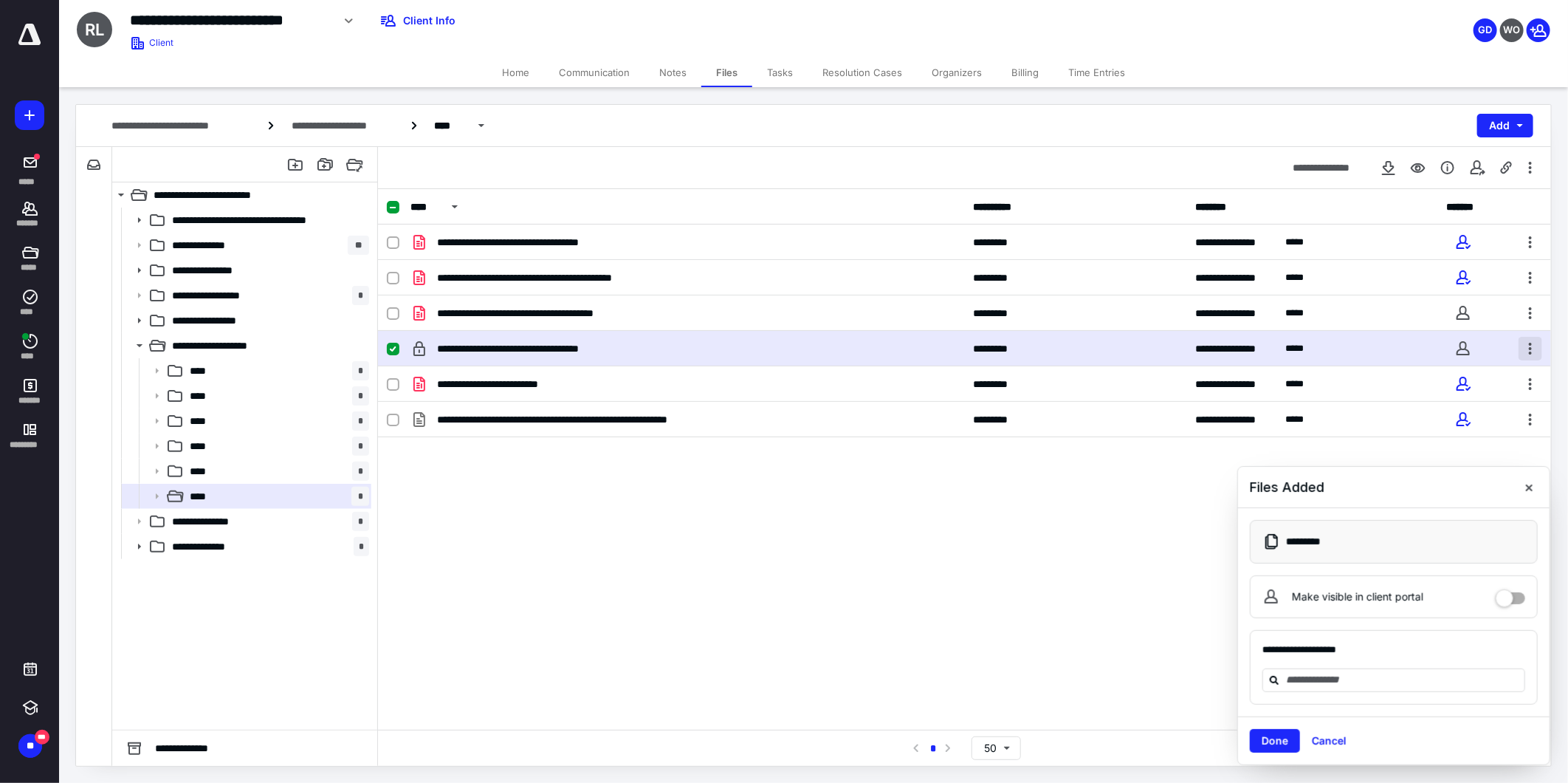 click at bounding box center [1530, 349] 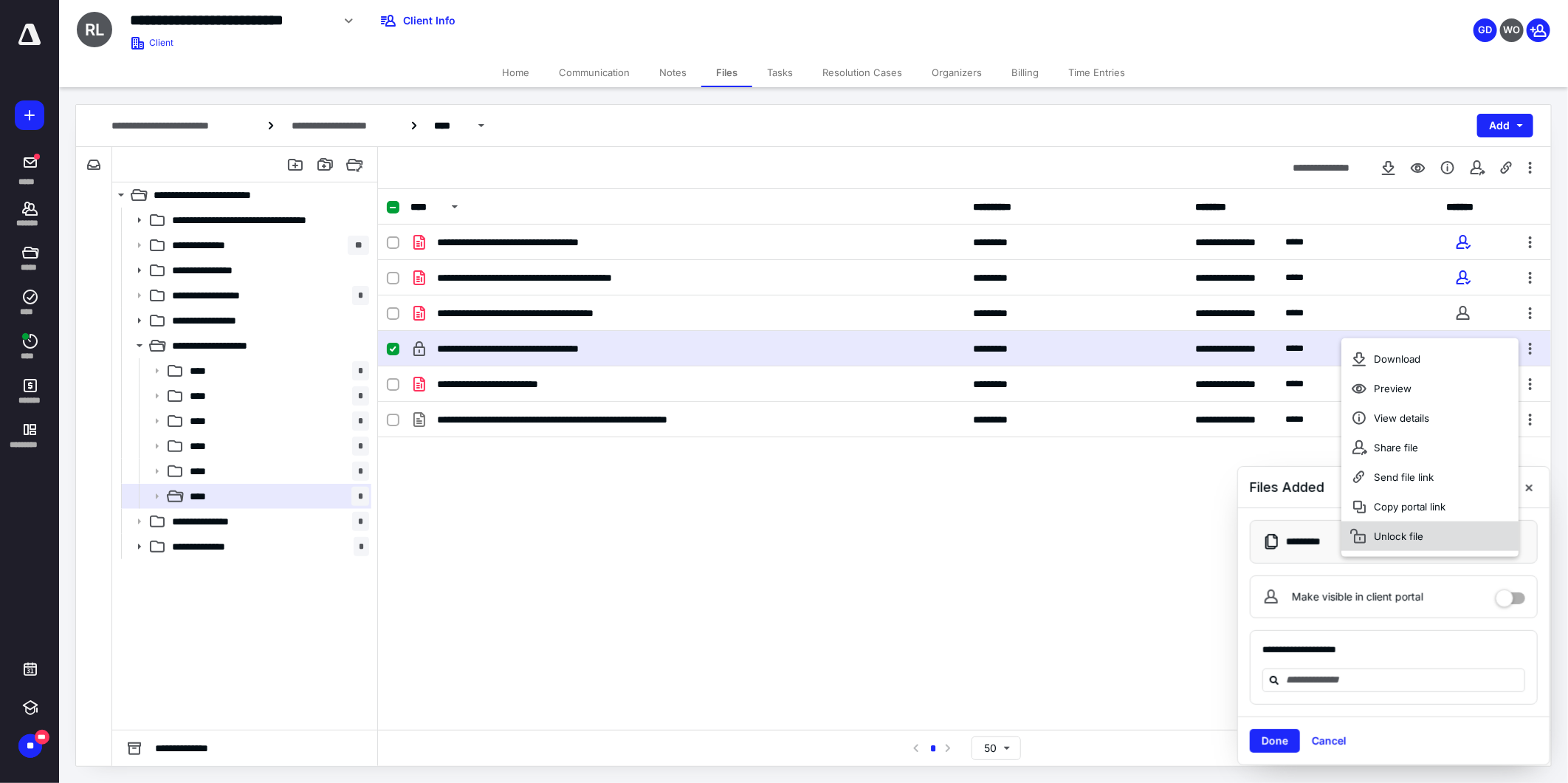 click on "Unlock file" at bounding box center (1431, 536) 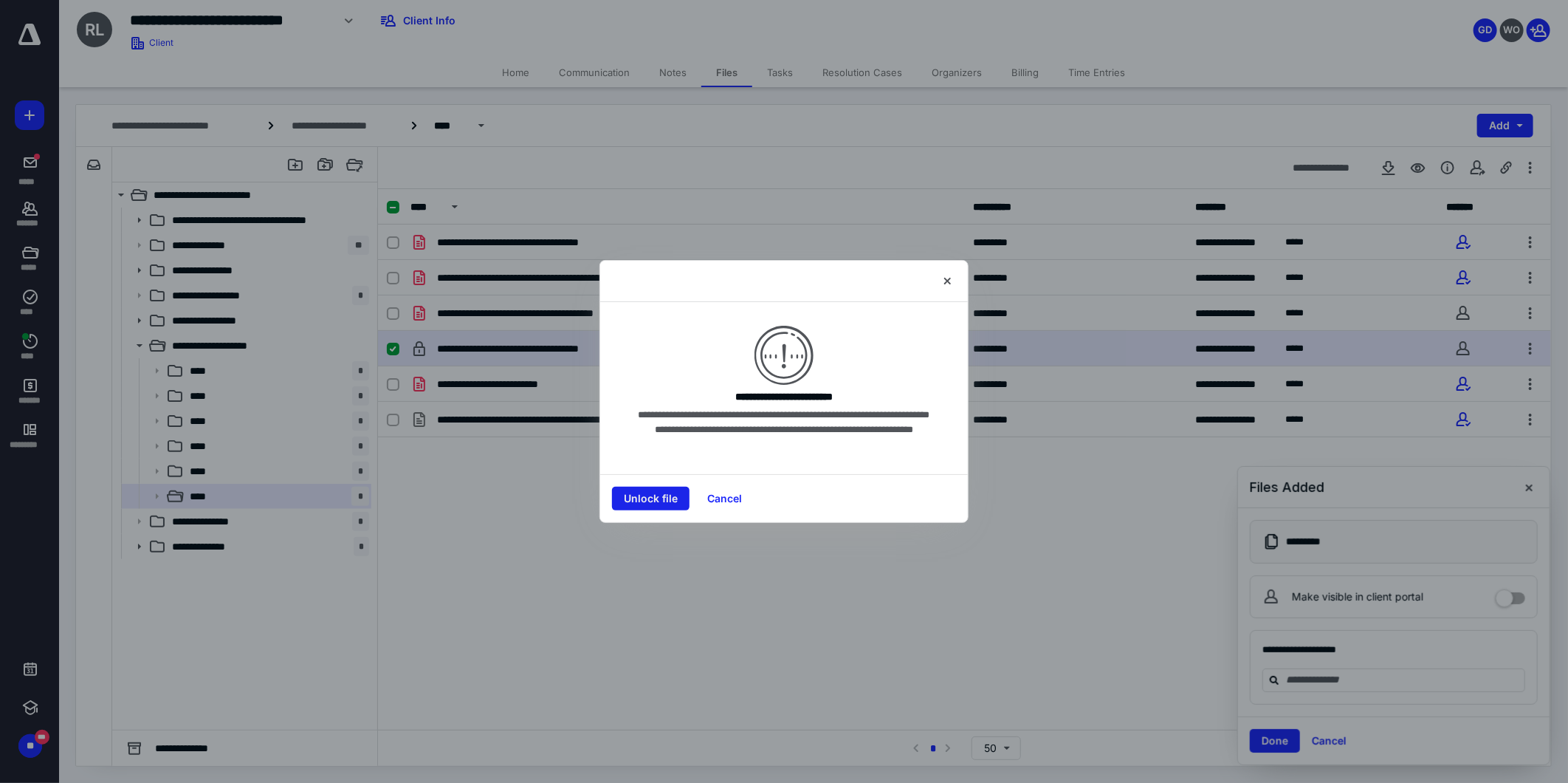 click on "Unlock file" at bounding box center (650, 499) 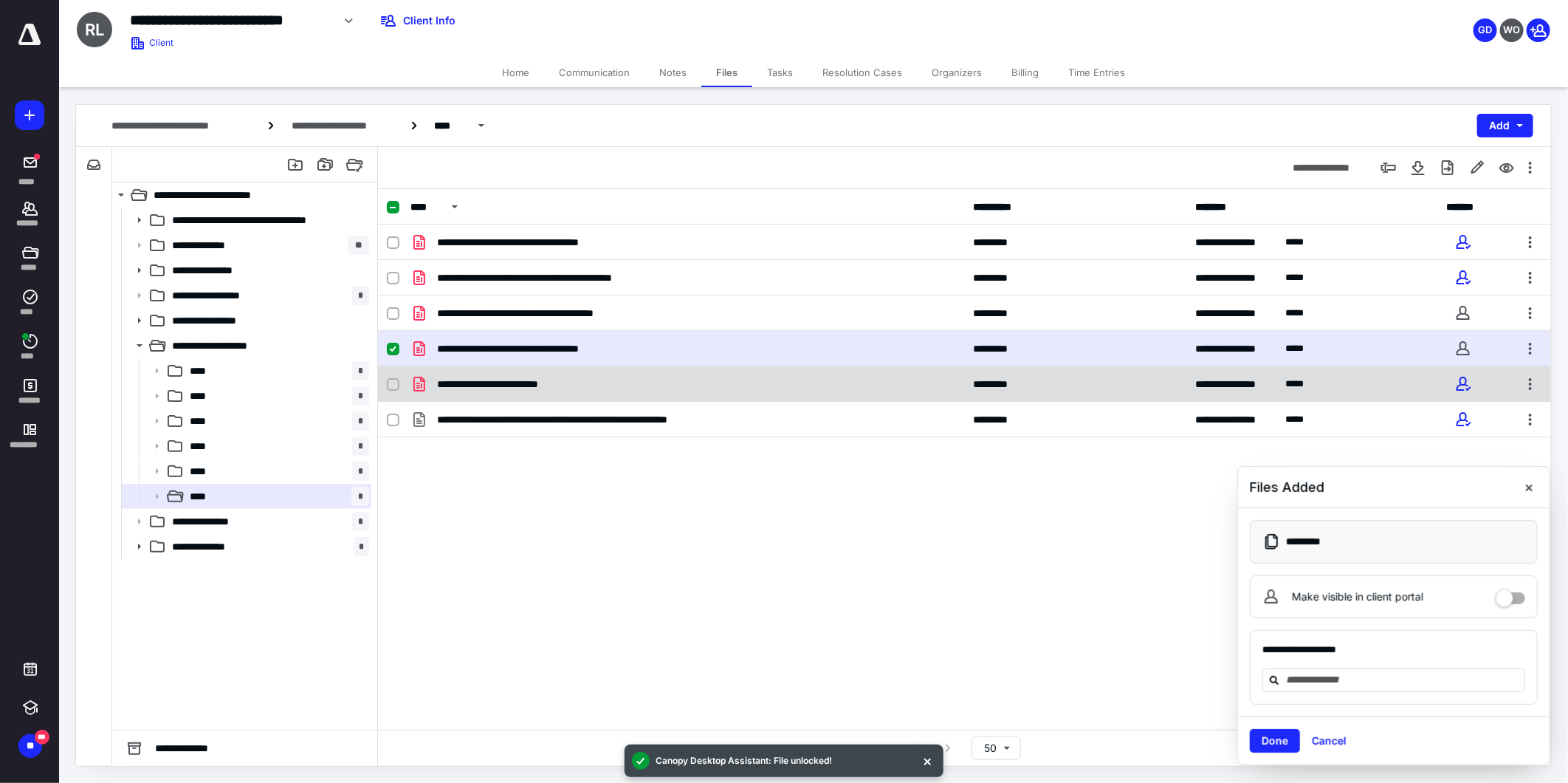 click on "**********" at bounding box center (687, 384) 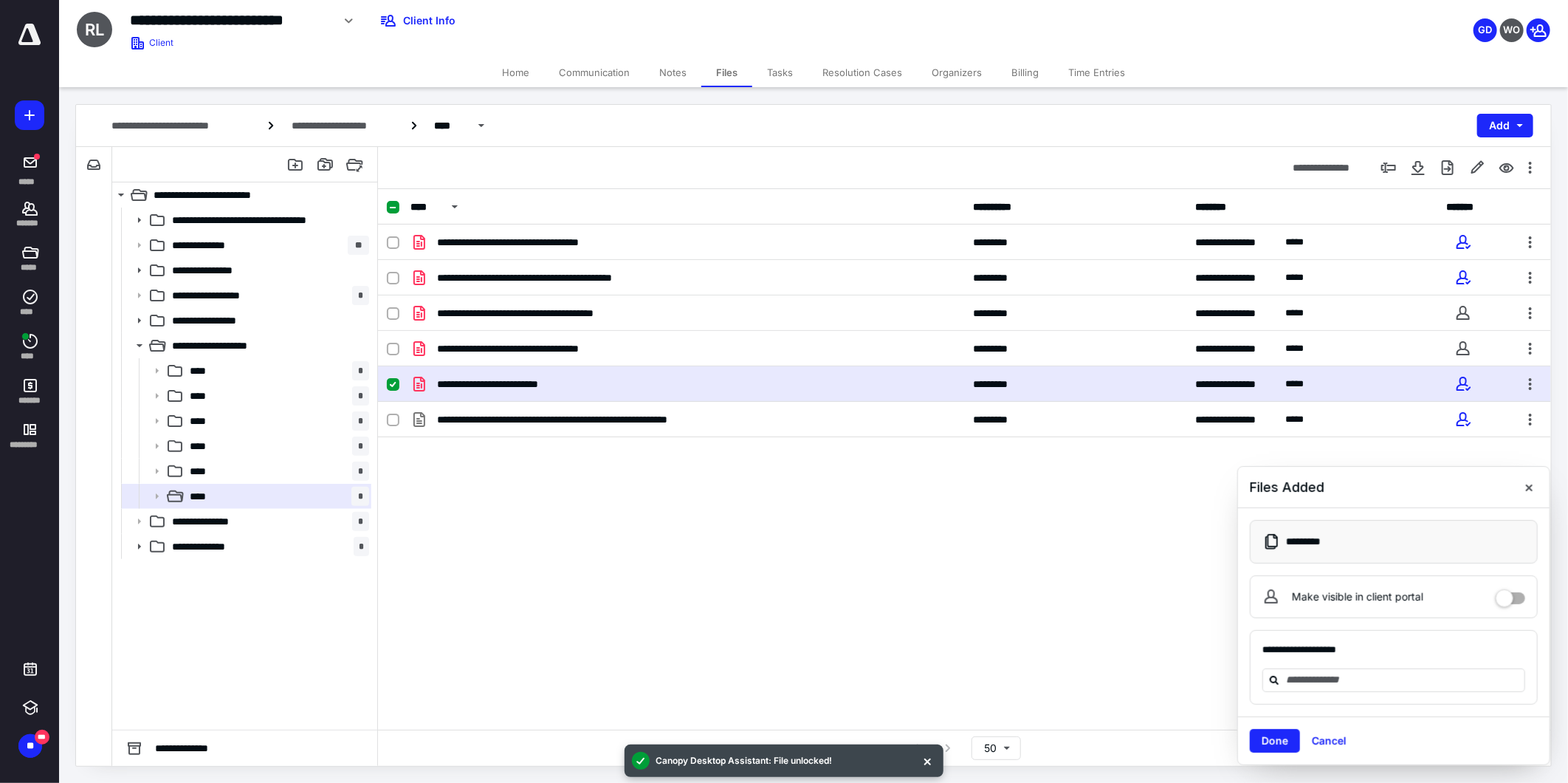 click on "**********" at bounding box center [687, 384] 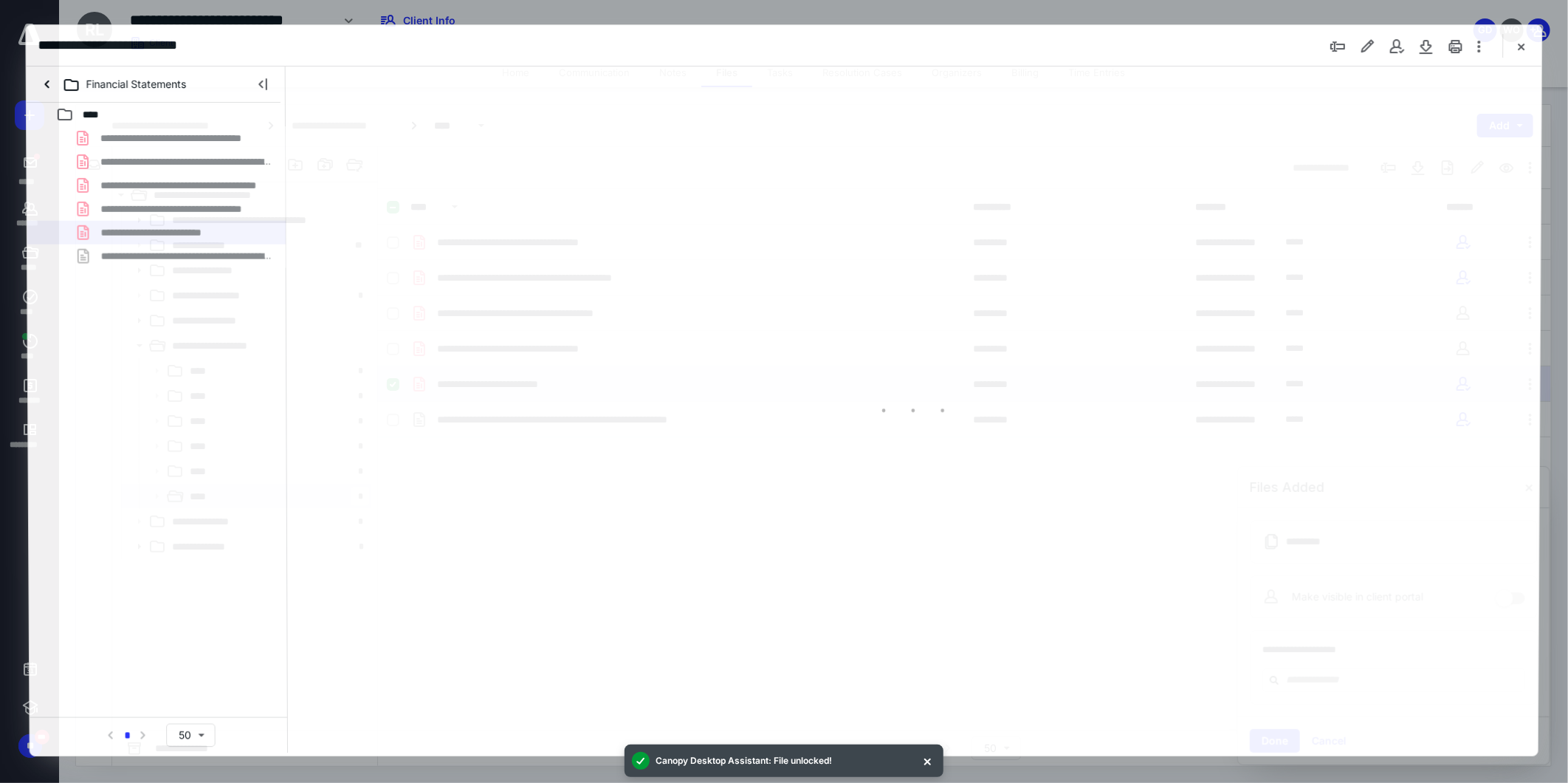 scroll, scrollTop: 0, scrollLeft: 0, axis: both 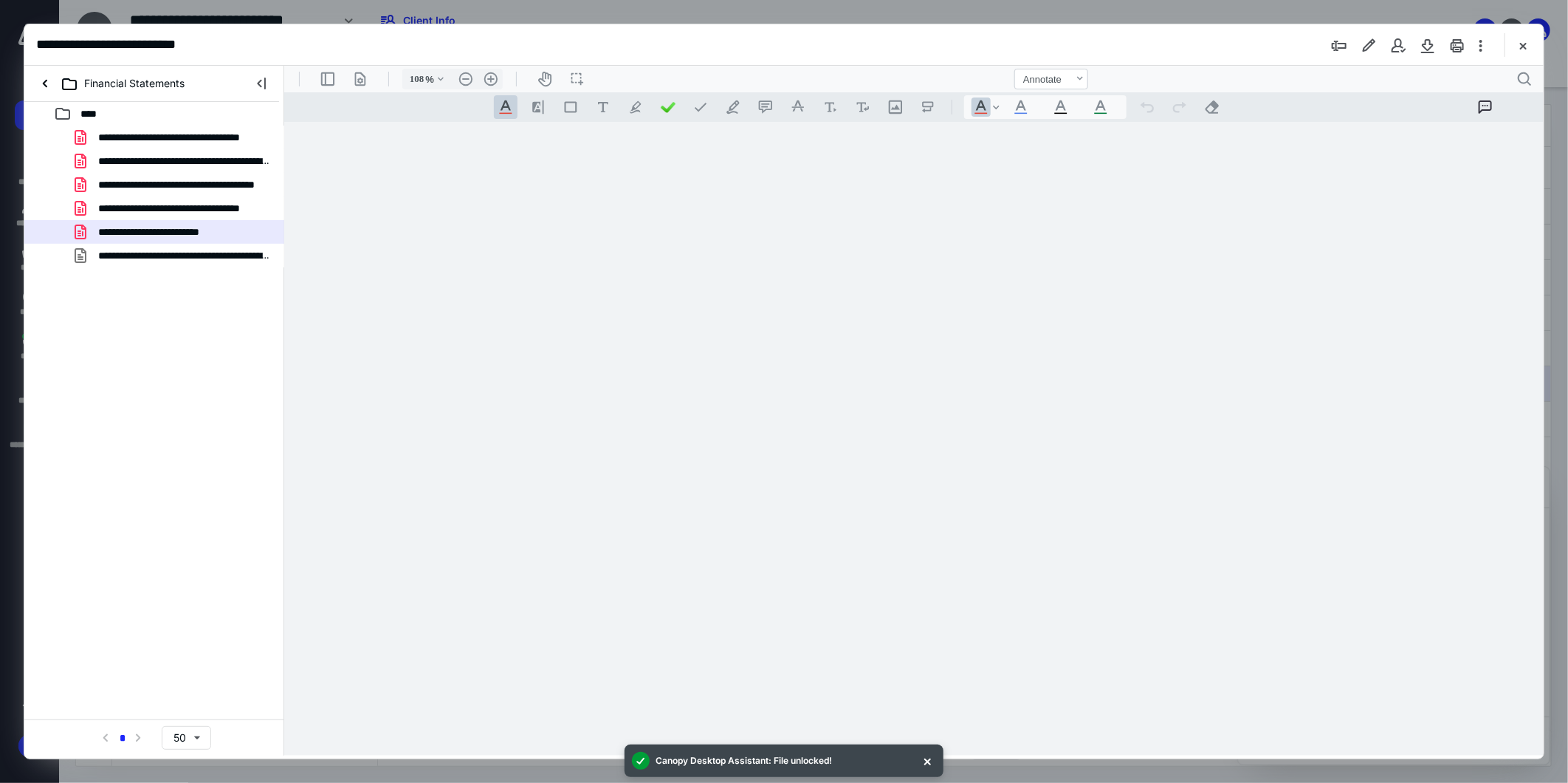 type on "274" 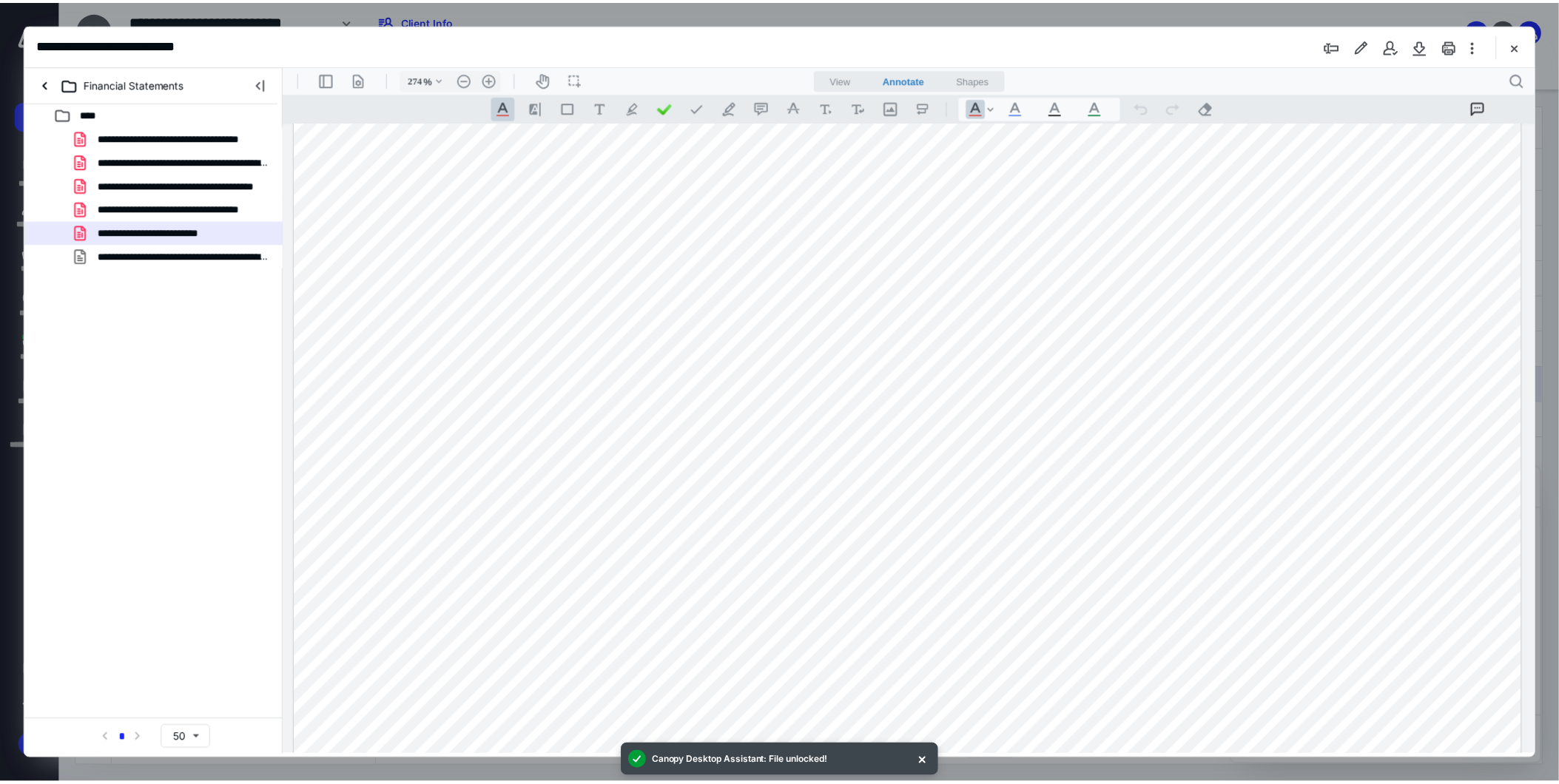 scroll, scrollTop: 0, scrollLeft: 0, axis: both 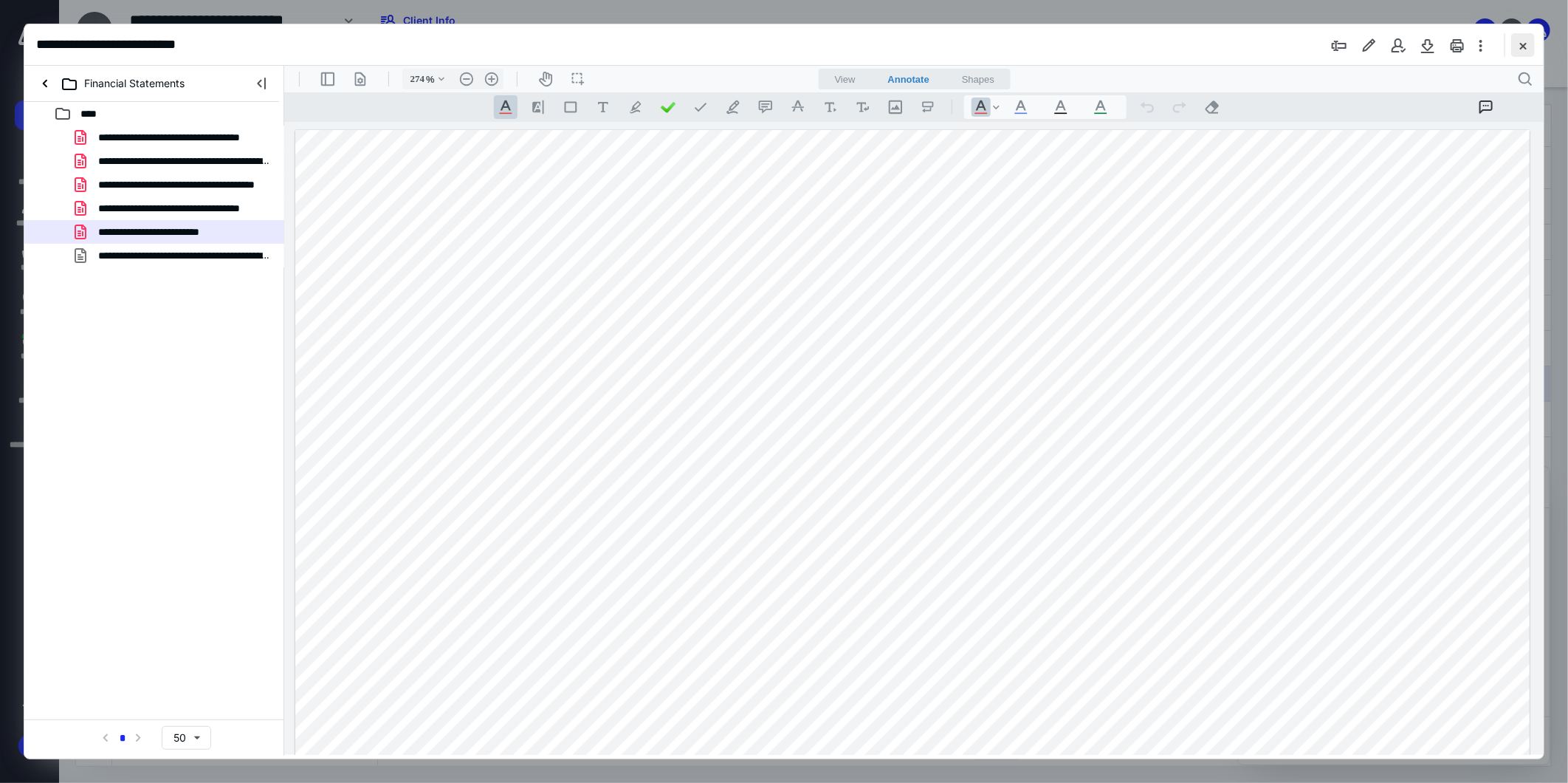 click at bounding box center (1523, 45) 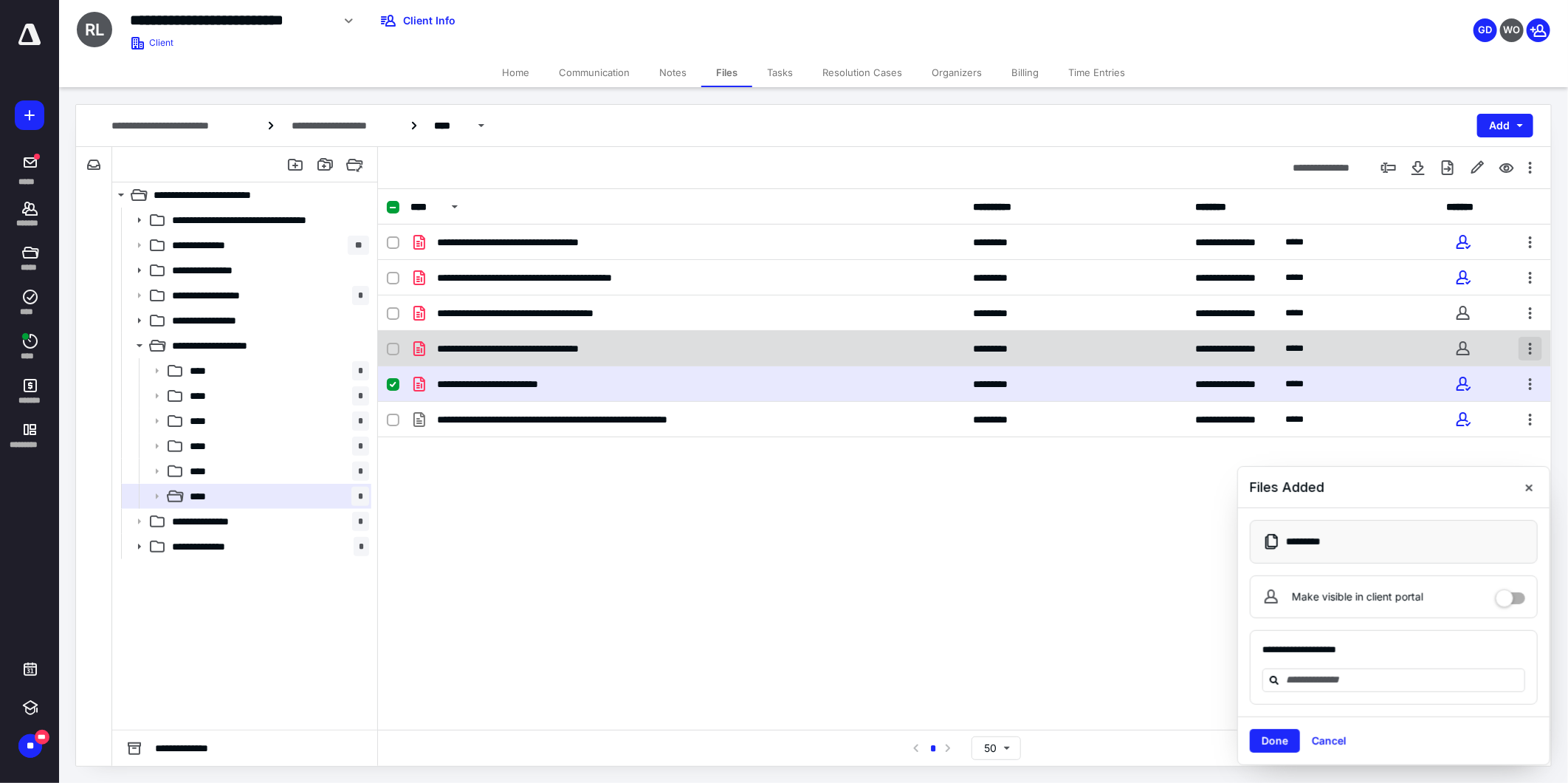 click at bounding box center [1530, 349] 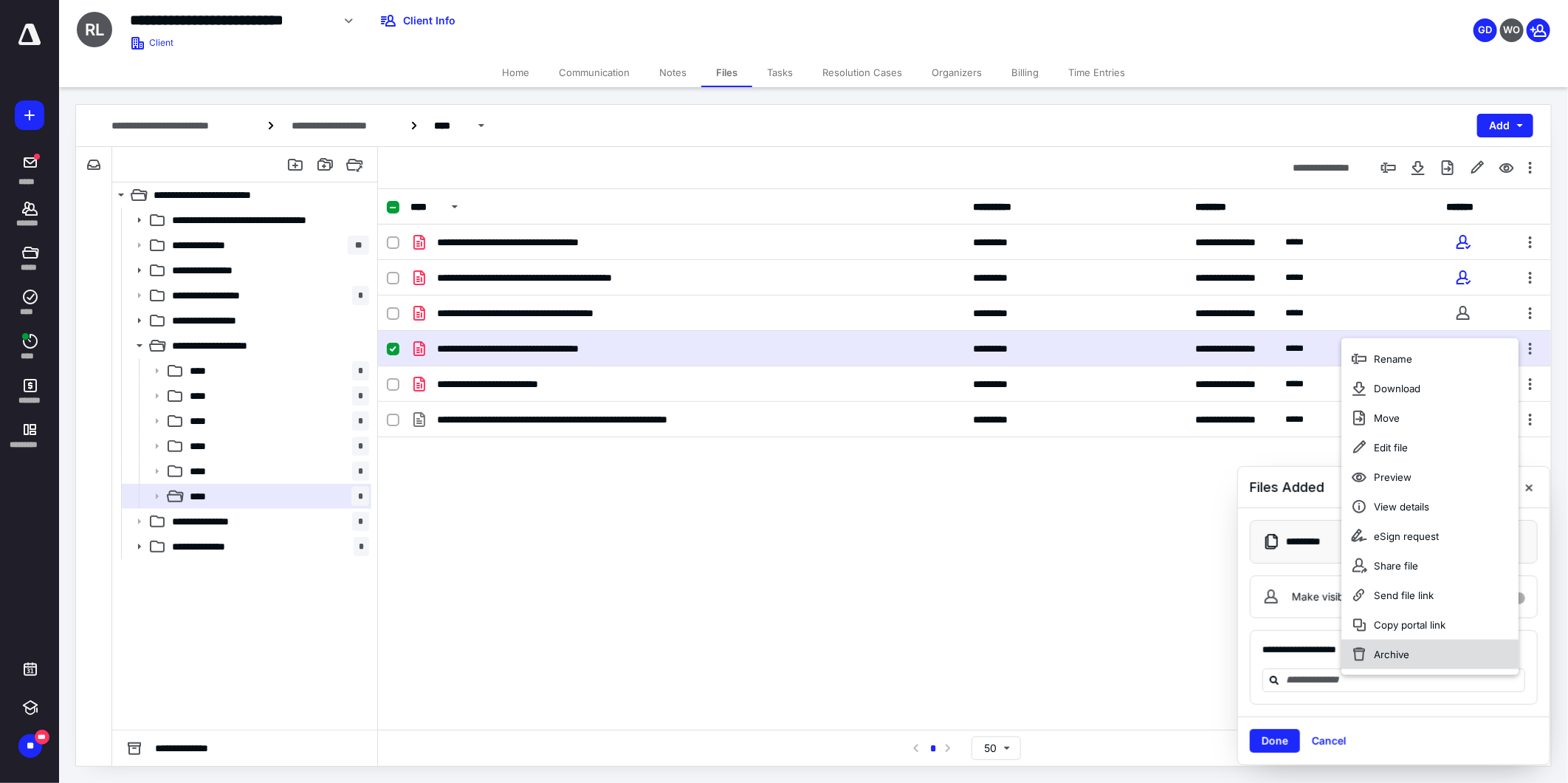 click on "Archive" at bounding box center [1392, 654] 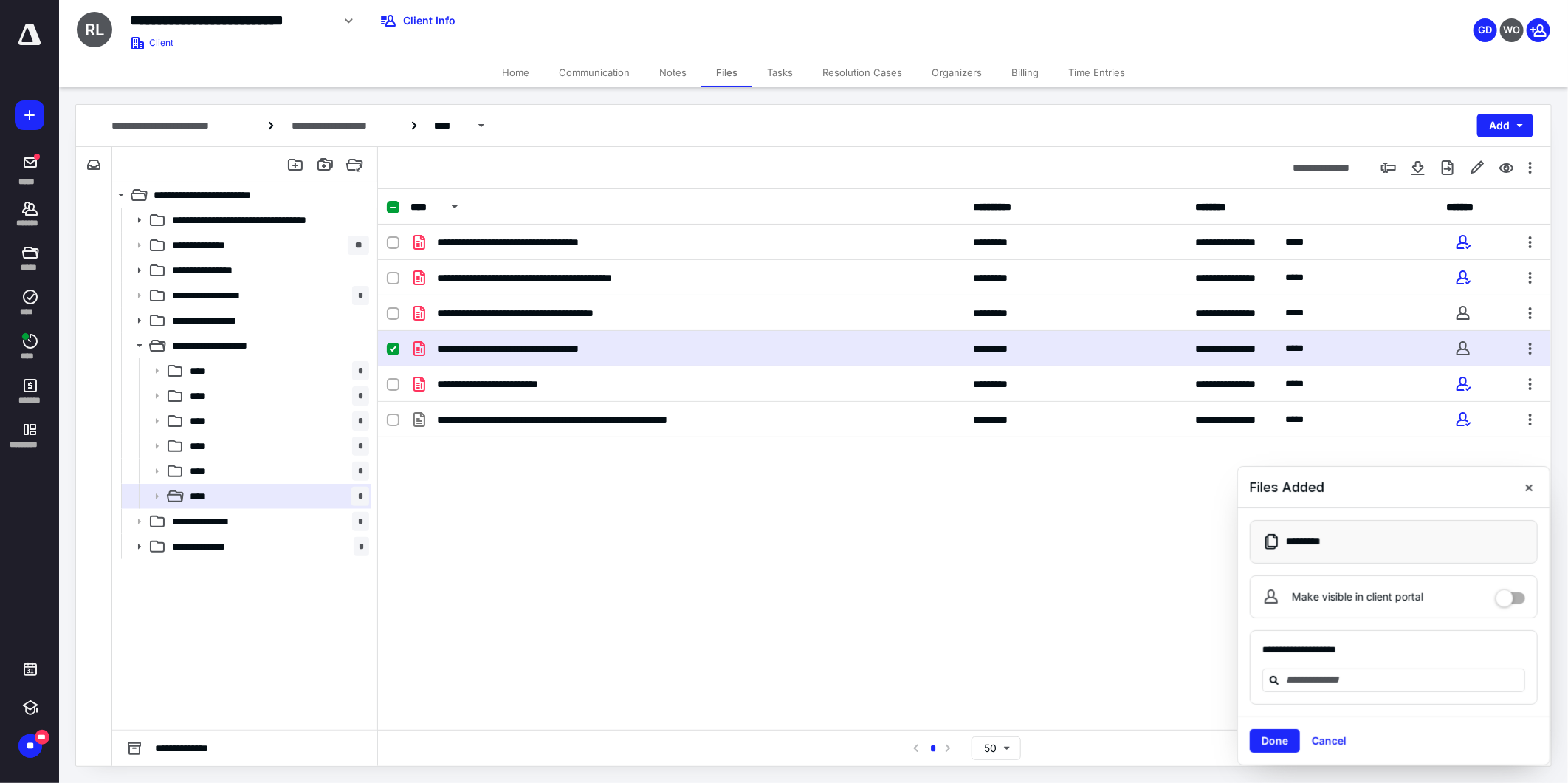 checkbox on "false" 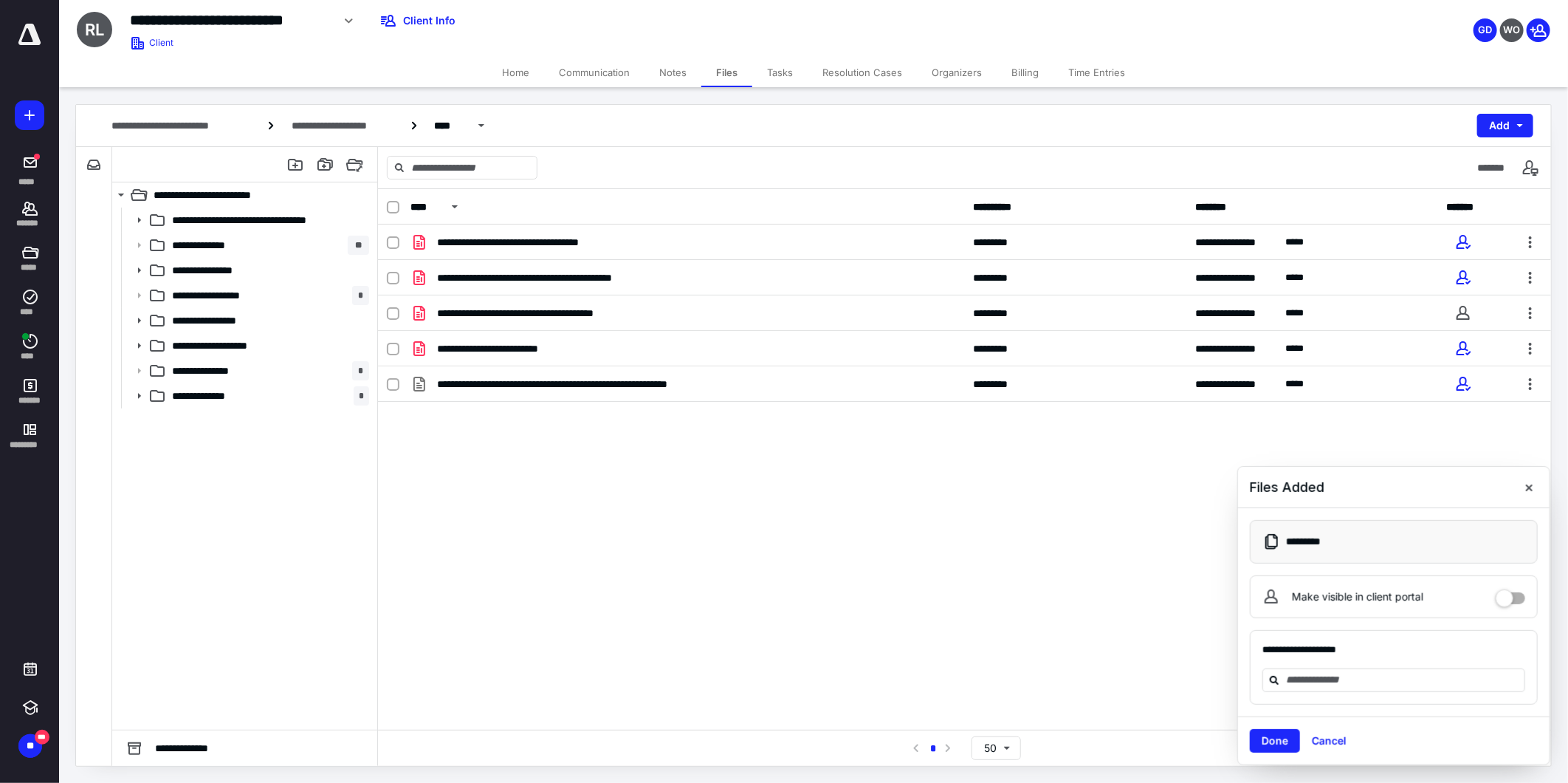 click on "Tasks" at bounding box center (780, 72) 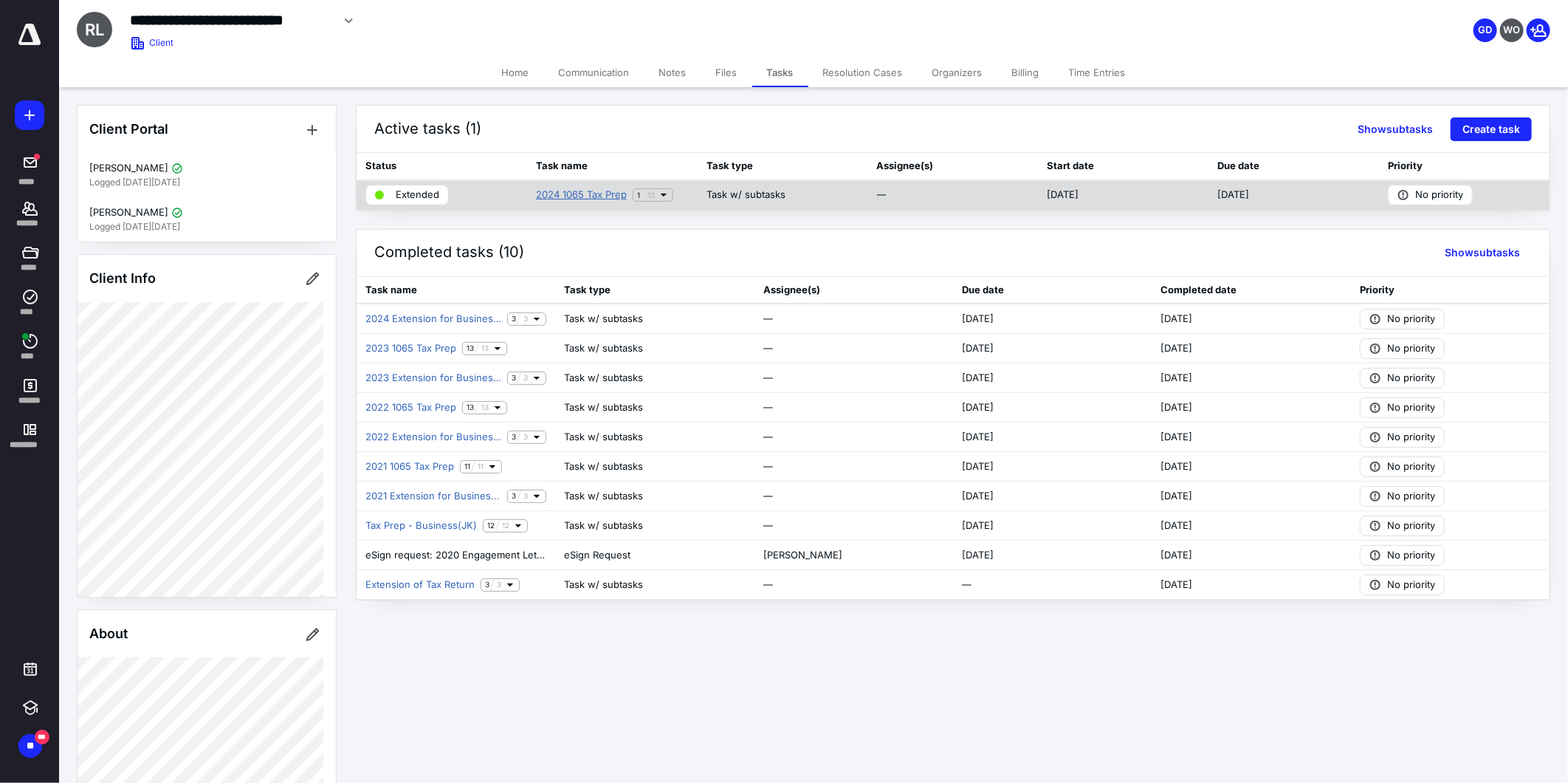 click on "2024 1065 Tax Prep" at bounding box center (581, 195) 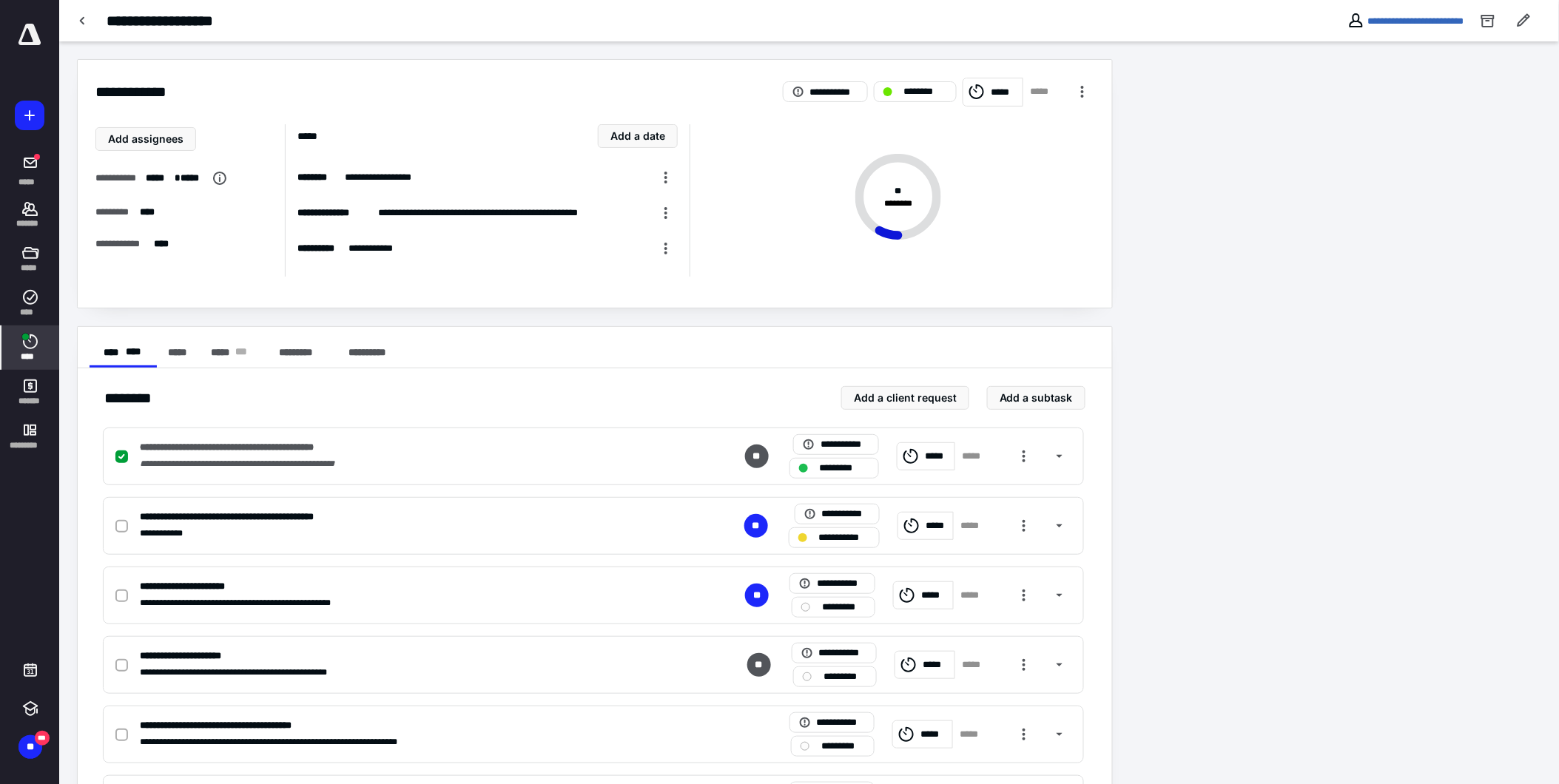 click on "****" at bounding box center [30, 348] 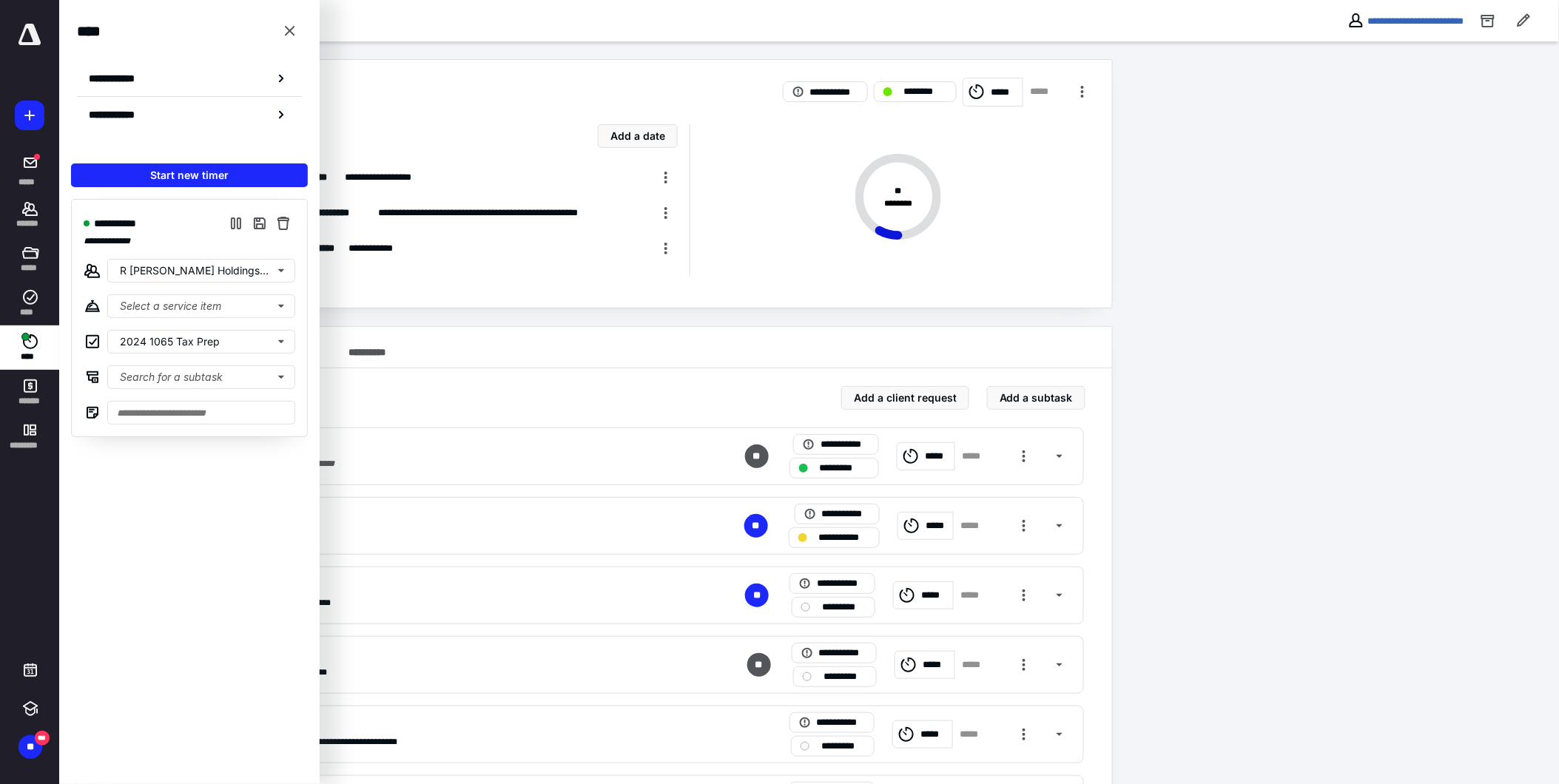click on "**********" at bounding box center [809, 698] 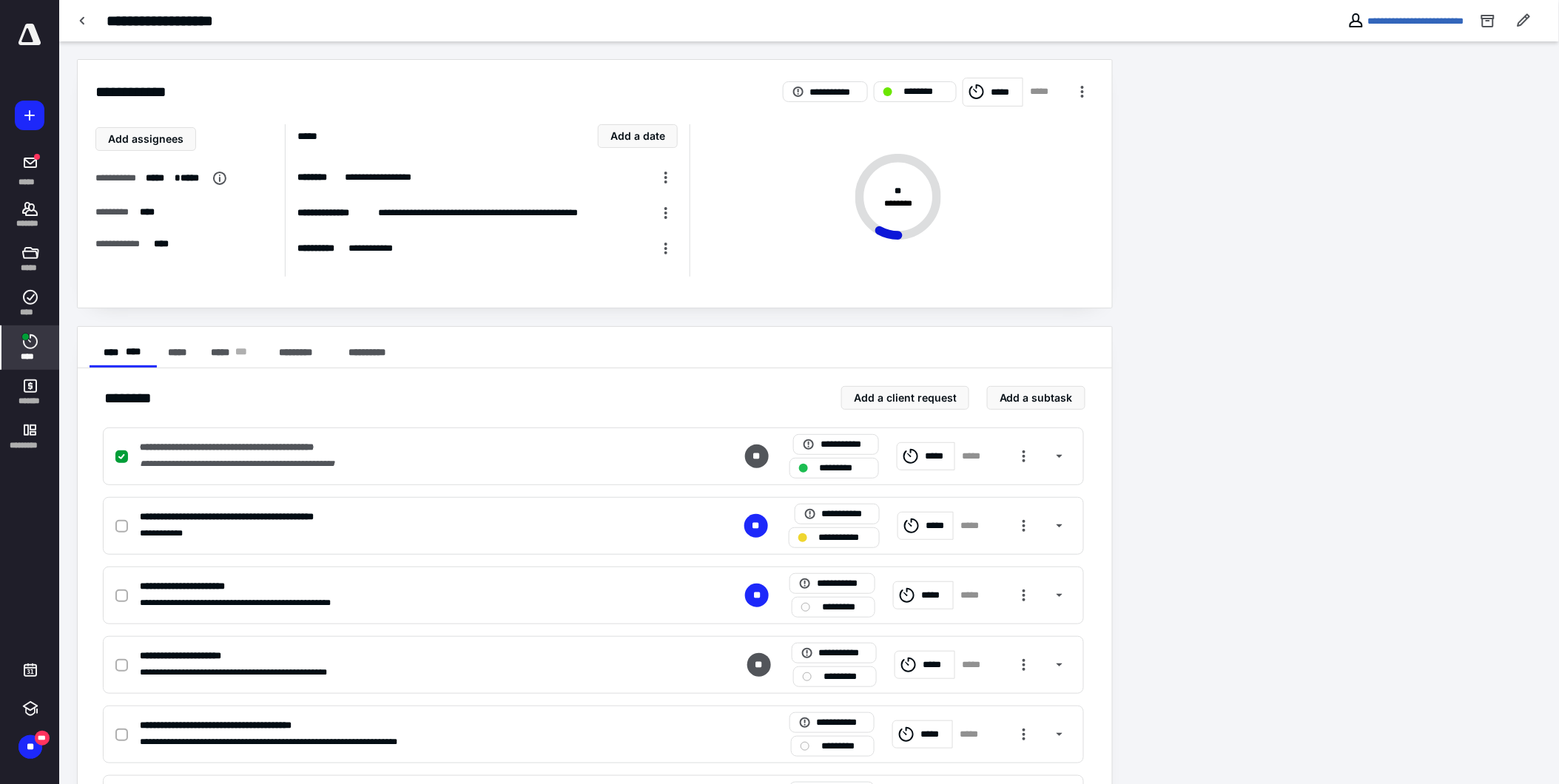 click on "****" at bounding box center (30, 348) 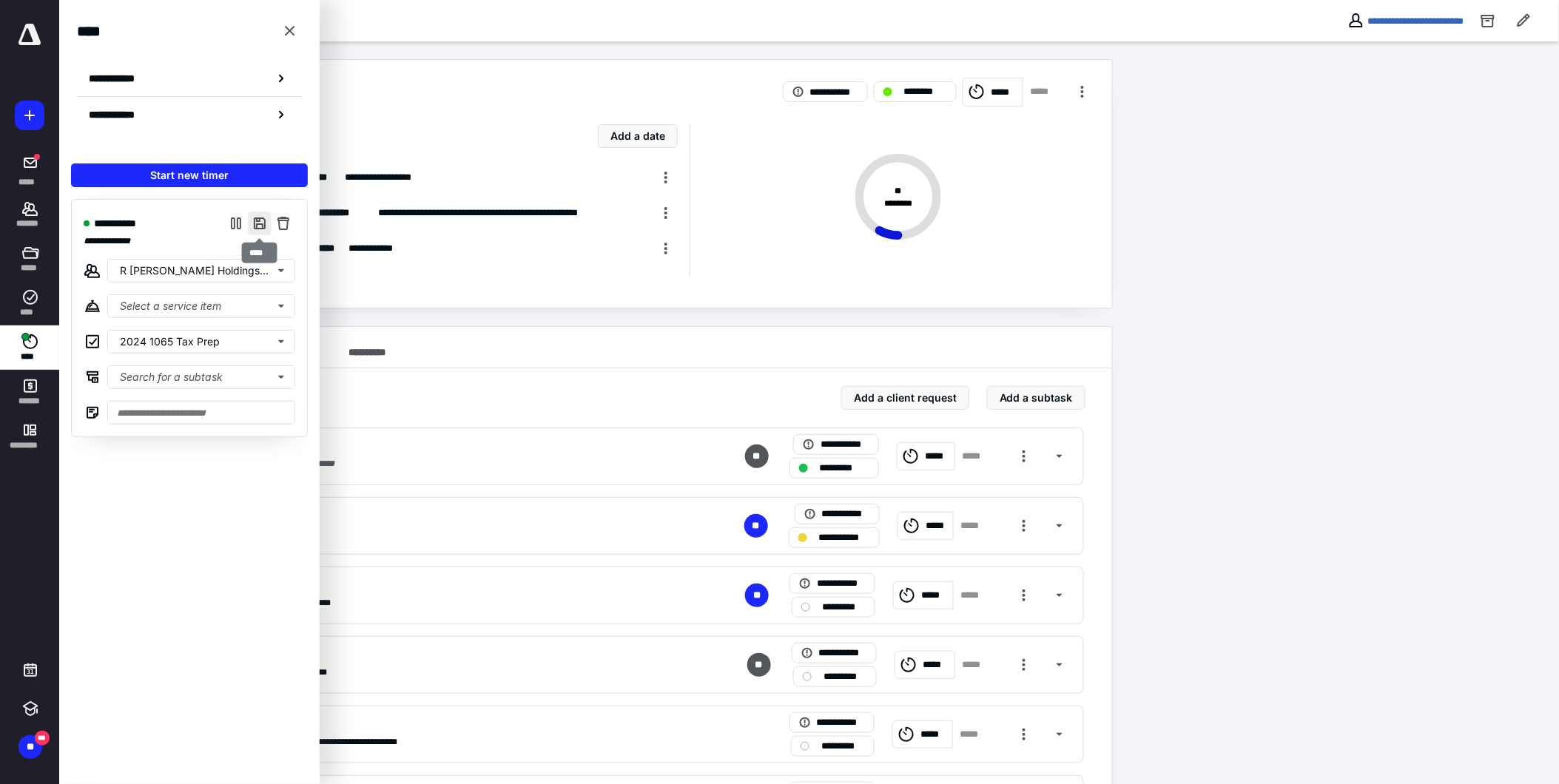 click at bounding box center (260, 223) 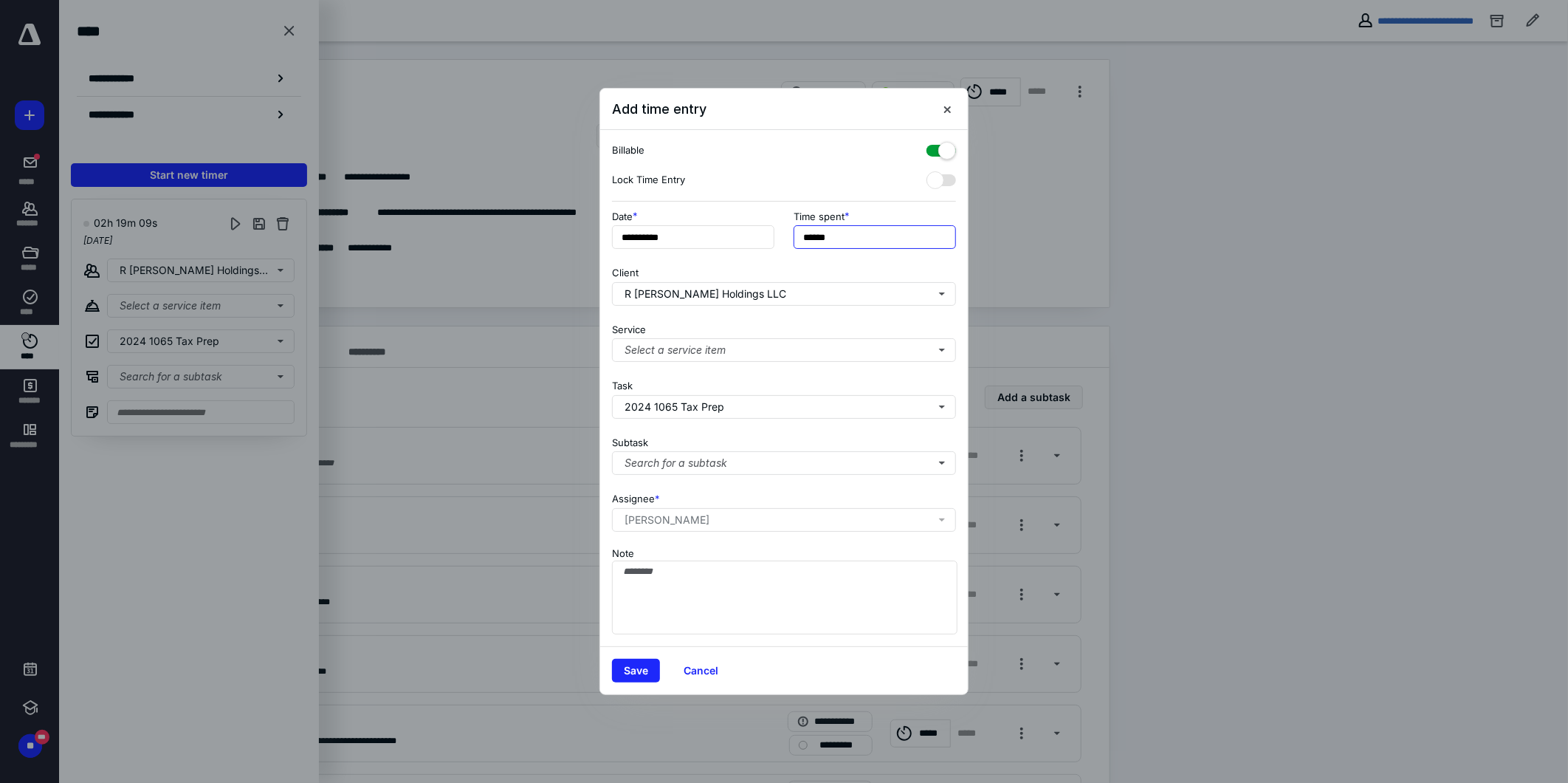 drag, startPoint x: 814, startPoint y: 236, endPoint x: 850, endPoint y: 238, distance: 36.05551 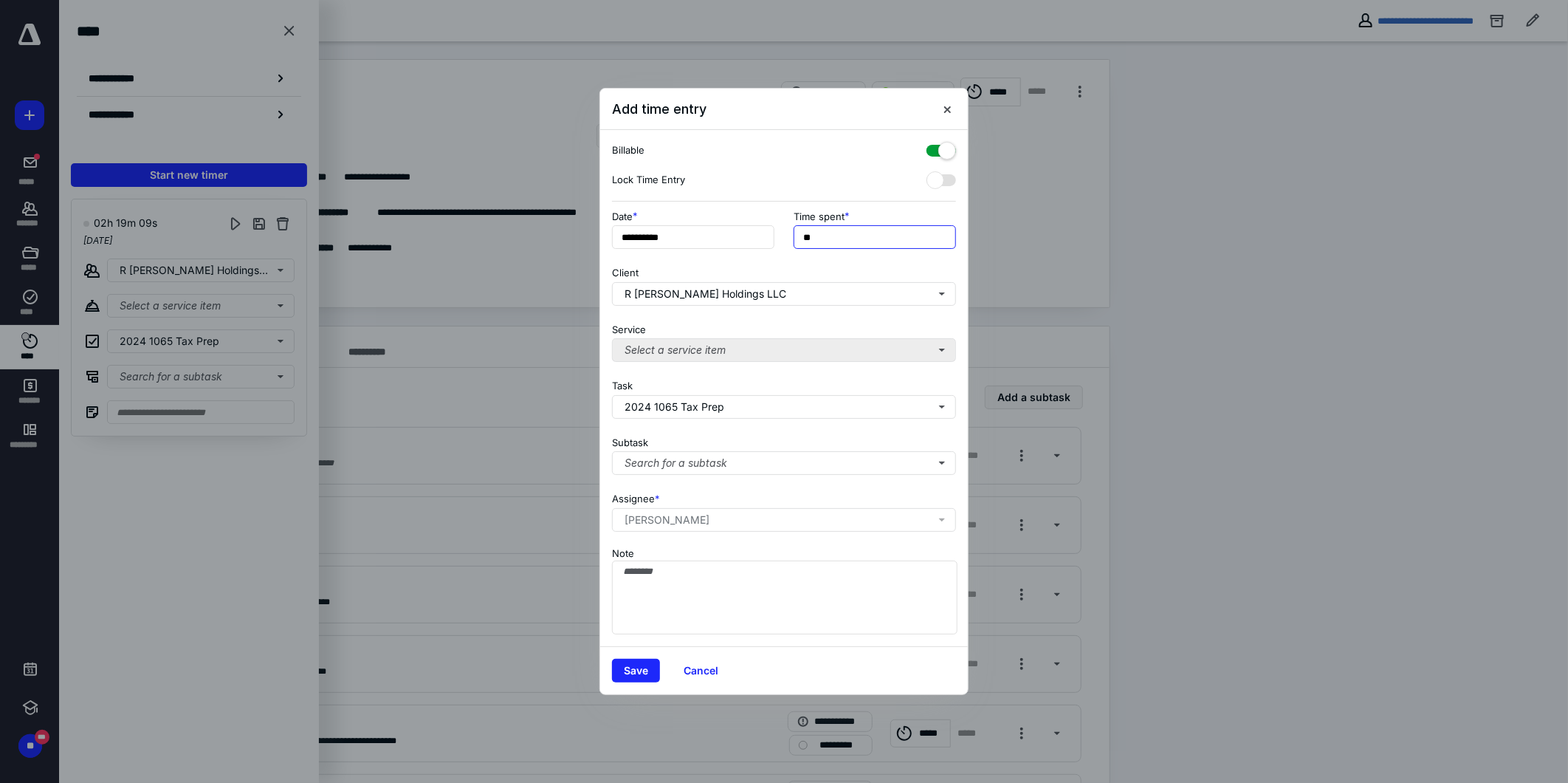 type on "**" 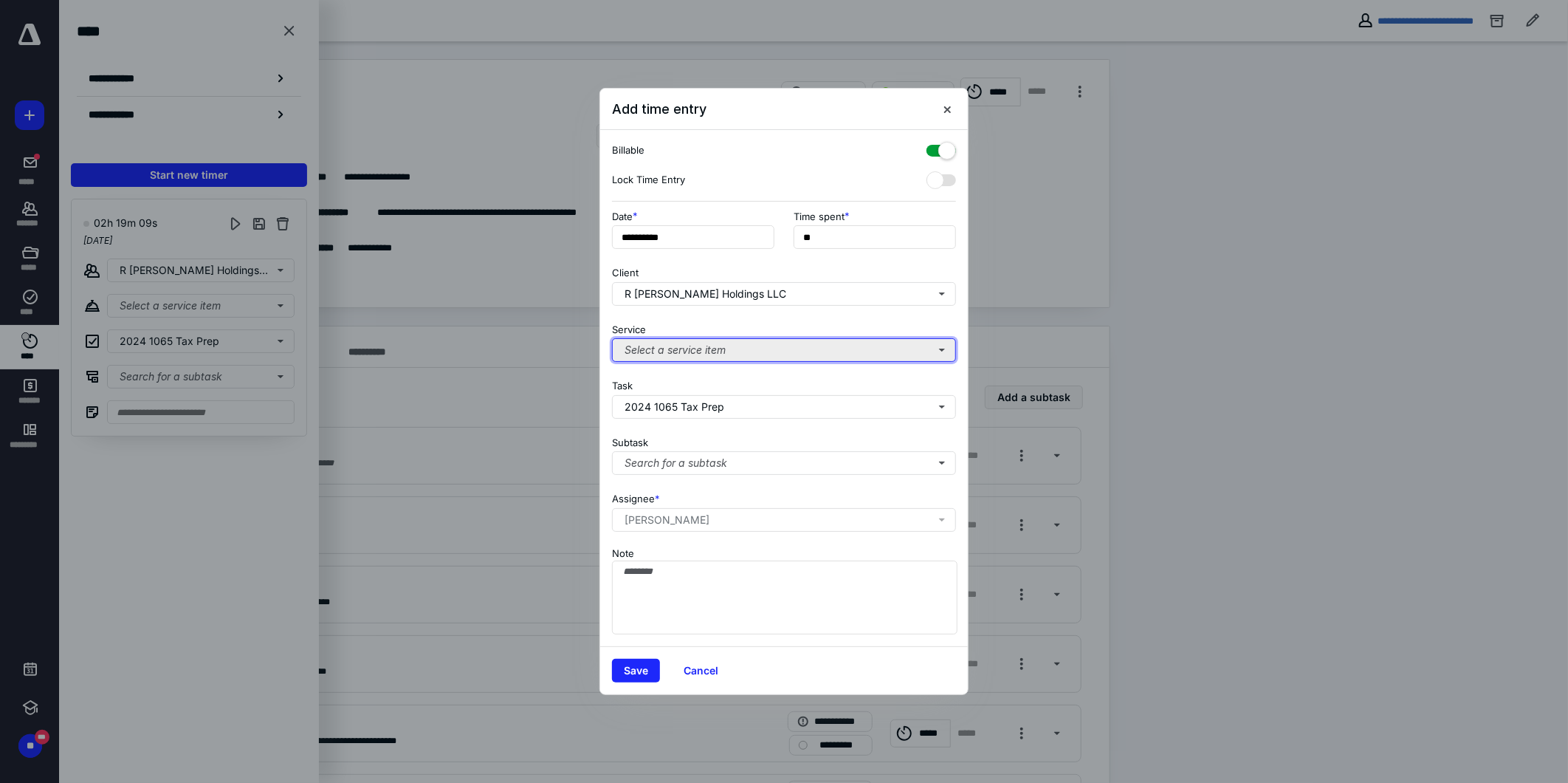 click on "Select a service item" at bounding box center [784, 350] 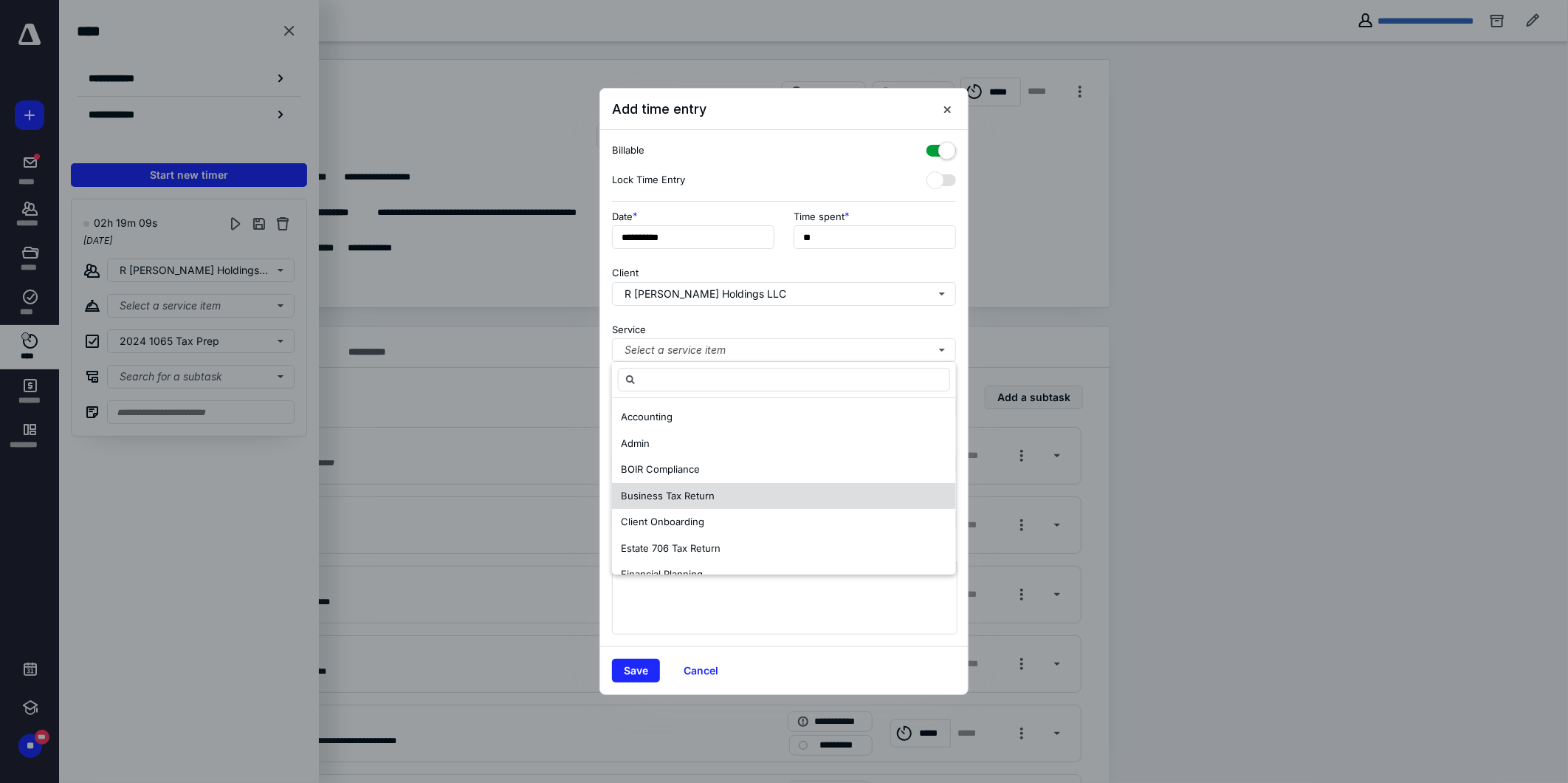 click on "Business Tax Return" at bounding box center (667, 496) 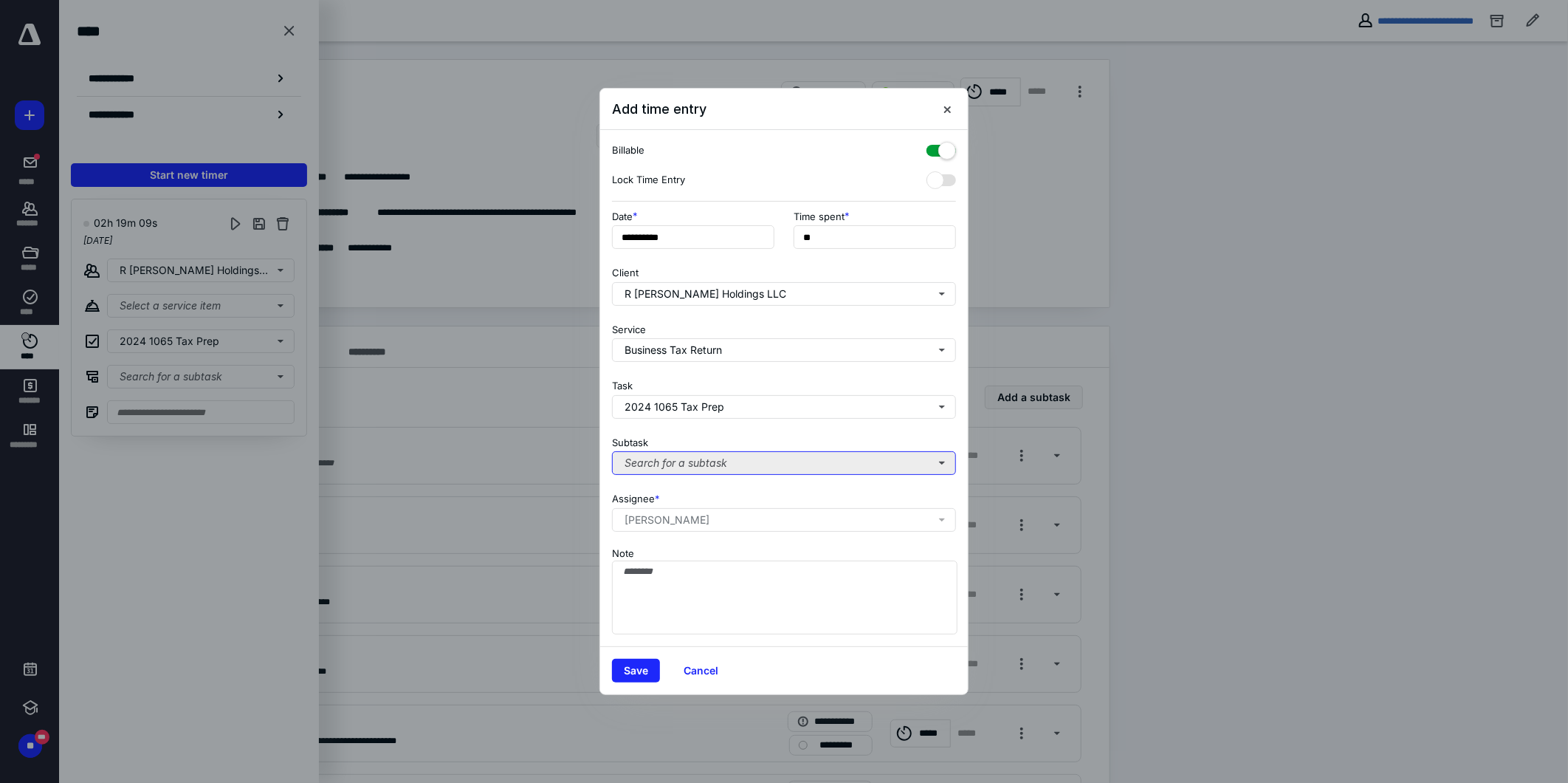 click on "Search for a subtask" at bounding box center [784, 463] 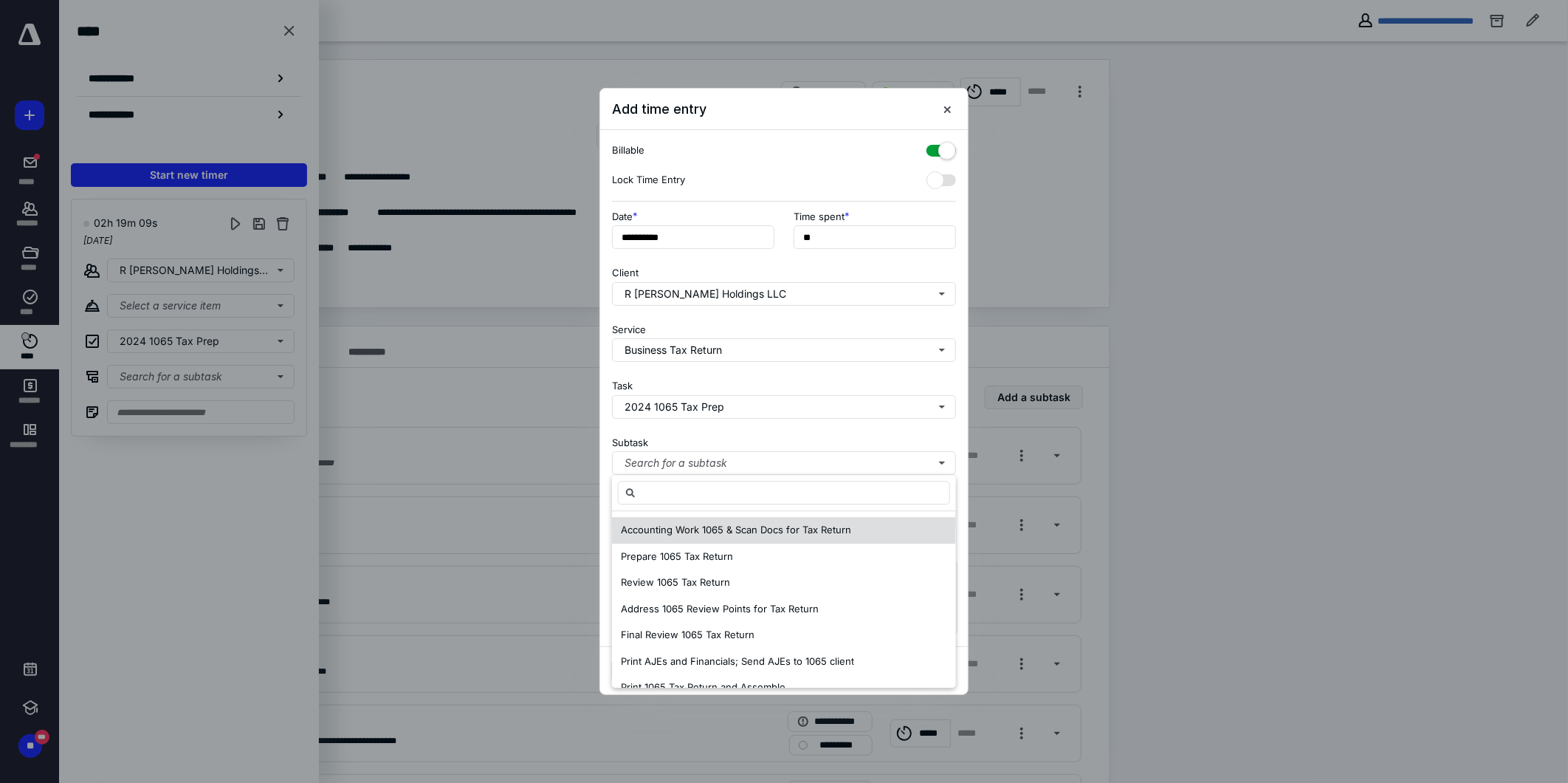 click on "Accounting Work 1065 & Scan Docs for Tax Return" at bounding box center (736, 530) 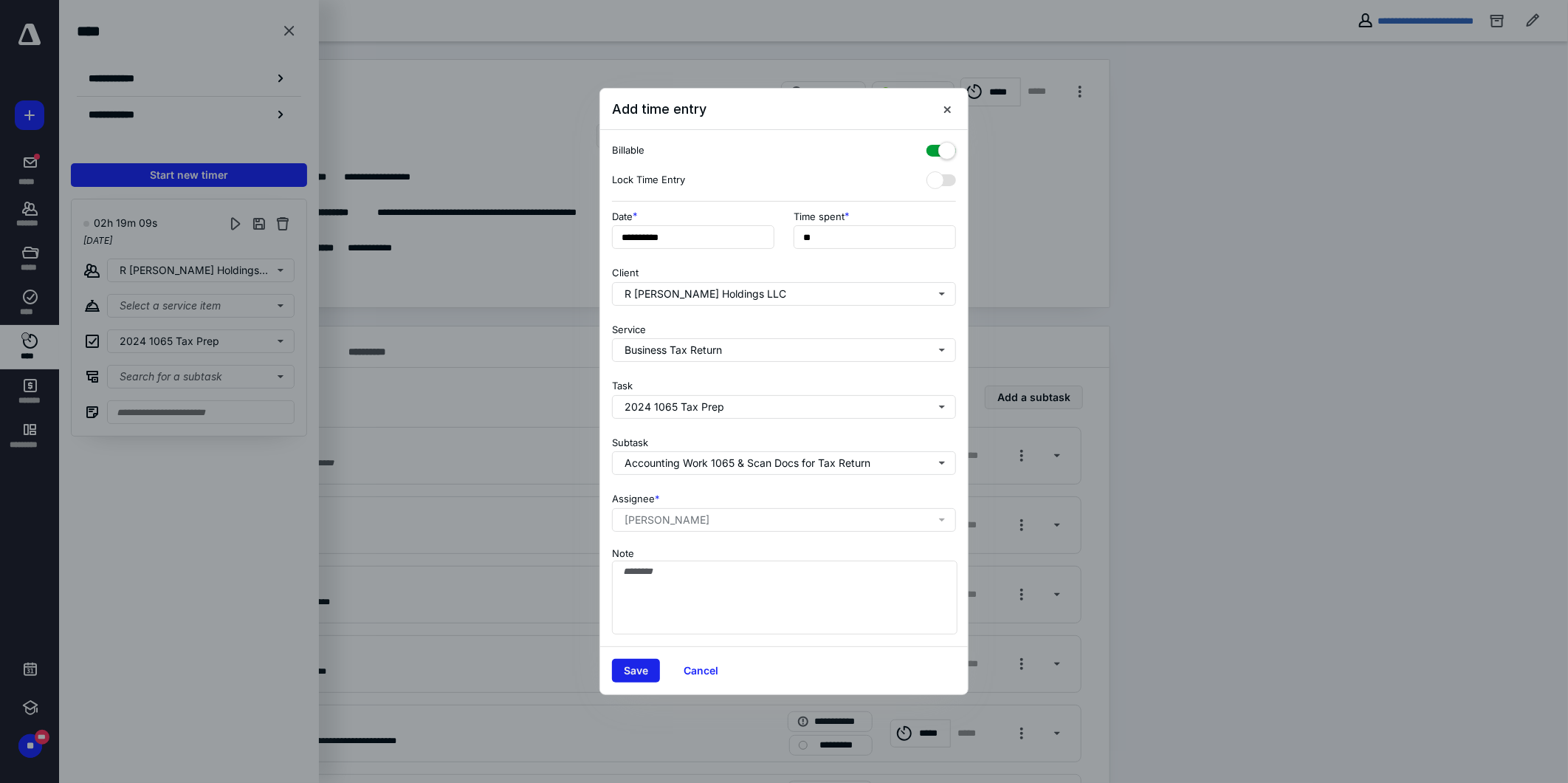 click on "Save" at bounding box center (636, 671) 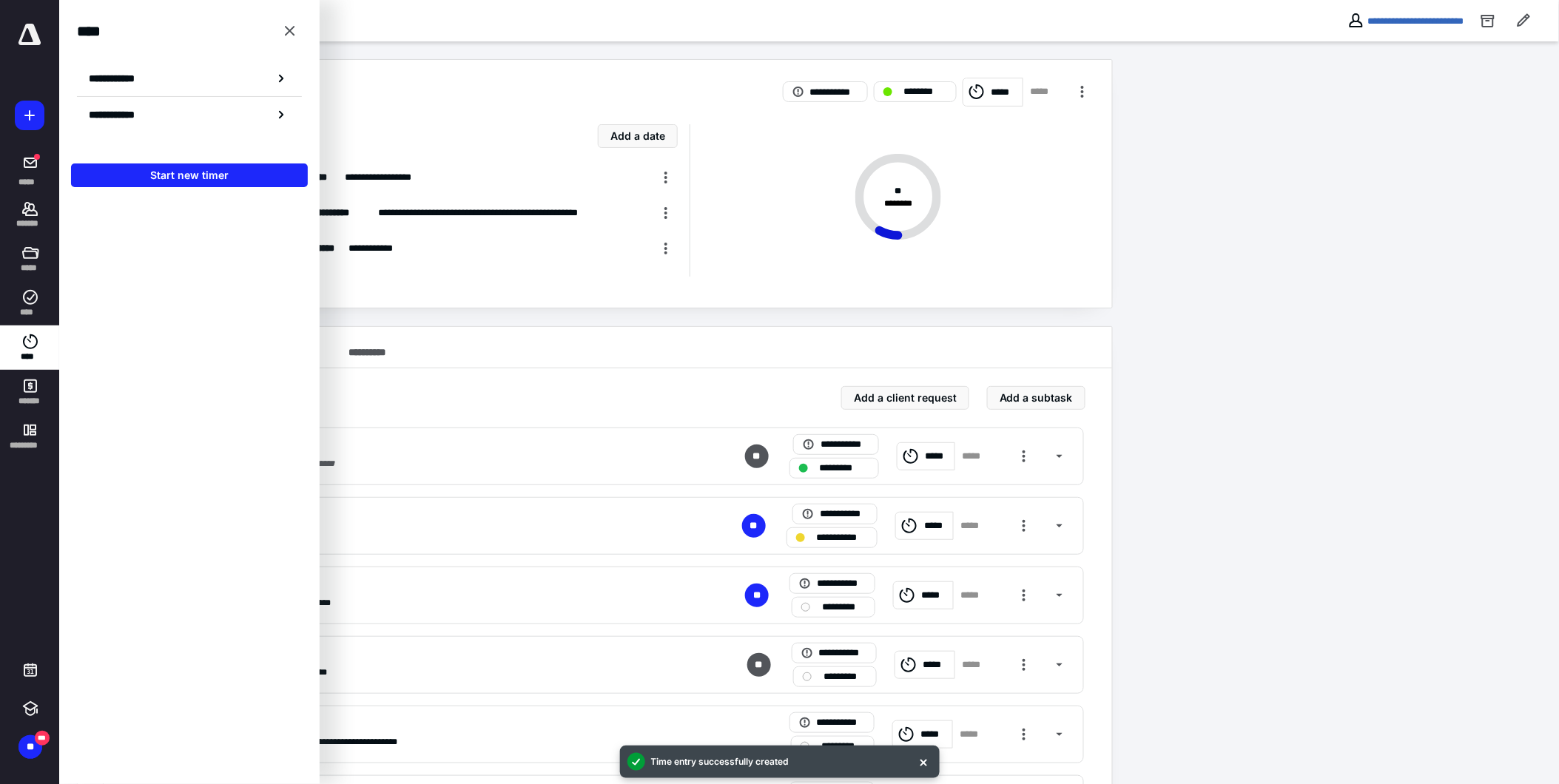 click on "**********" at bounding box center (809, 698) 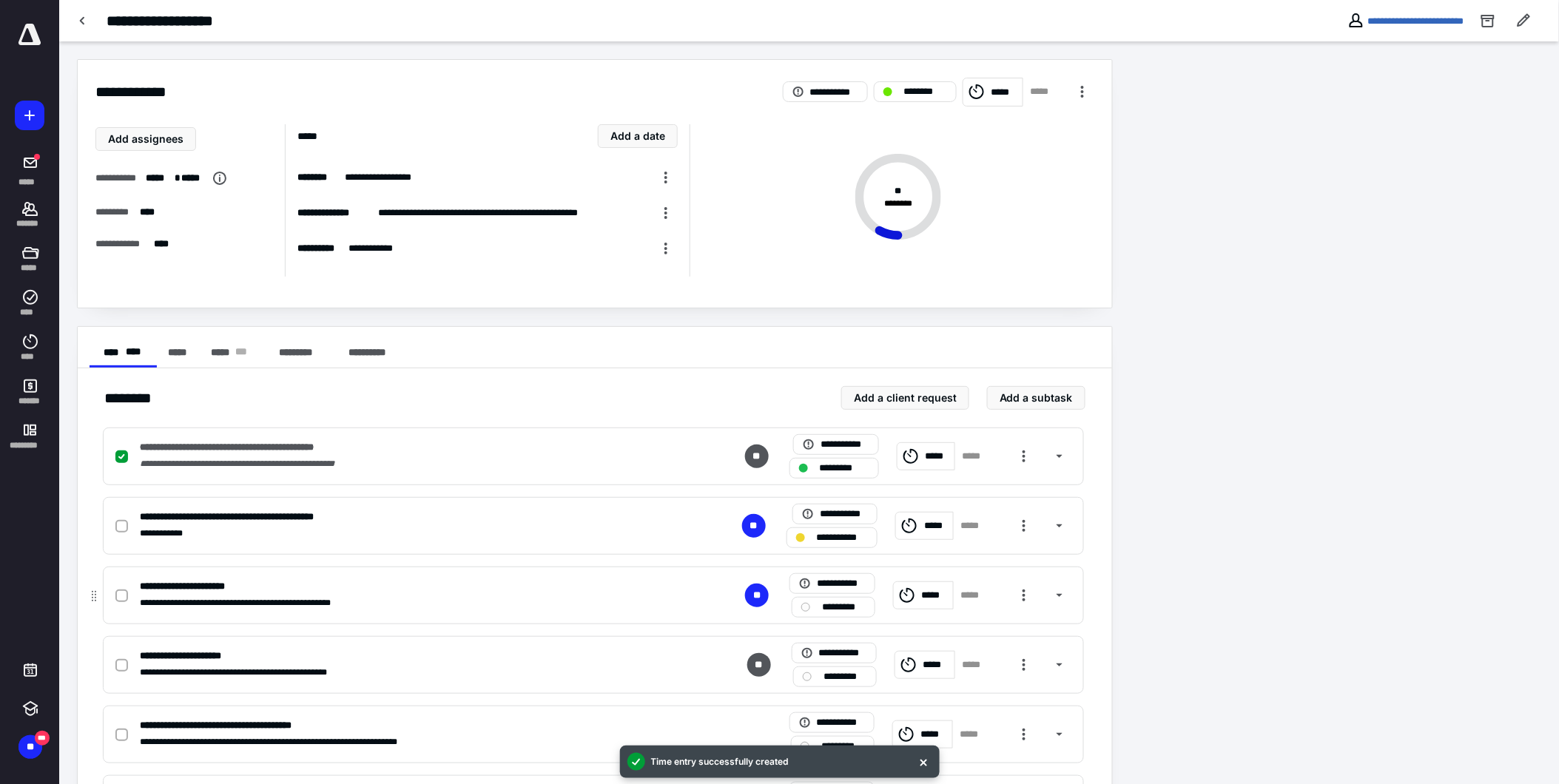 click on "*****" at bounding box center [935, 595] 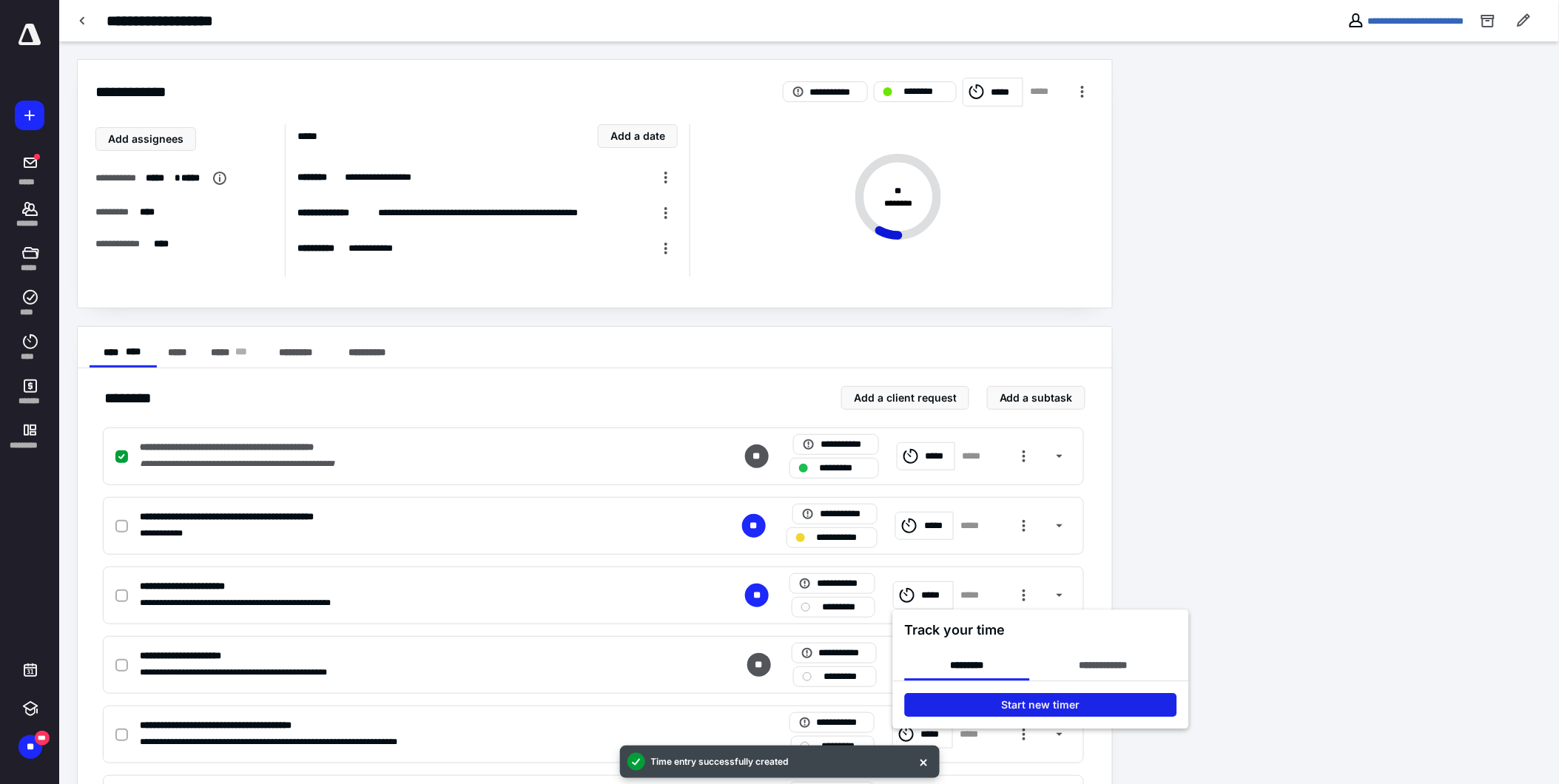 click on "Start new timer" at bounding box center [1041, 705] 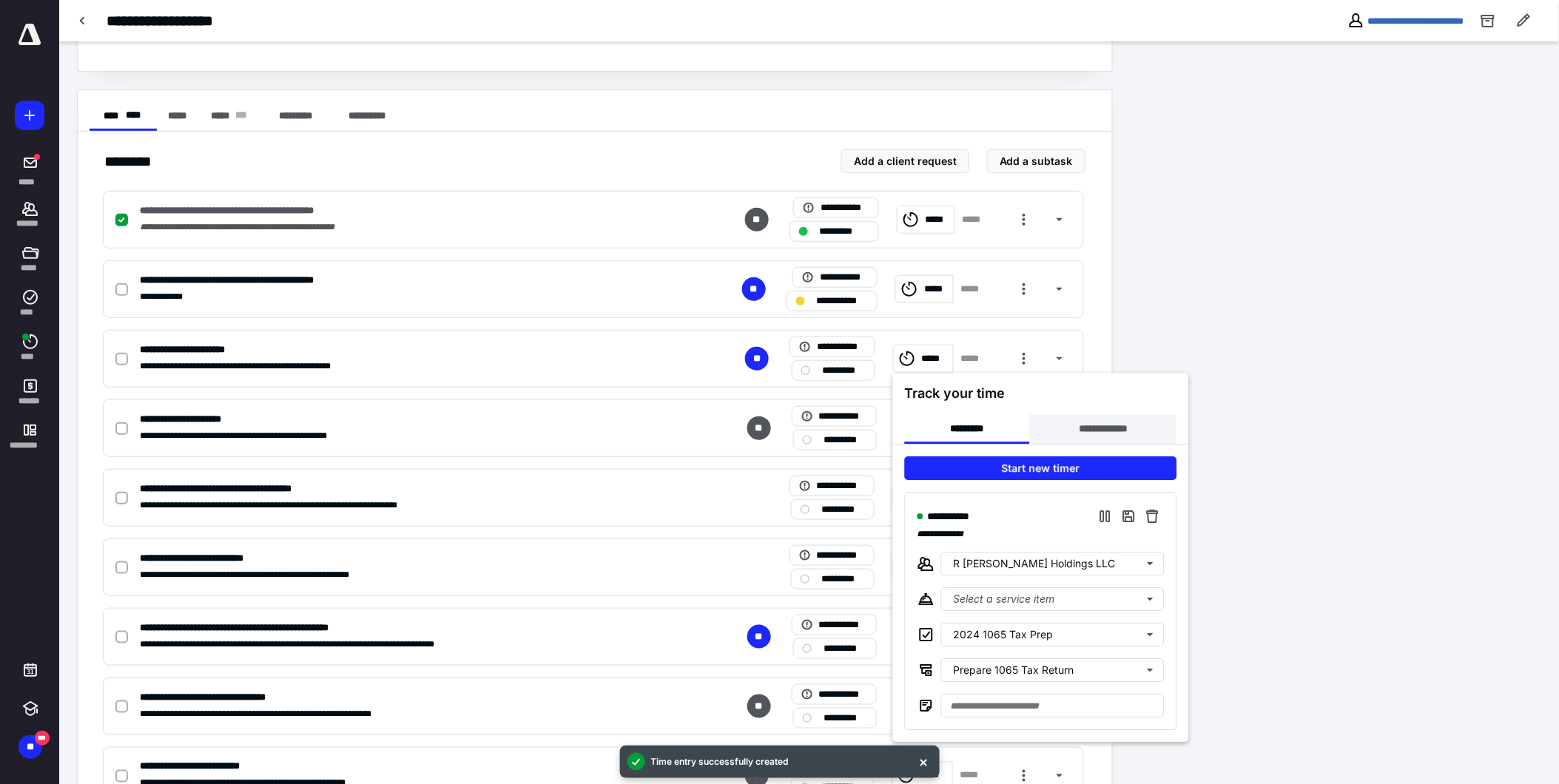 scroll, scrollTop: 246, scrollLeft: 0, axis: vertical 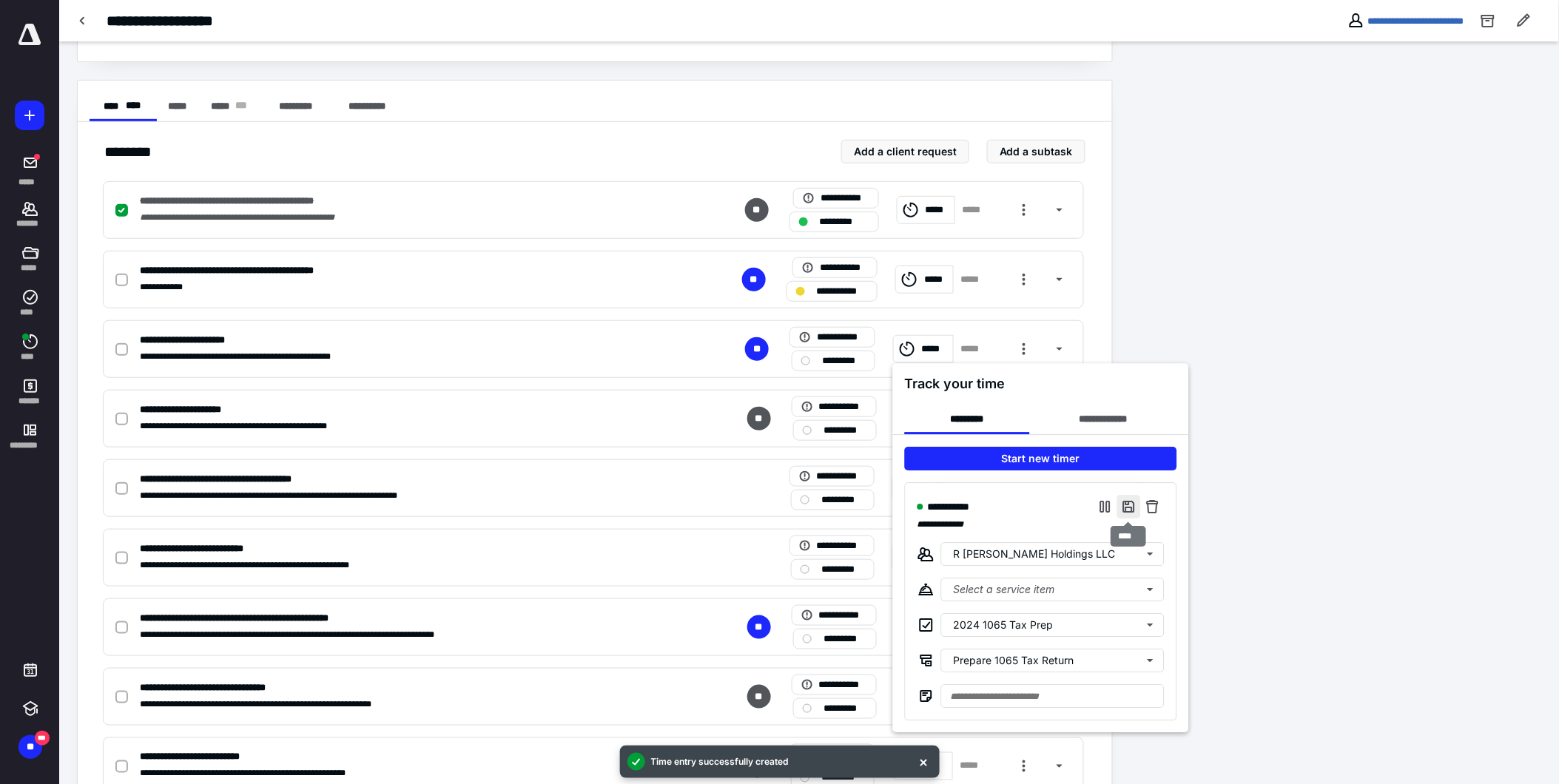 click at bounding box center (1129, 507) 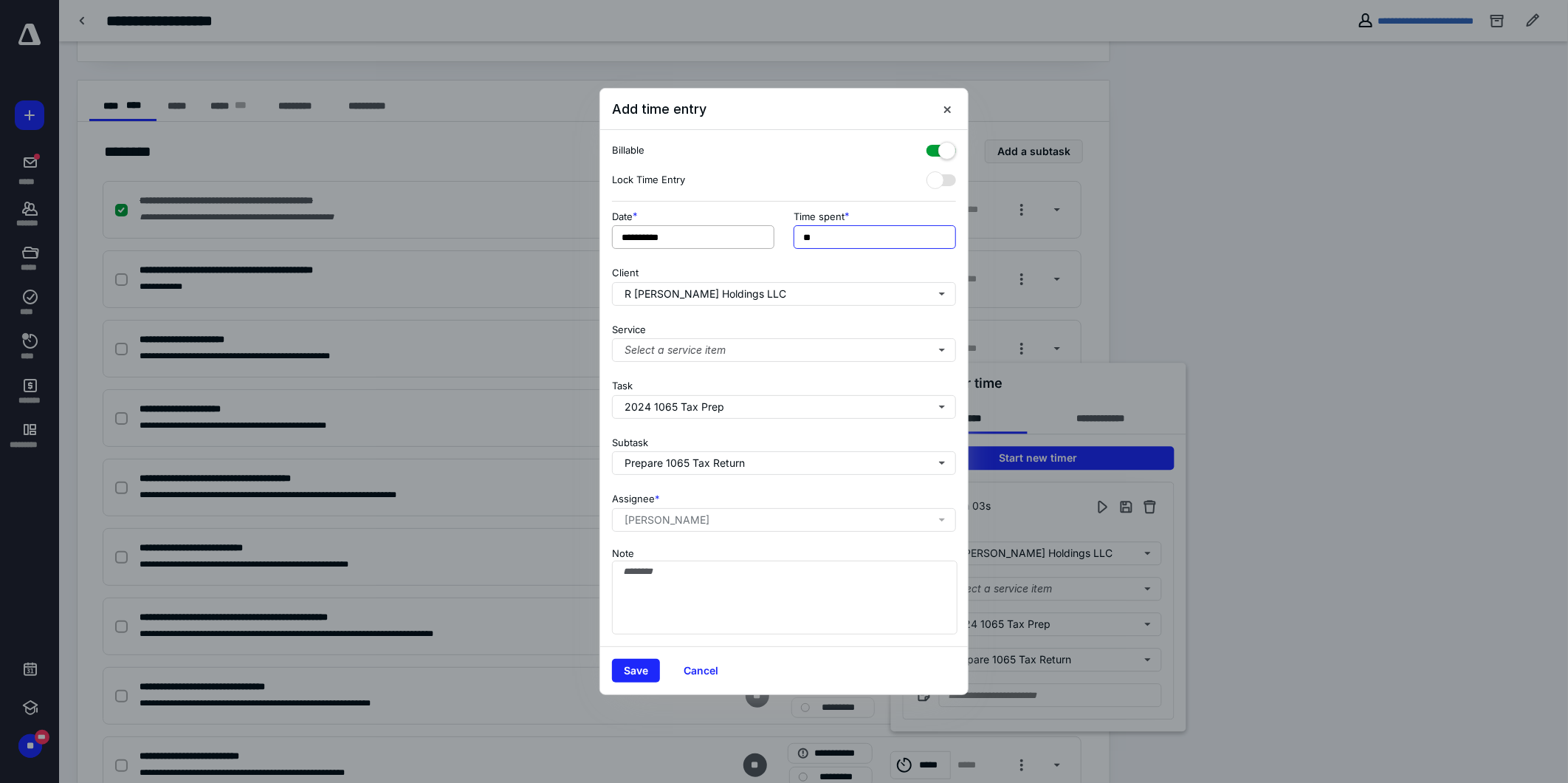drag, startPoint x: 808, startPoint y: 234, endPoint x: 771, endPoint y: 236, distance: 37.05401 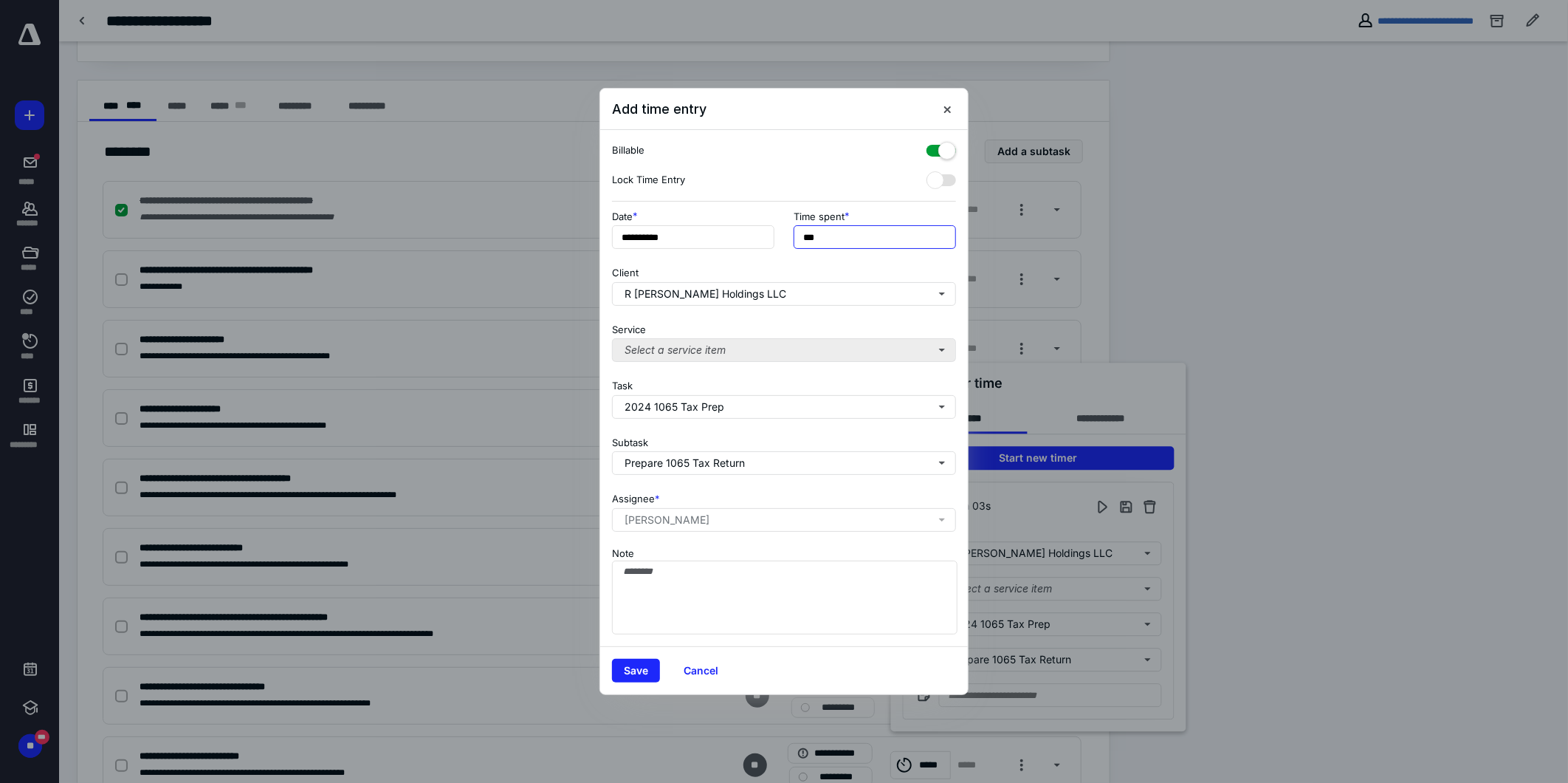 type on "***" 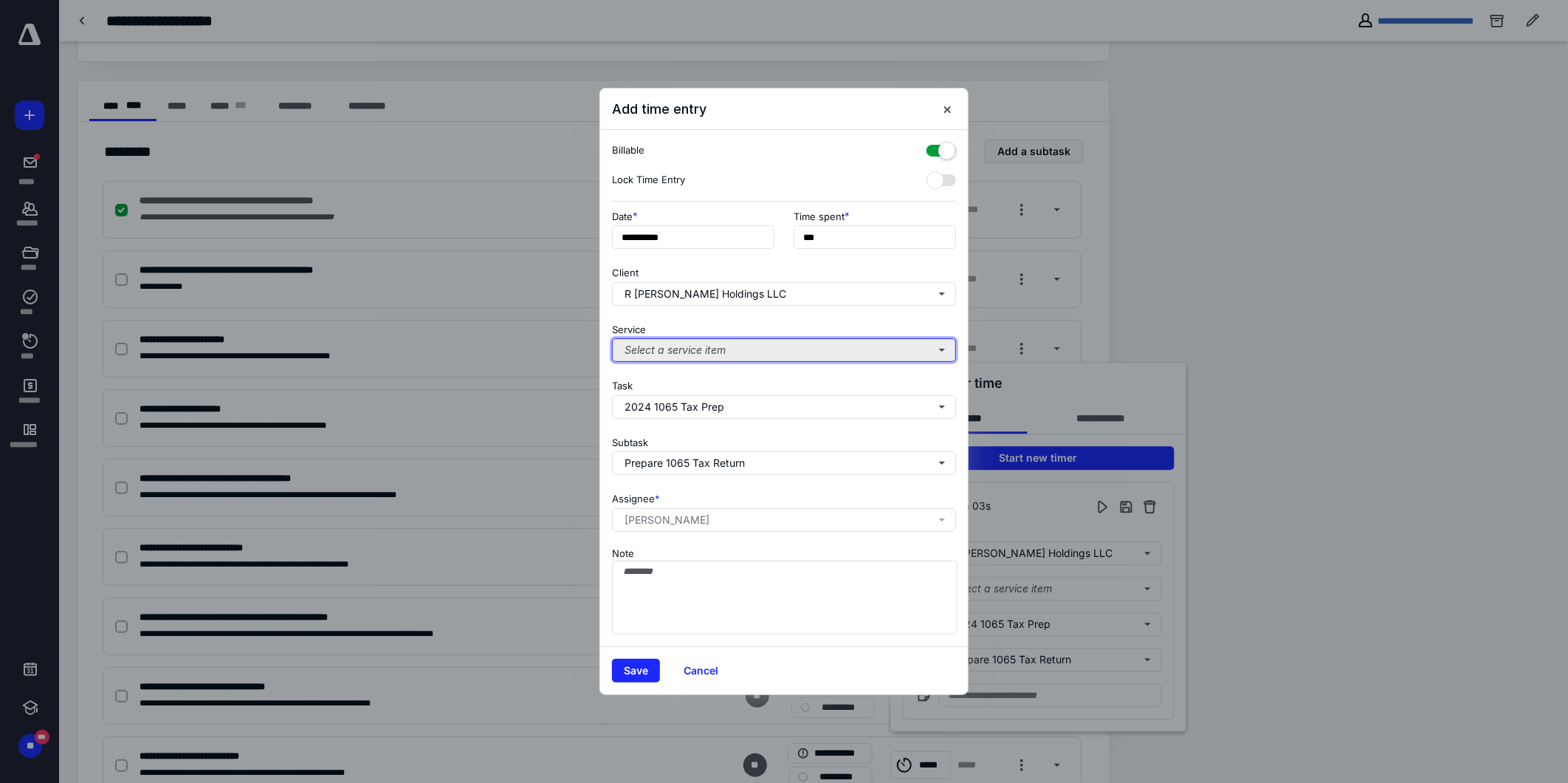 click on "Select a service item" at bounding box center (784, 350) 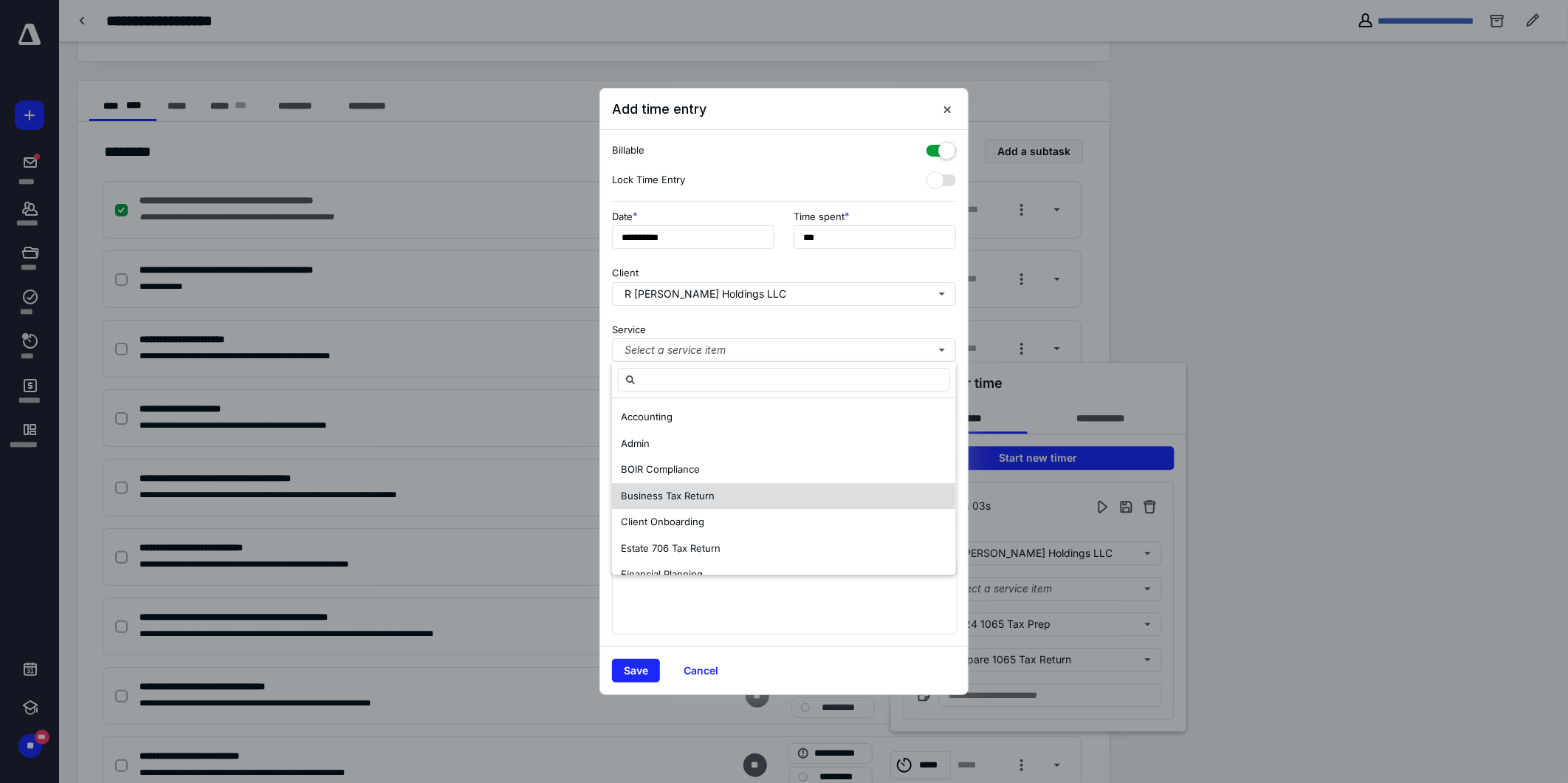 click on "Business Tax Return" at bounding box center (667, 496) 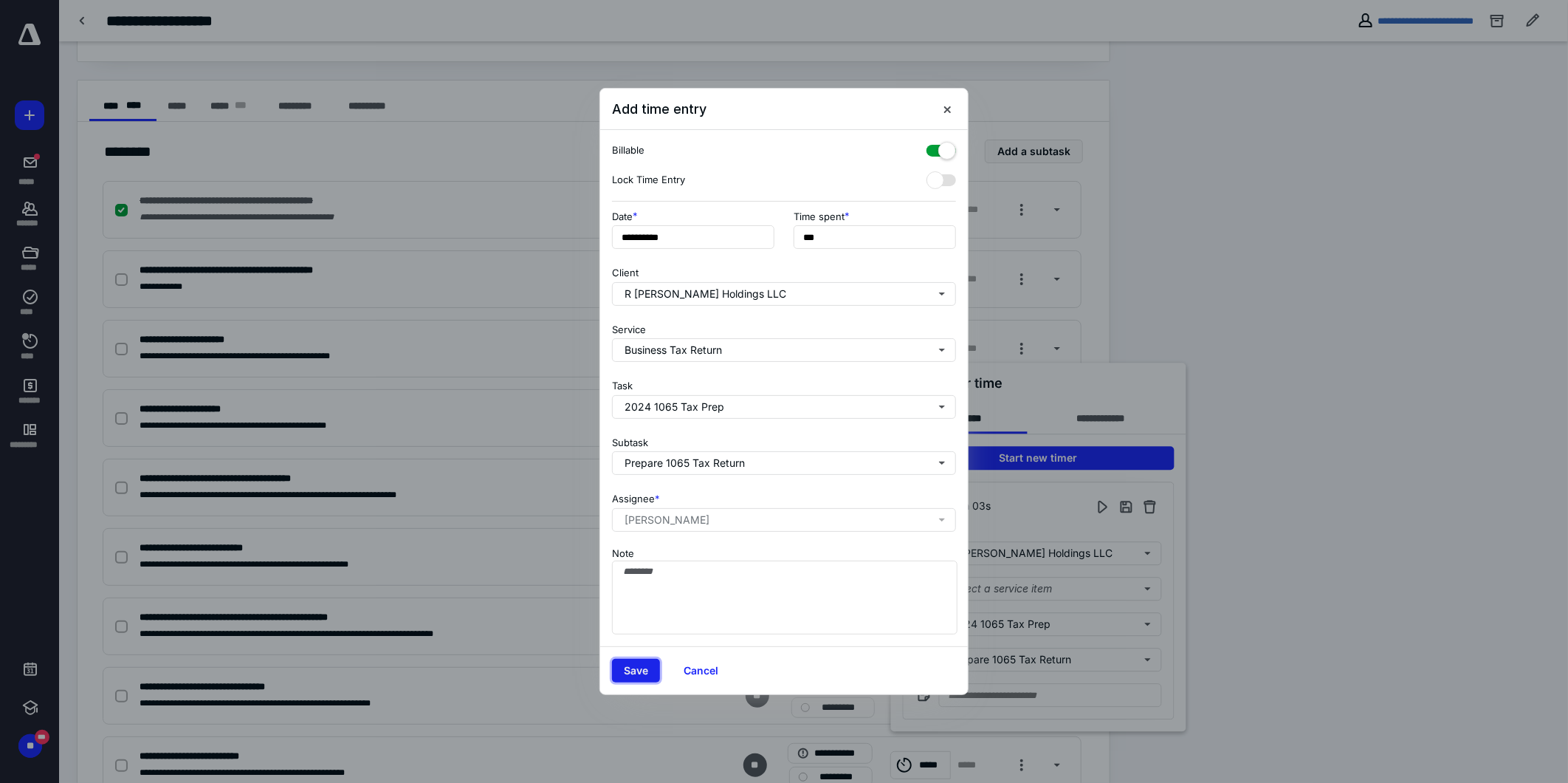 click on "Save" at bounding box center (636, 671) 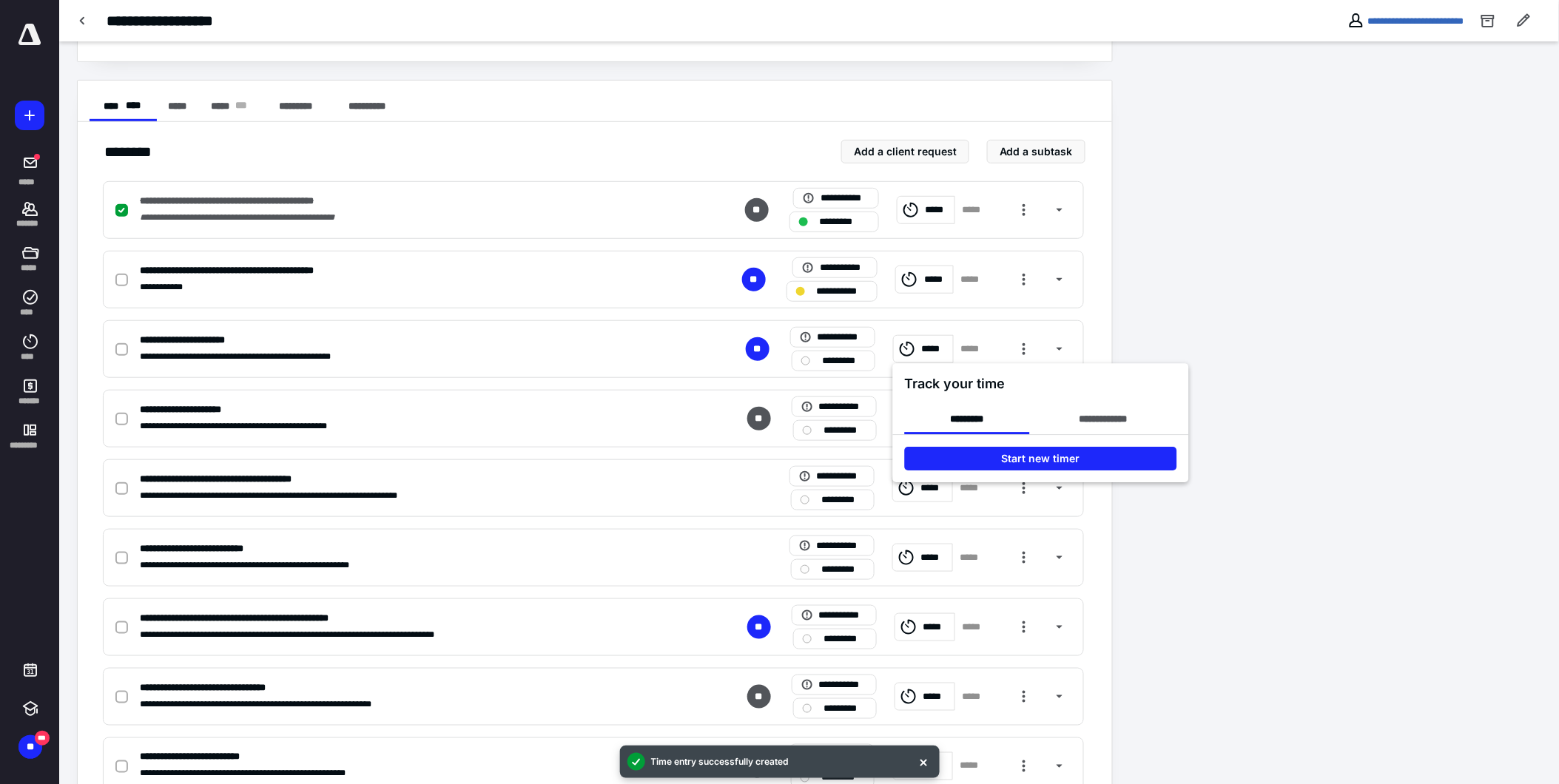 click at bounding box center (779, 392) 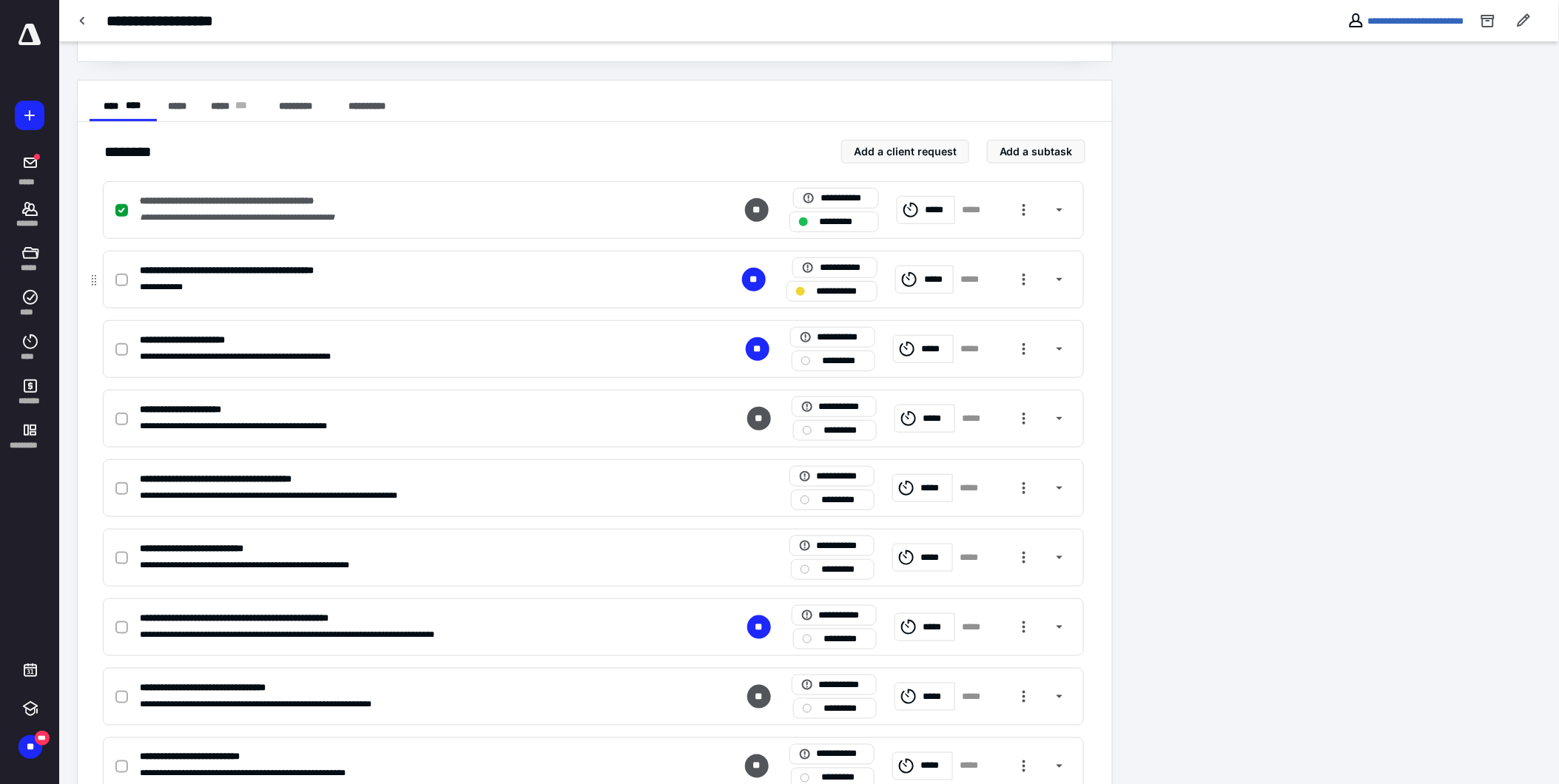 click 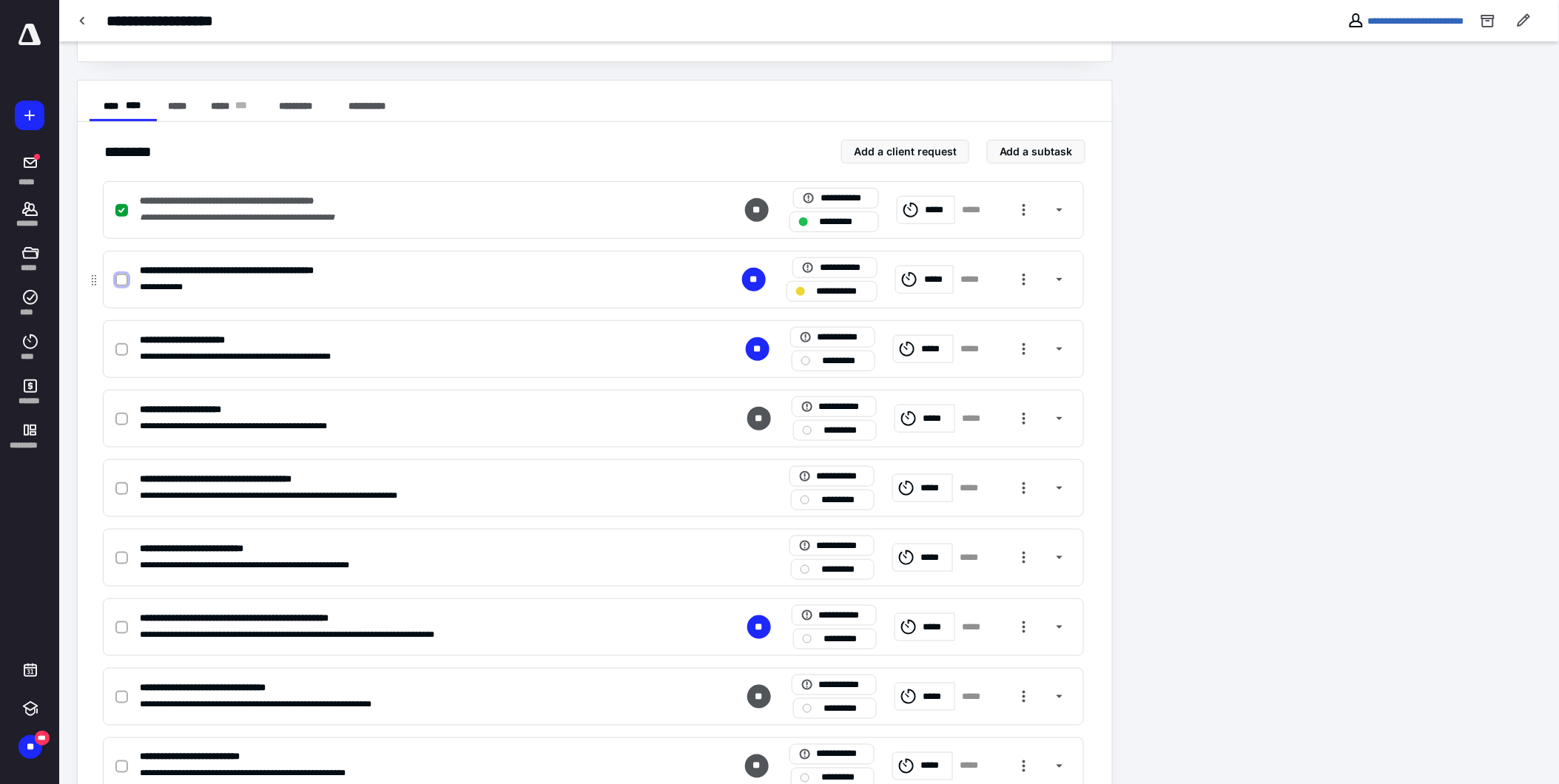 click at bounding box center (121, 280) 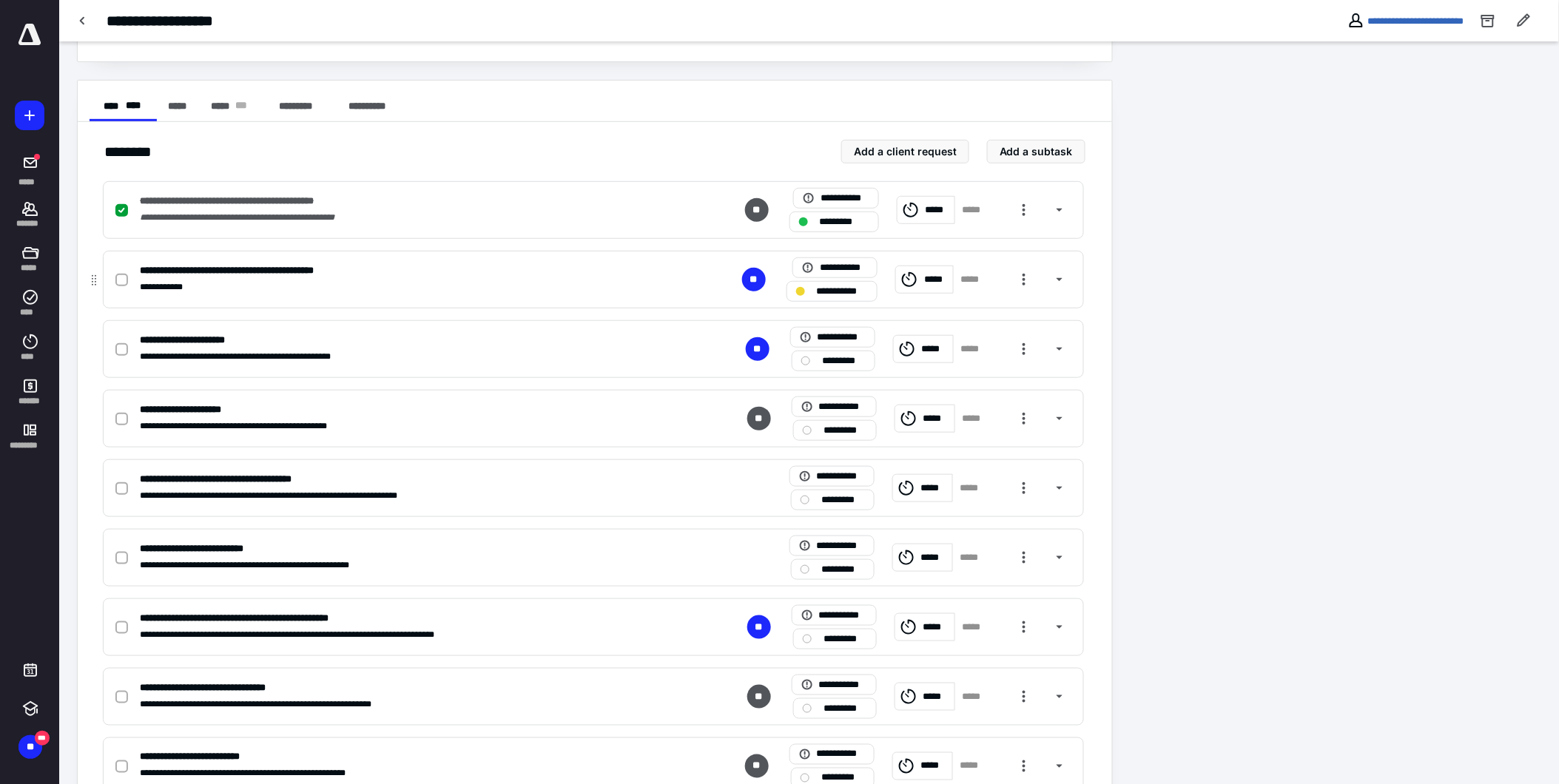 checkbox on "true" 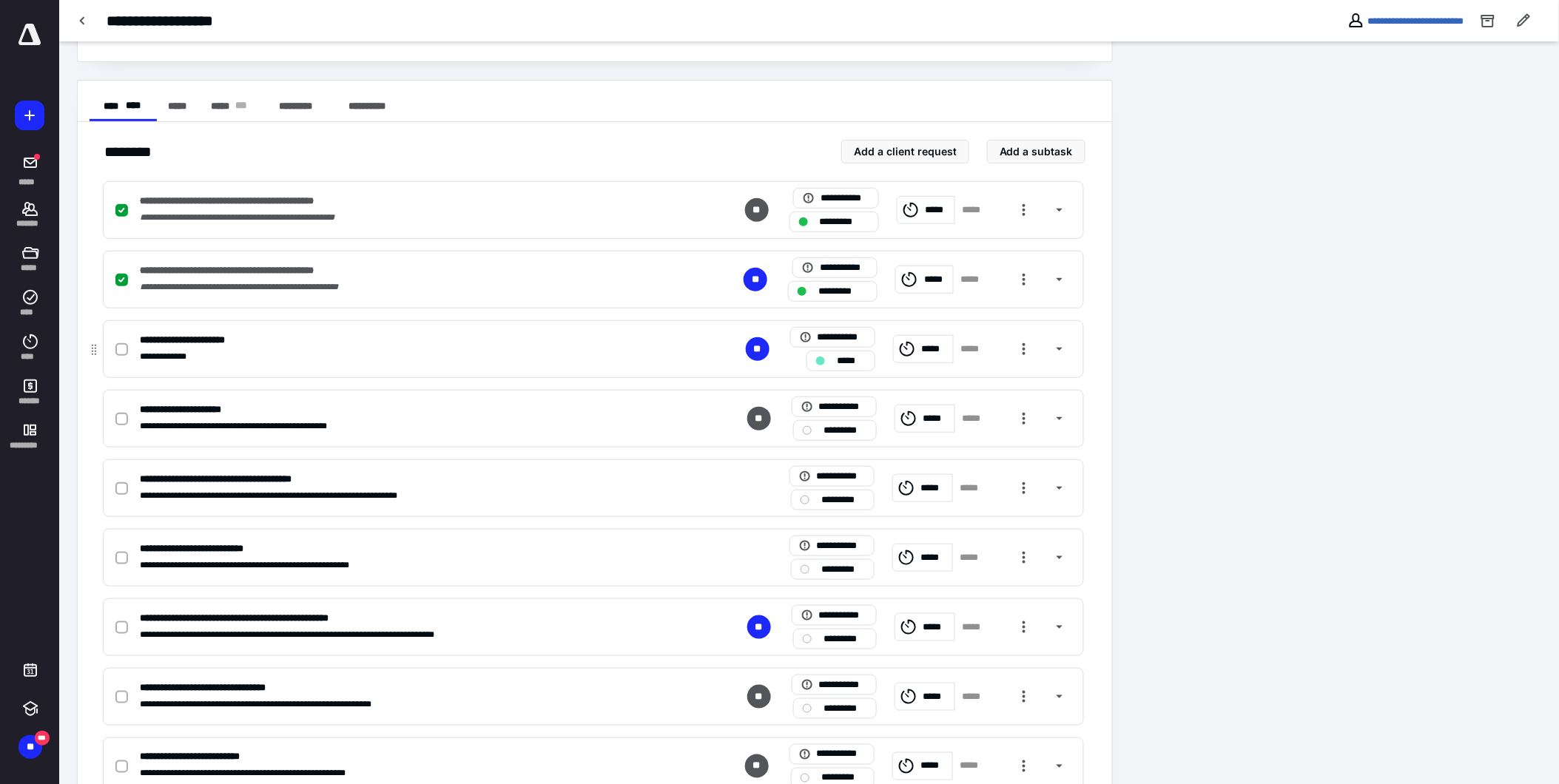 click 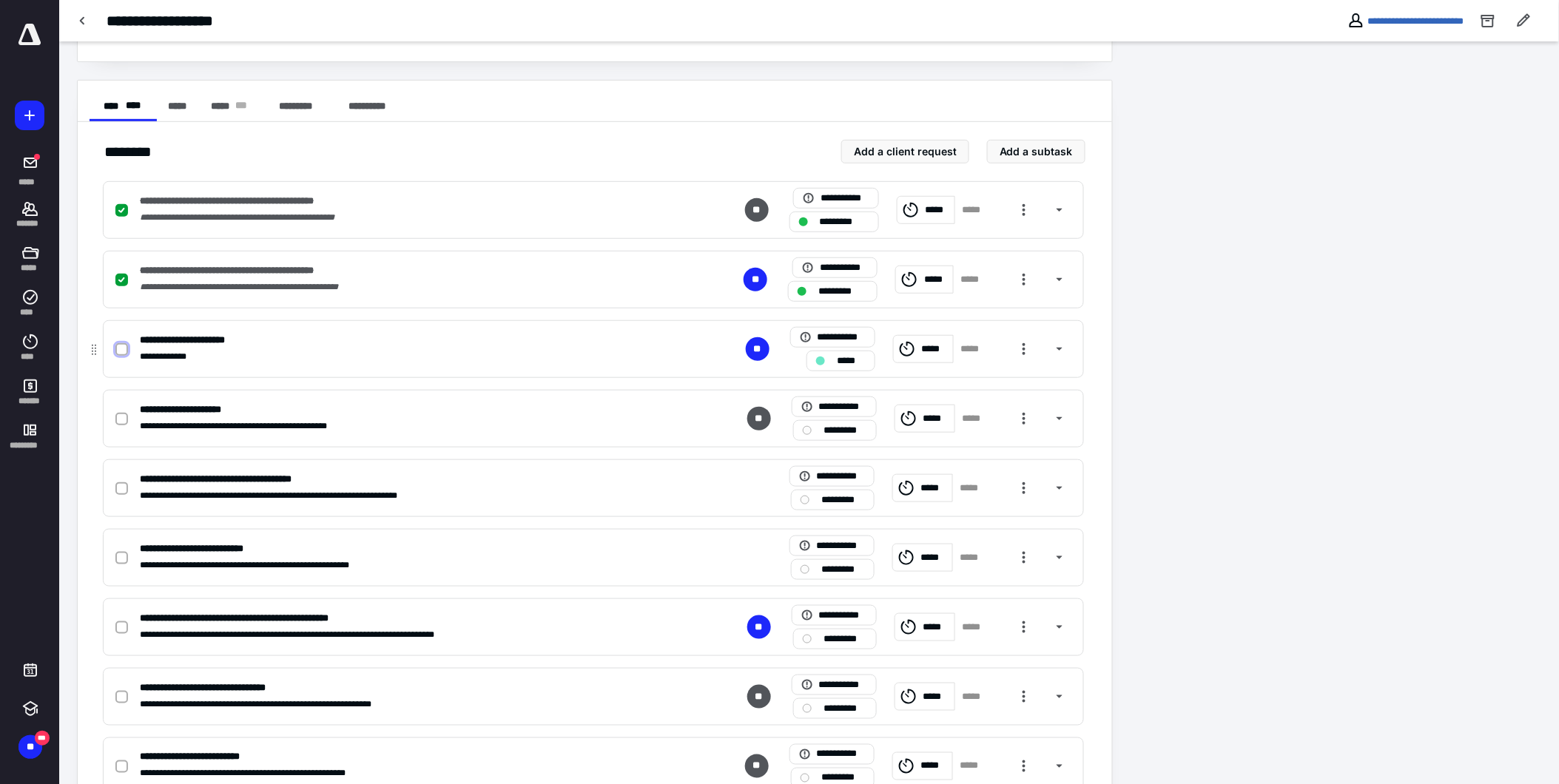 click at bounding box center (121, 350) 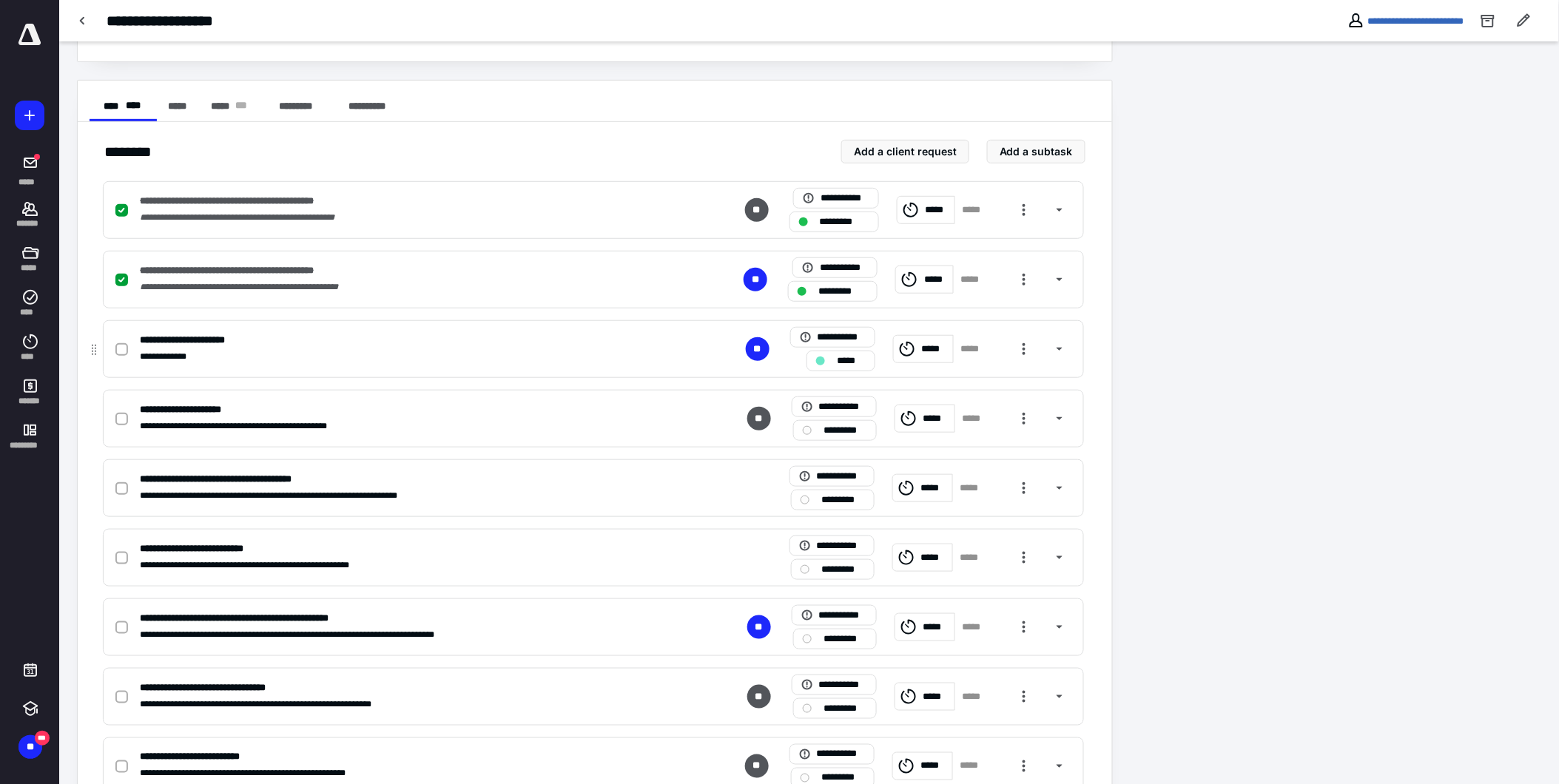 checkbox on "true" 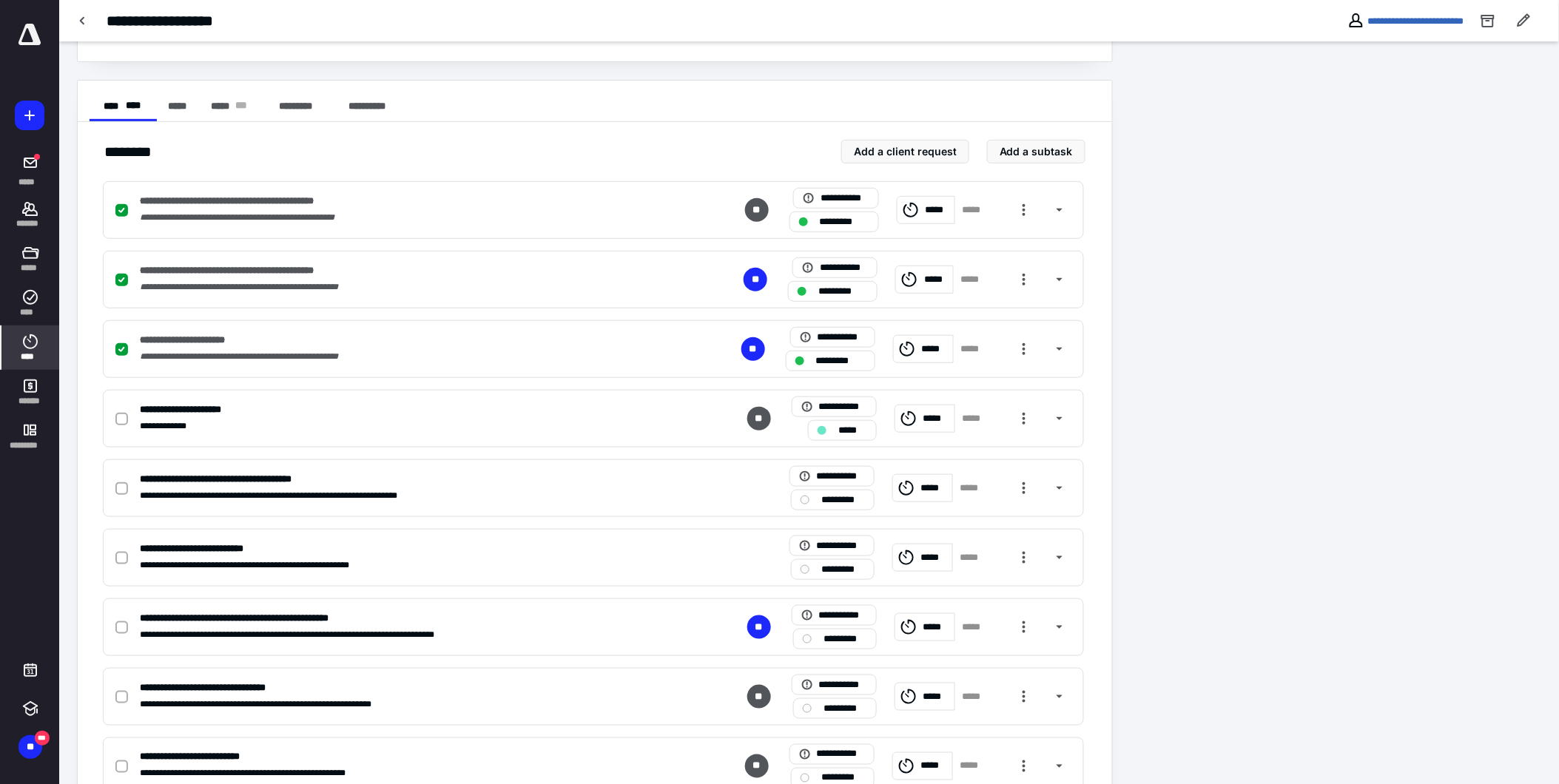 click on "****" at bounding box center [30, 356] 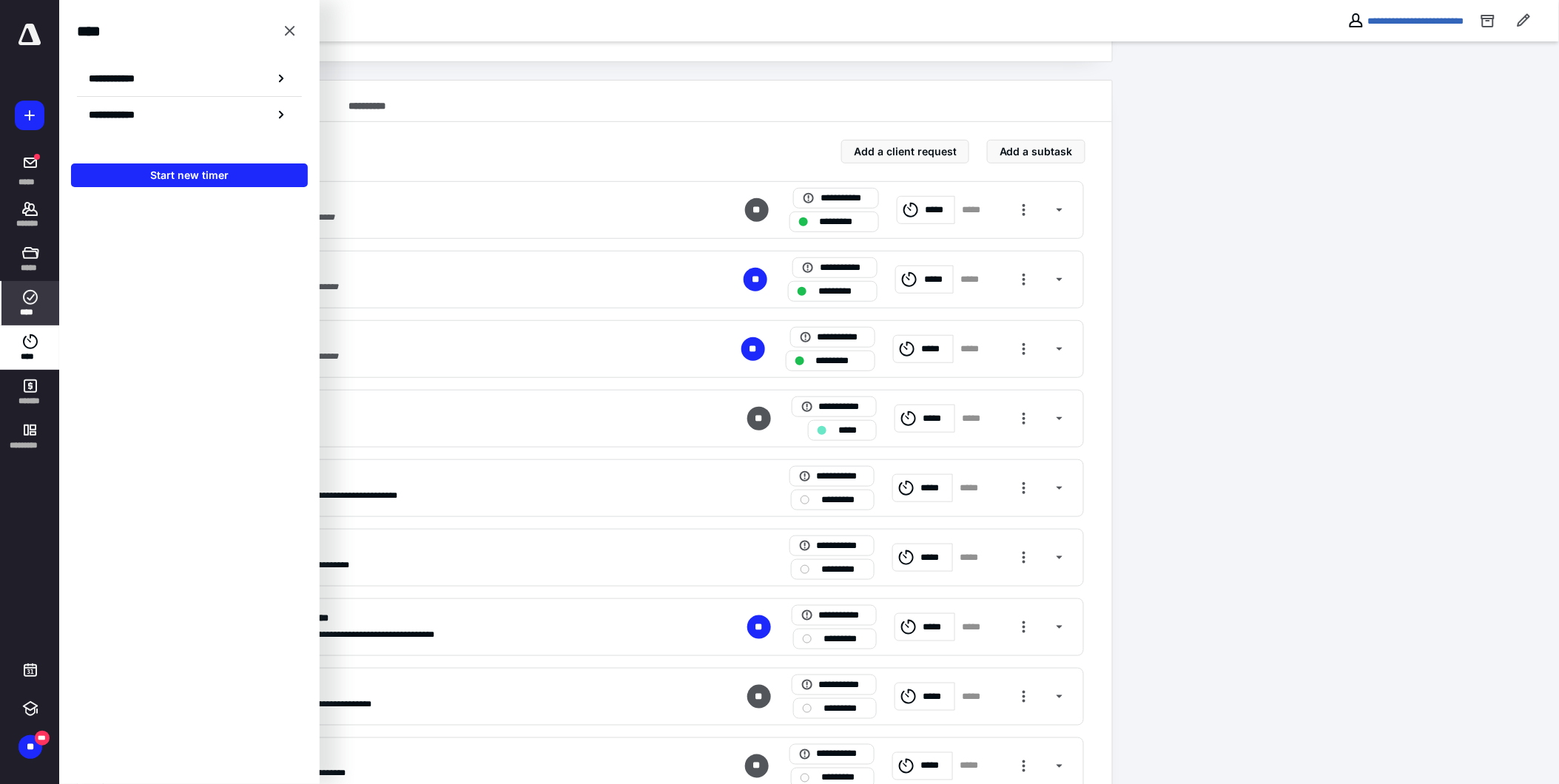click on "****" at bounding box center (30, 312) 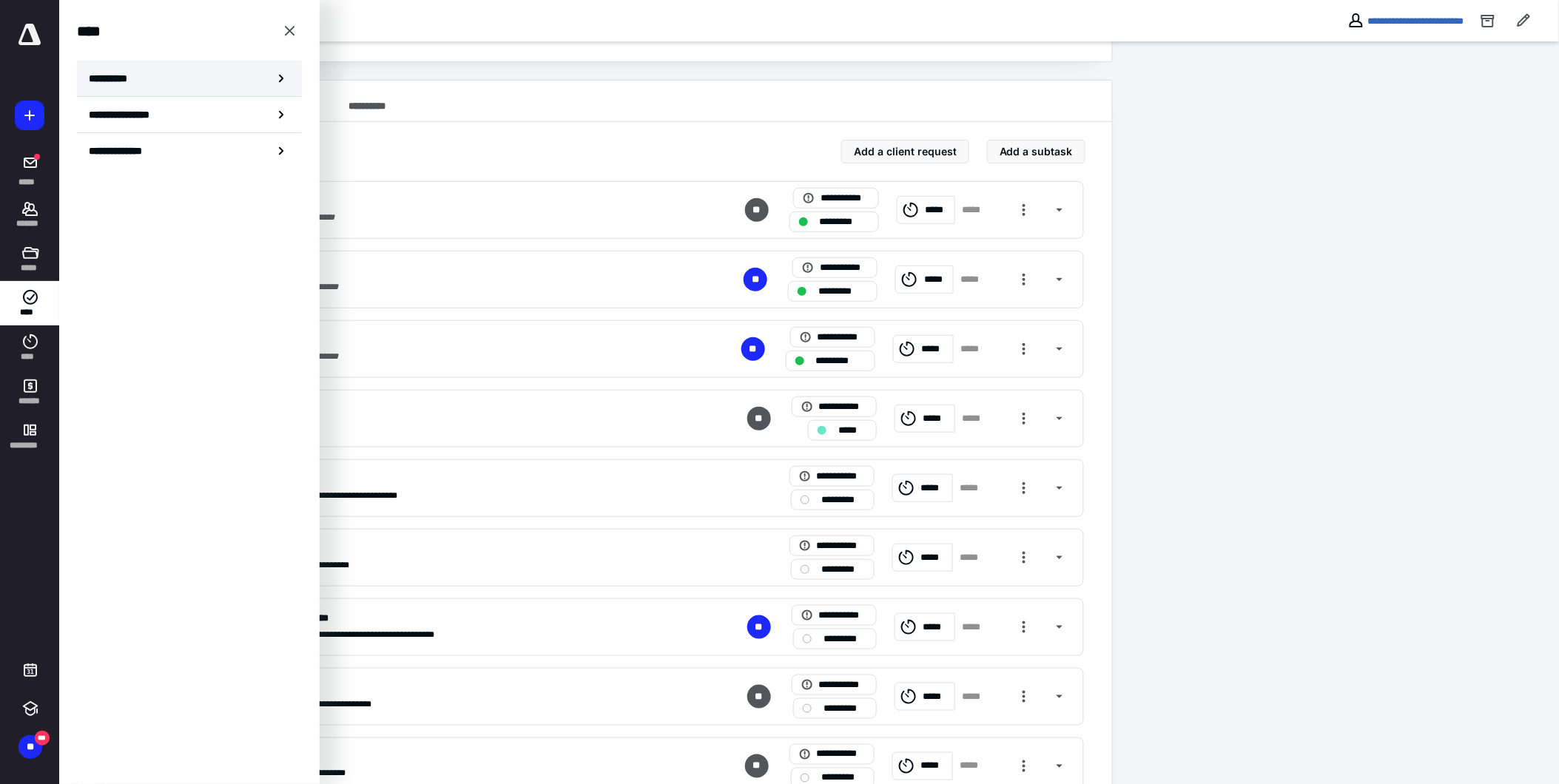 click on "**********" at bounding box center (189, 78) 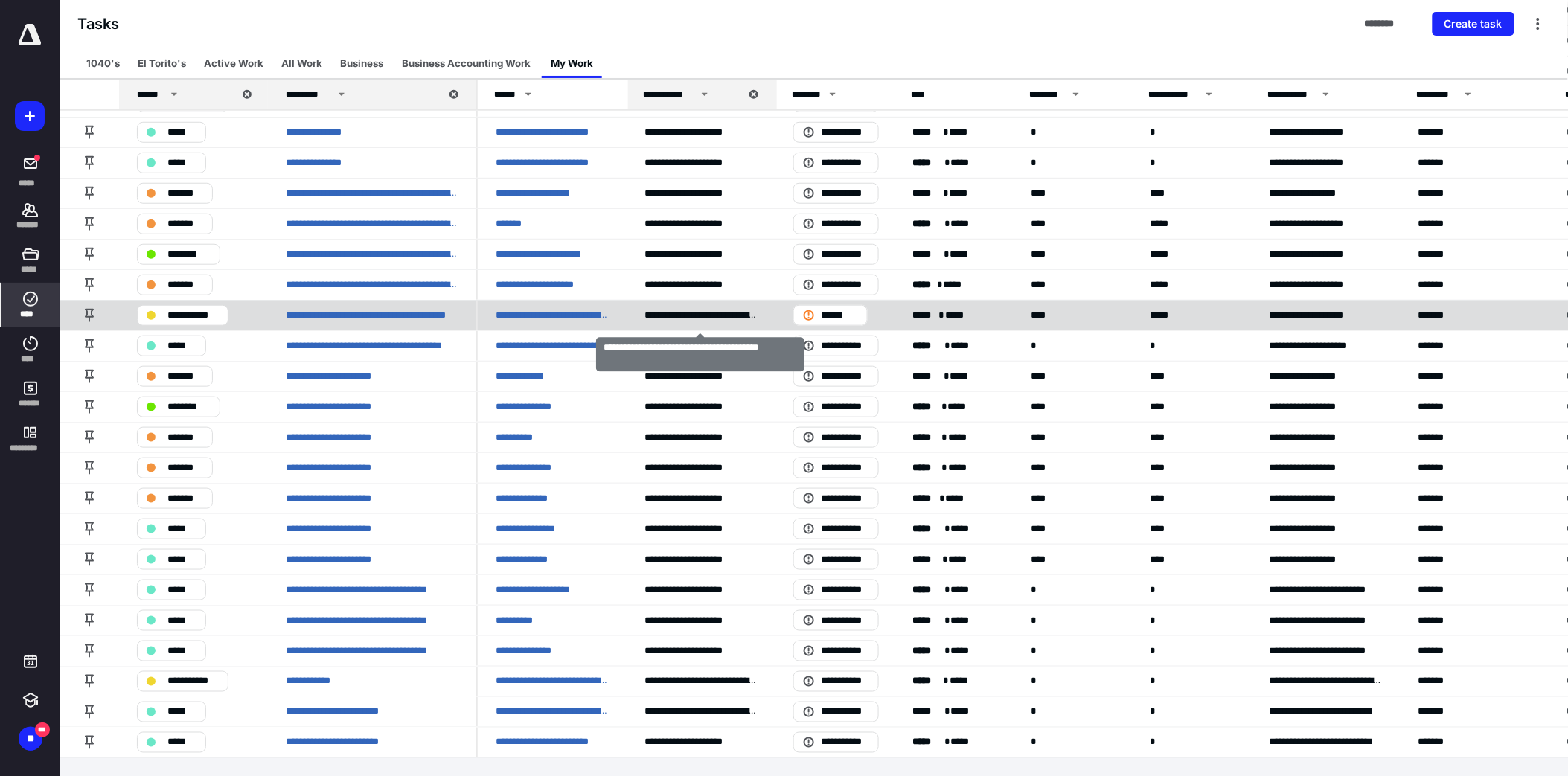 scroll, scrollTop: 339, scrollLeft: 0, axis: vertical 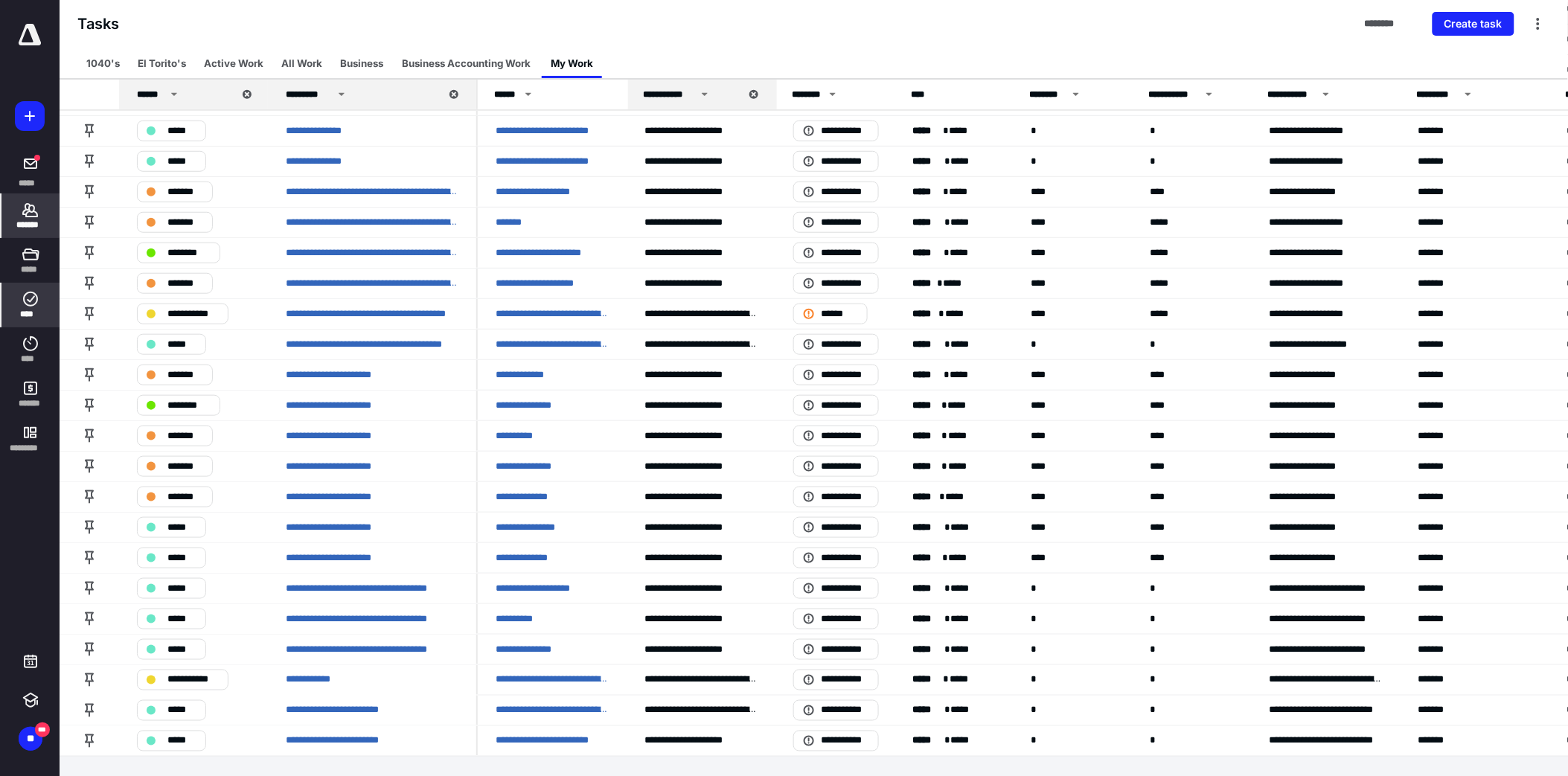click on "*******" at bounding box center (31, 216) 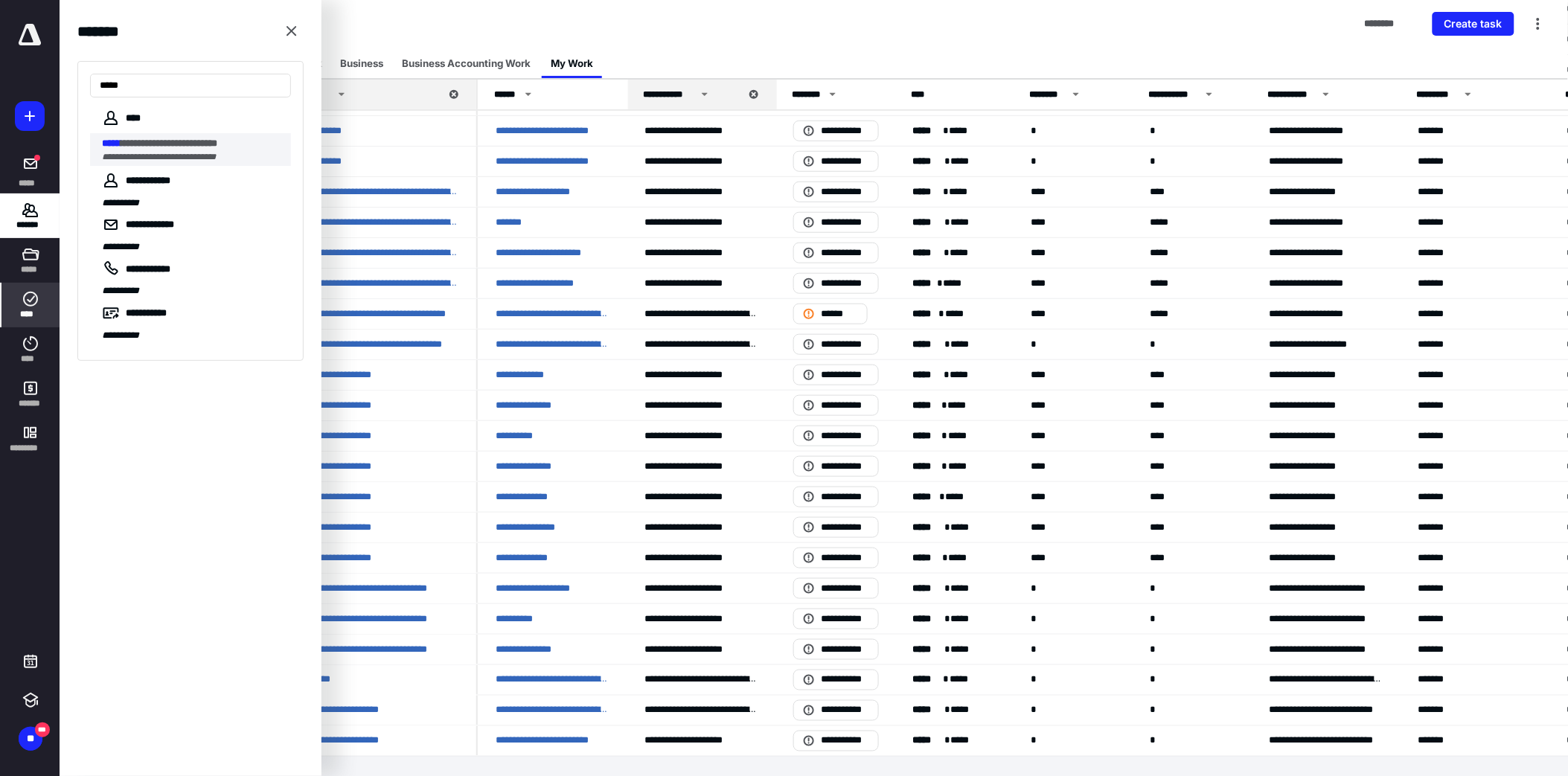 type on "*****" 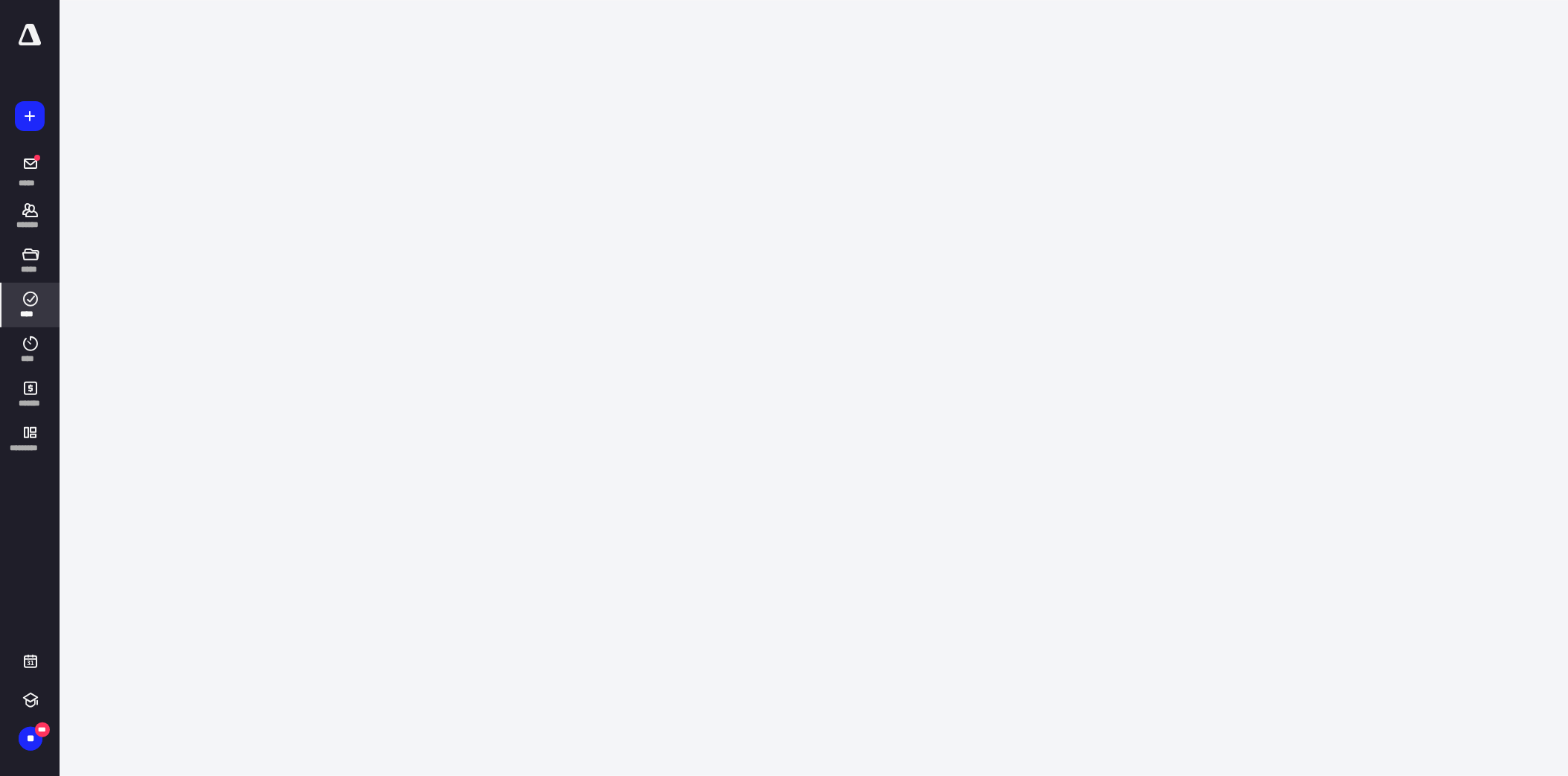 scroll, scrollTop: 0, scrollLeft: 0, axis: both 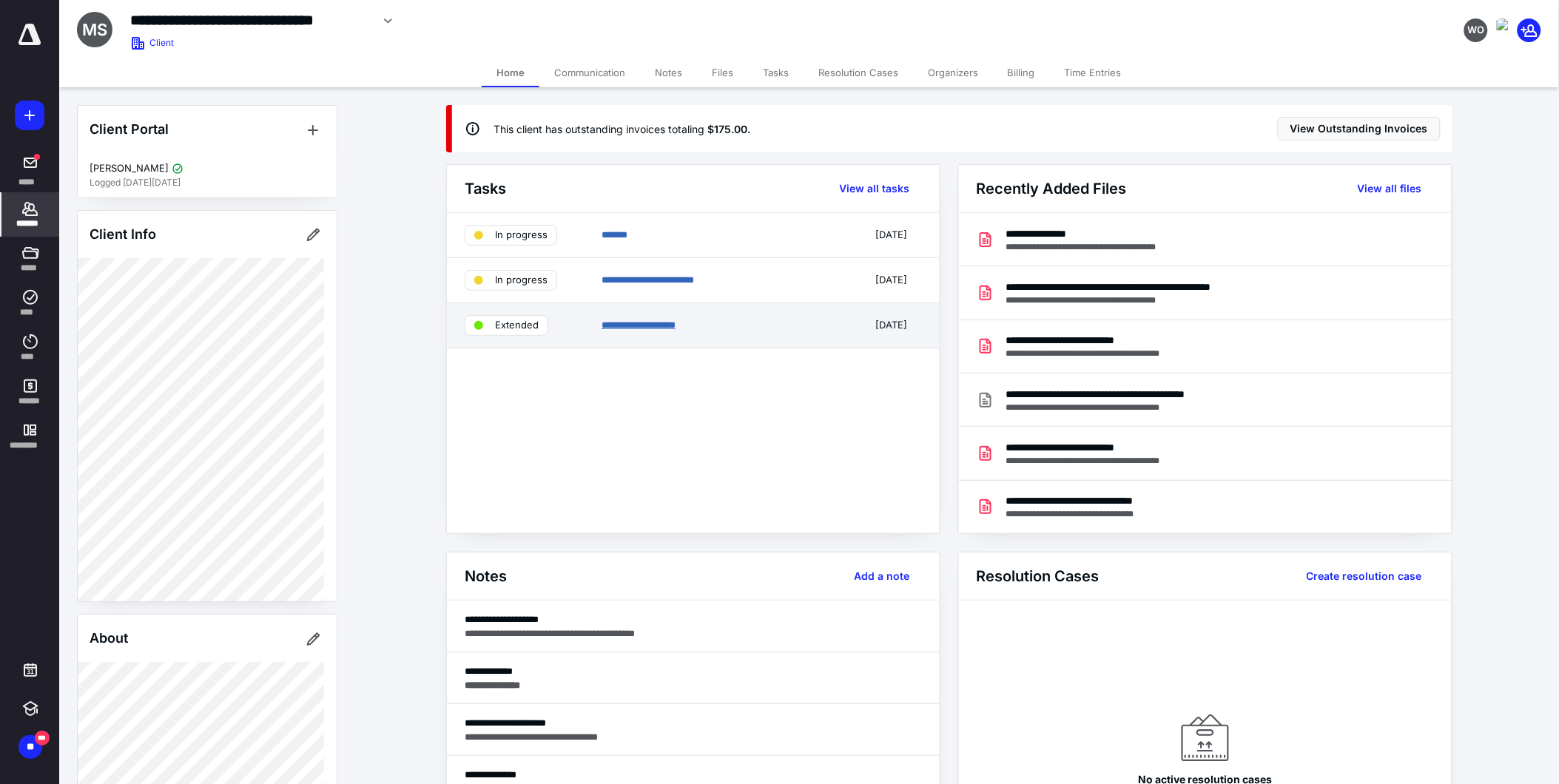click on "**********" at bounding box center [639, 325] 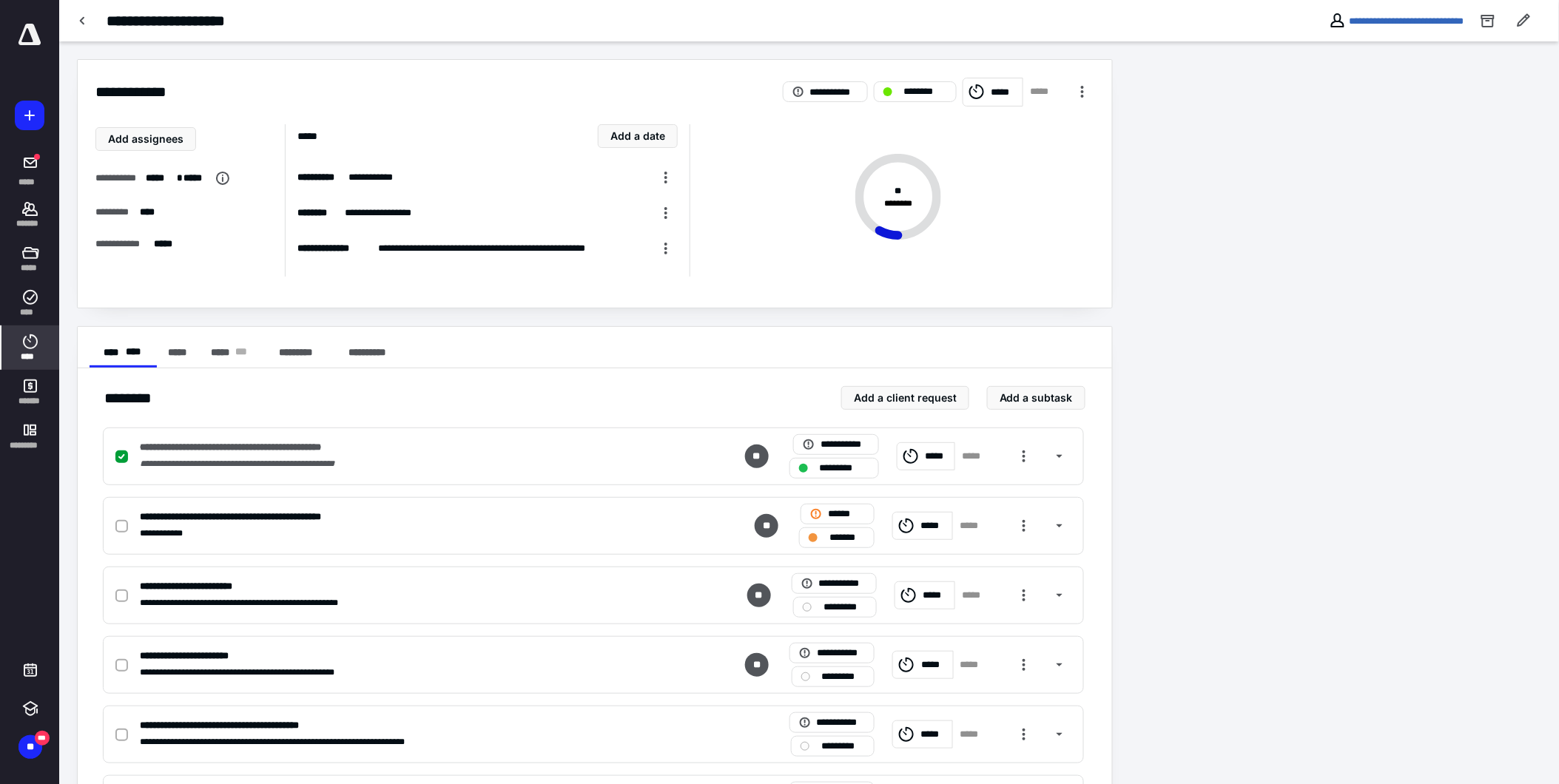 click on "****" at bounding box center (30, 348) 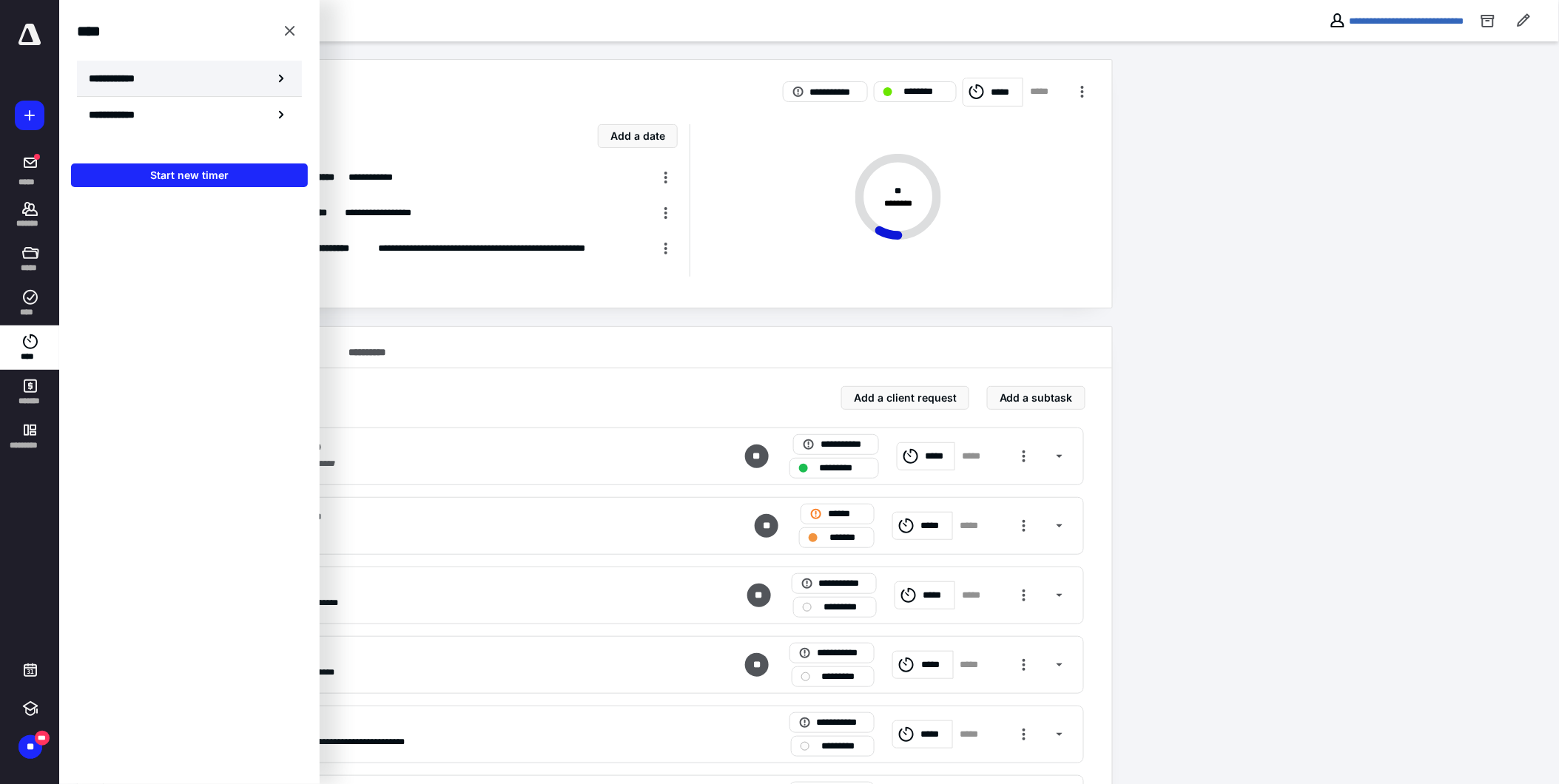click on "**********" at bounding box center (120, 78) 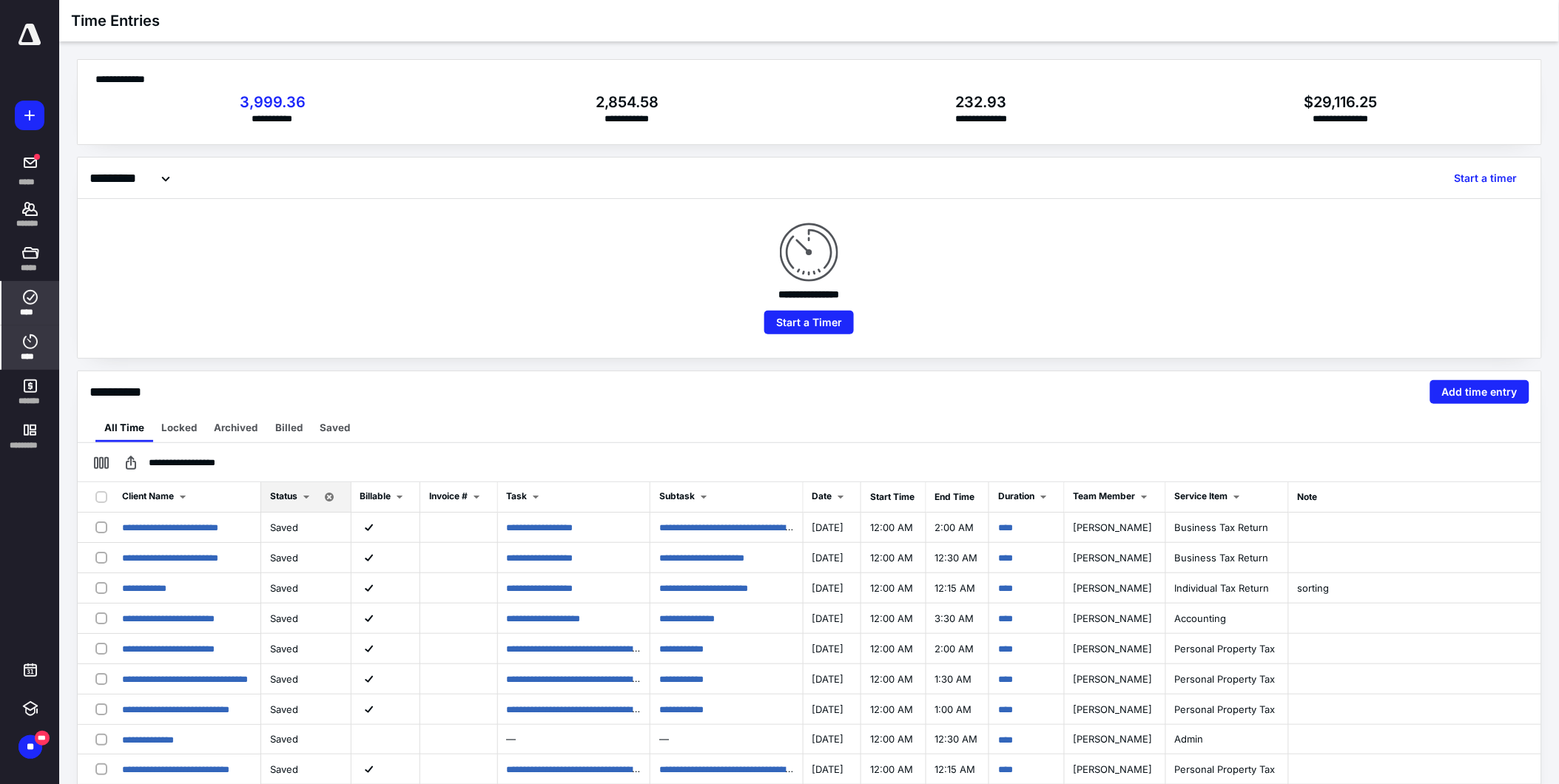 click on "****" at bounding box center (30, 303) 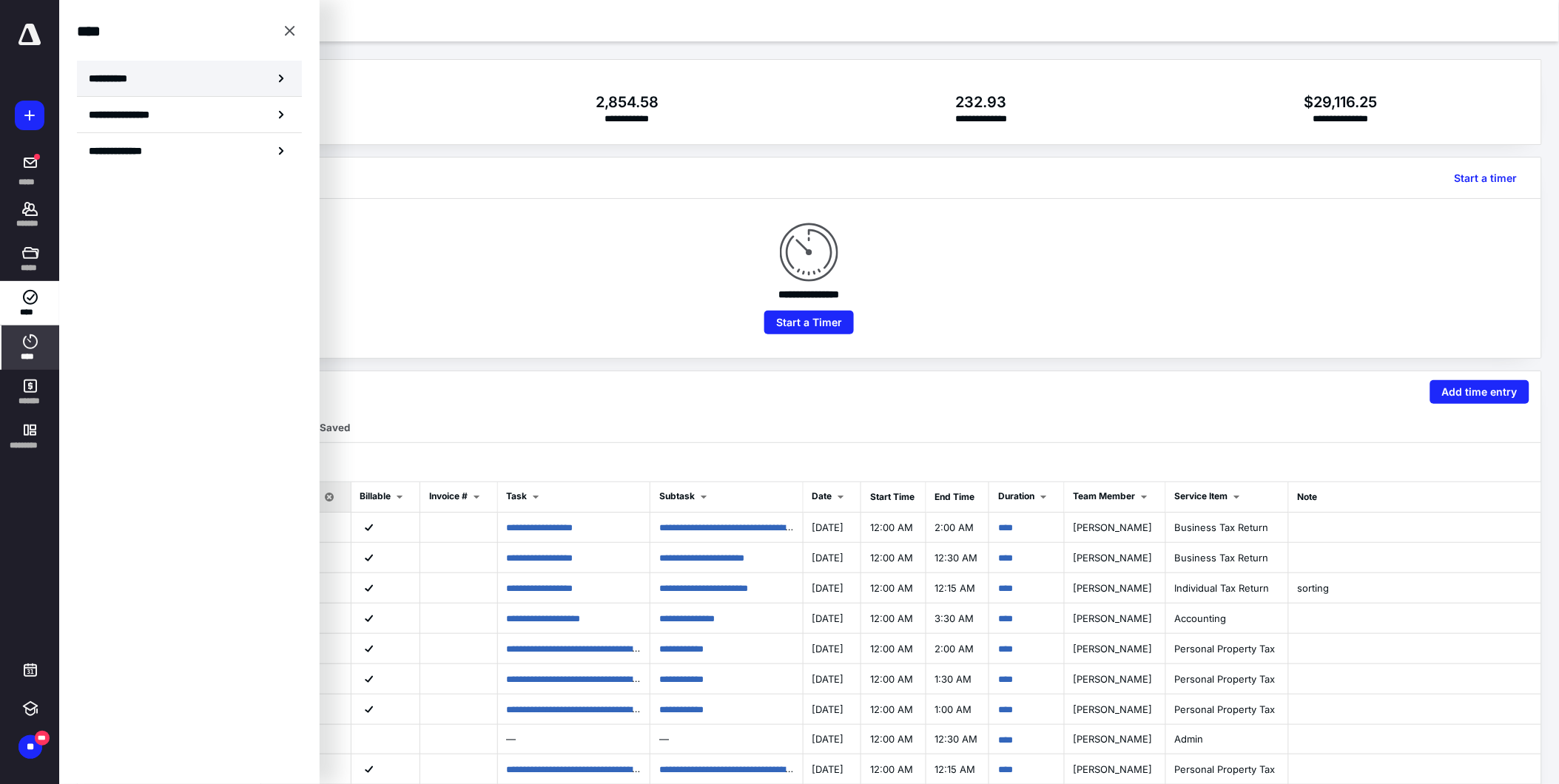 click on "**********" at bounding box center (113, 78) 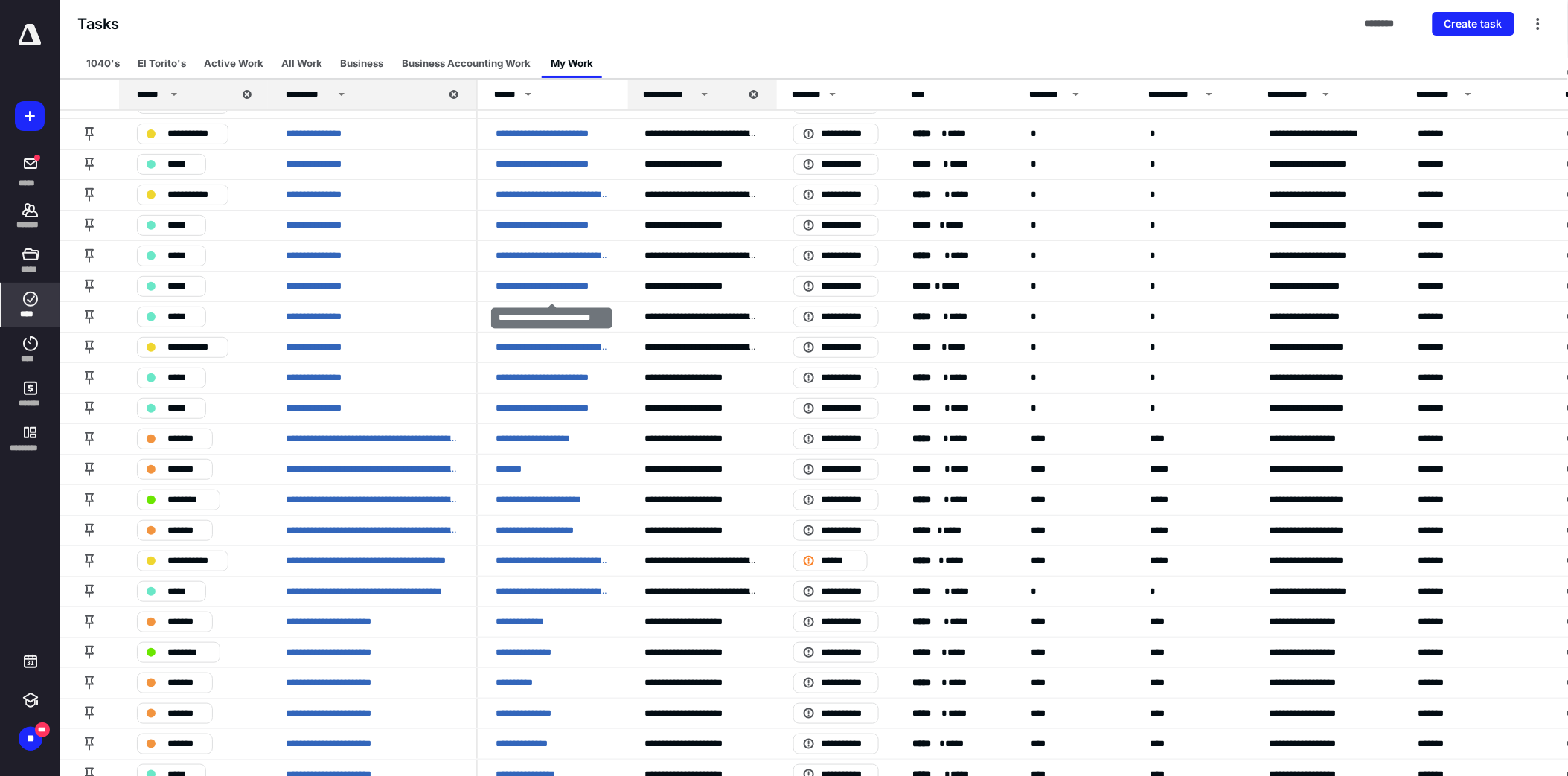 scroll, scrollTop: 165, scrollLeft: 0, axis: vertical 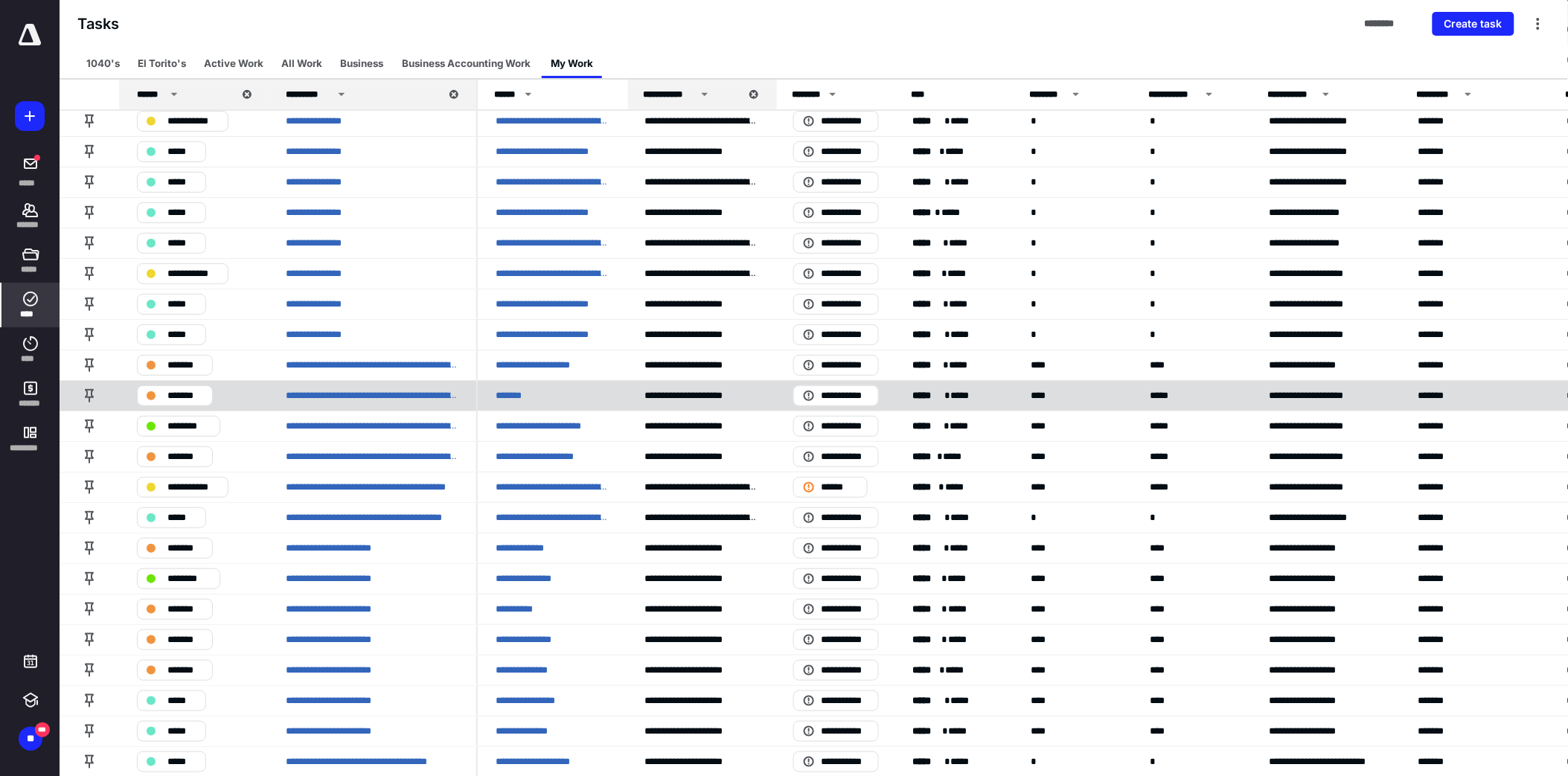 click on "*******" at bounding box center (552, 395) 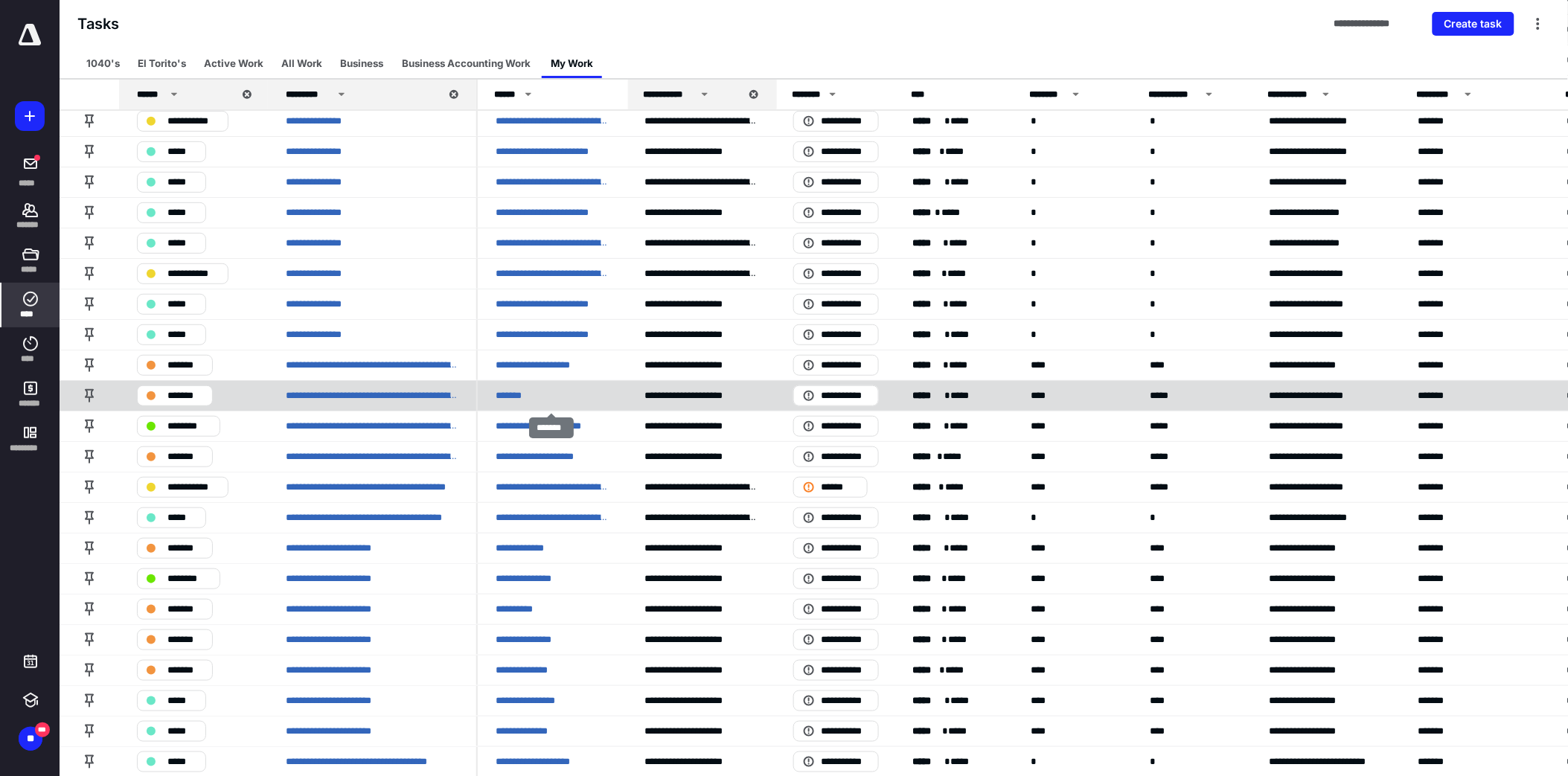 click on "*******" at bounding box center [511, 395] 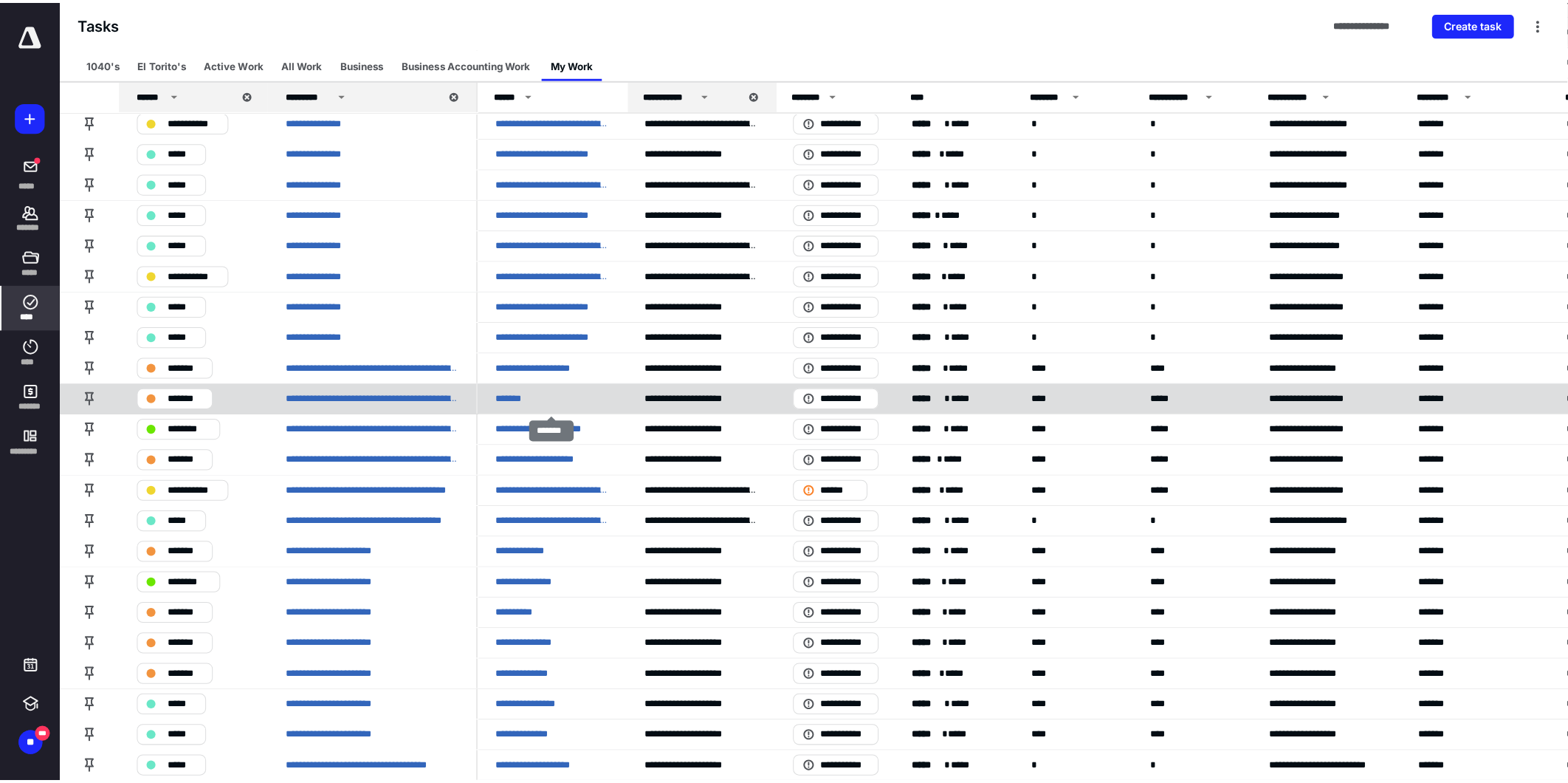 scroll, scrollTop: 0, scrollLeft: 0, axis: both 